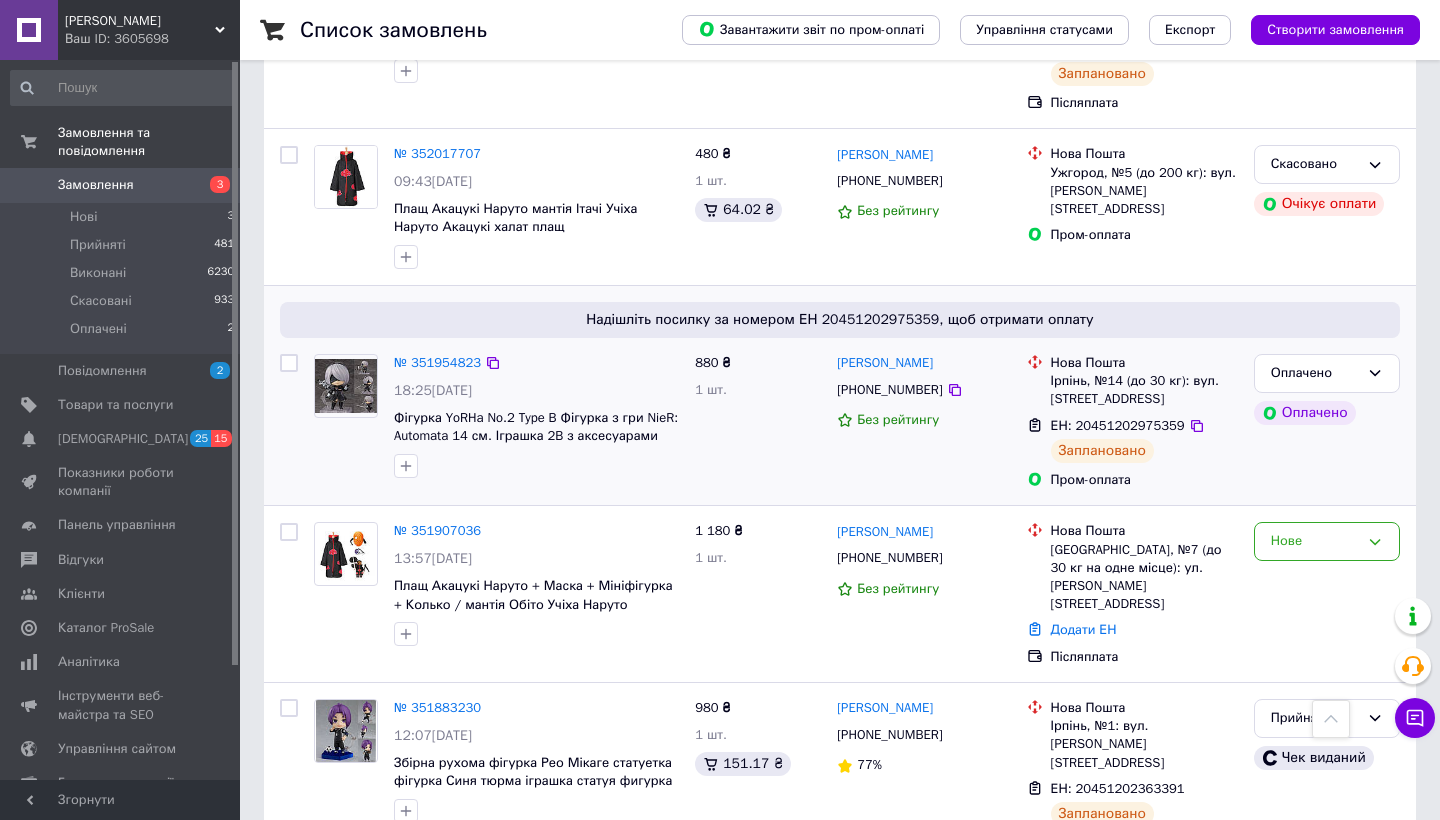 scroll, scrollTop: 673, scrollLeft: 0, axis: vertical 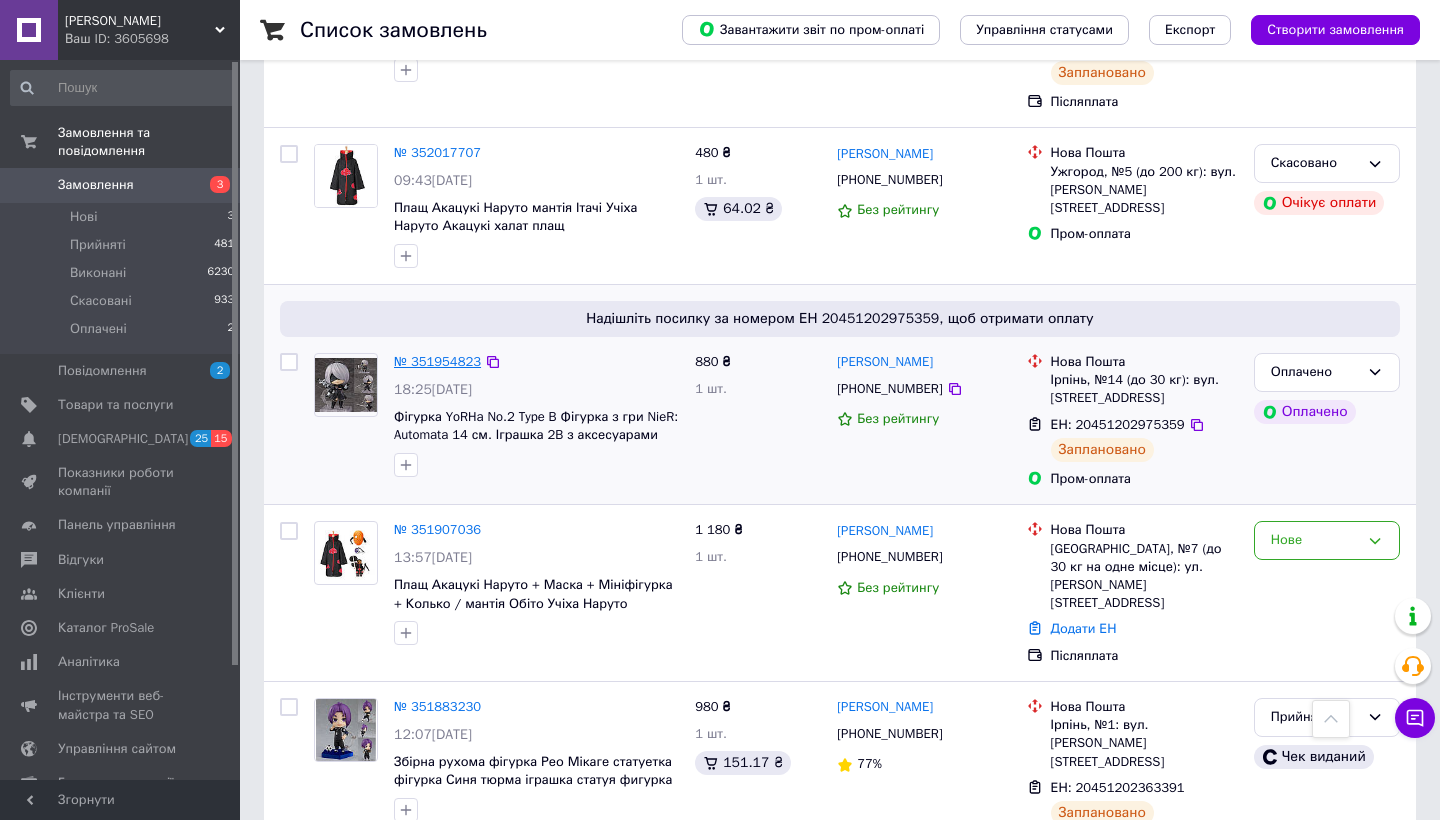 click on "№ 351954823" at bounding box center [437, 361] 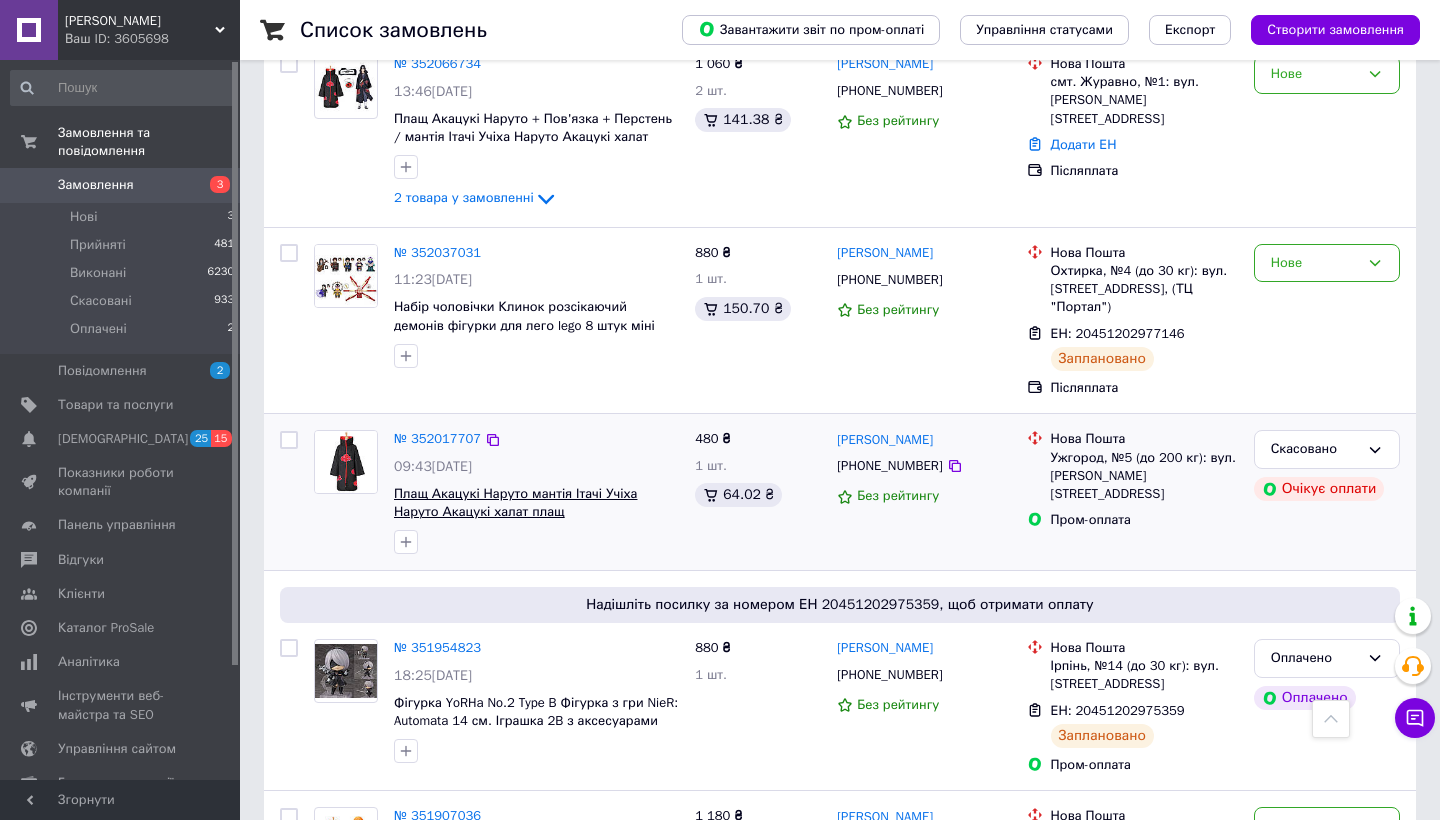 scroll, scrollTop: 373, scrollLeft: 0, axis: vertical 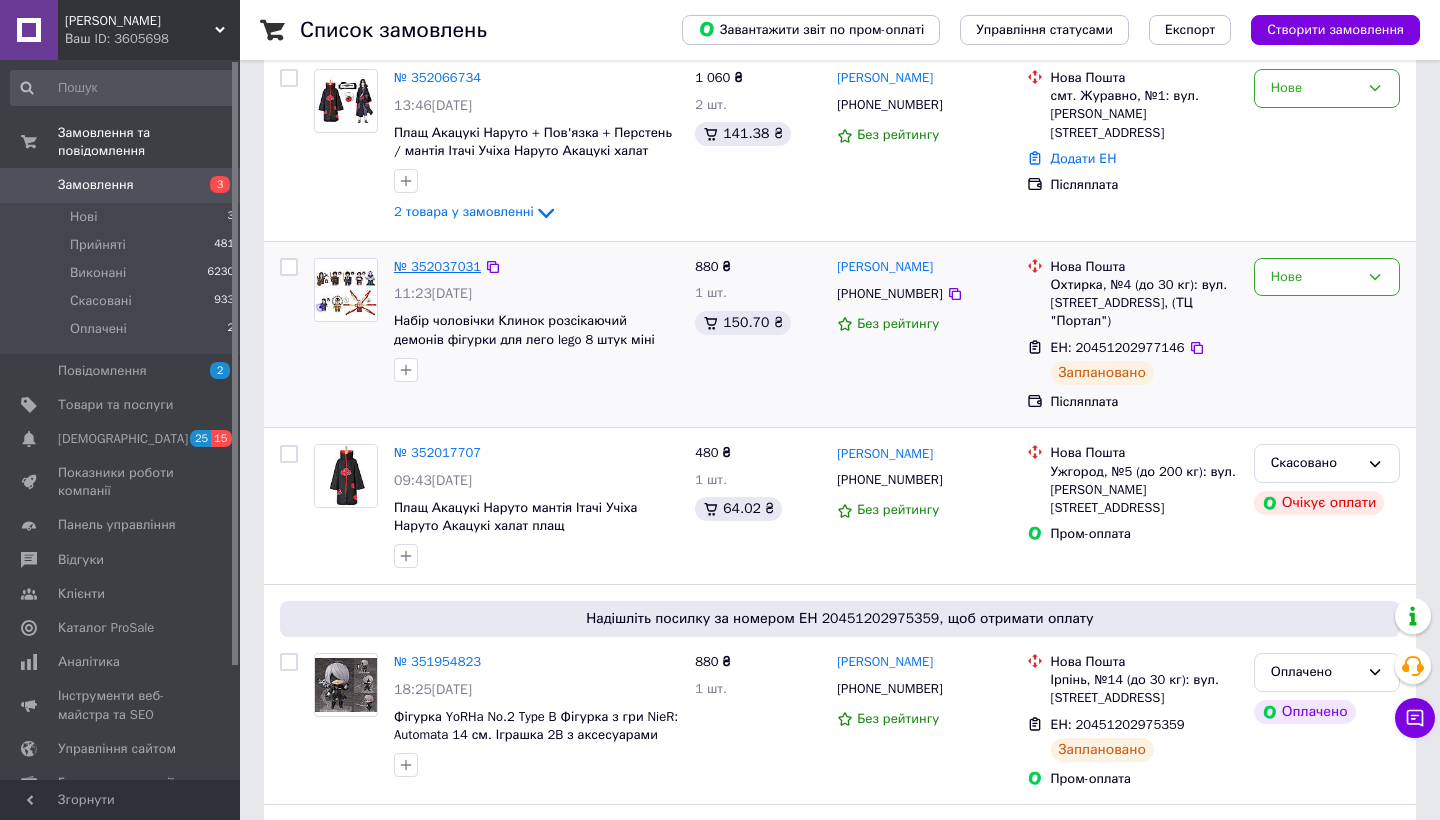 click on "№ 352037031" at bounding box center (437, 266) 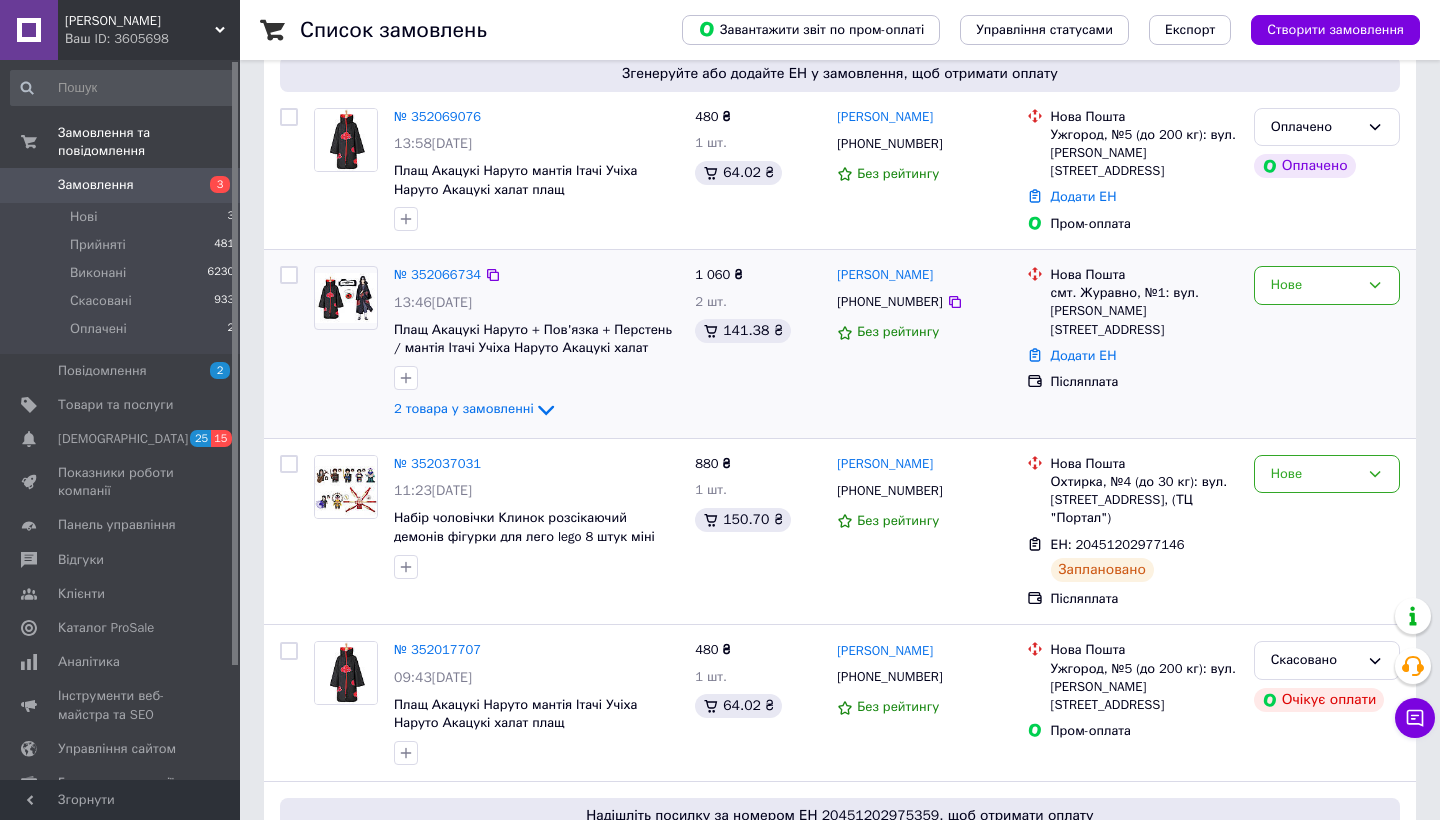 scroll, scrollTop: 172, scrollLeft: 0, axis: vertical 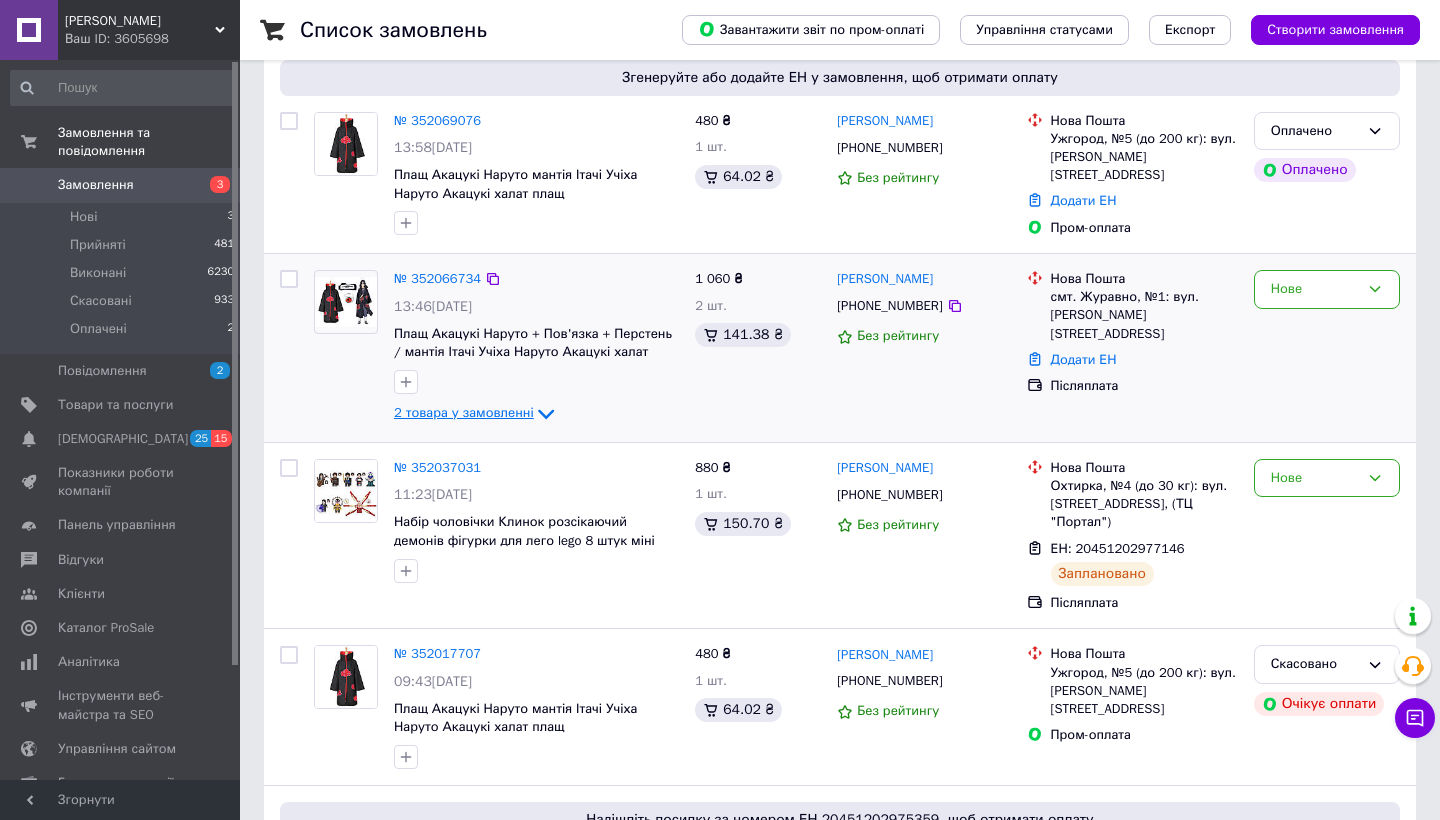 click on "2 товара у замовленні" at bounding box center (464, 413) 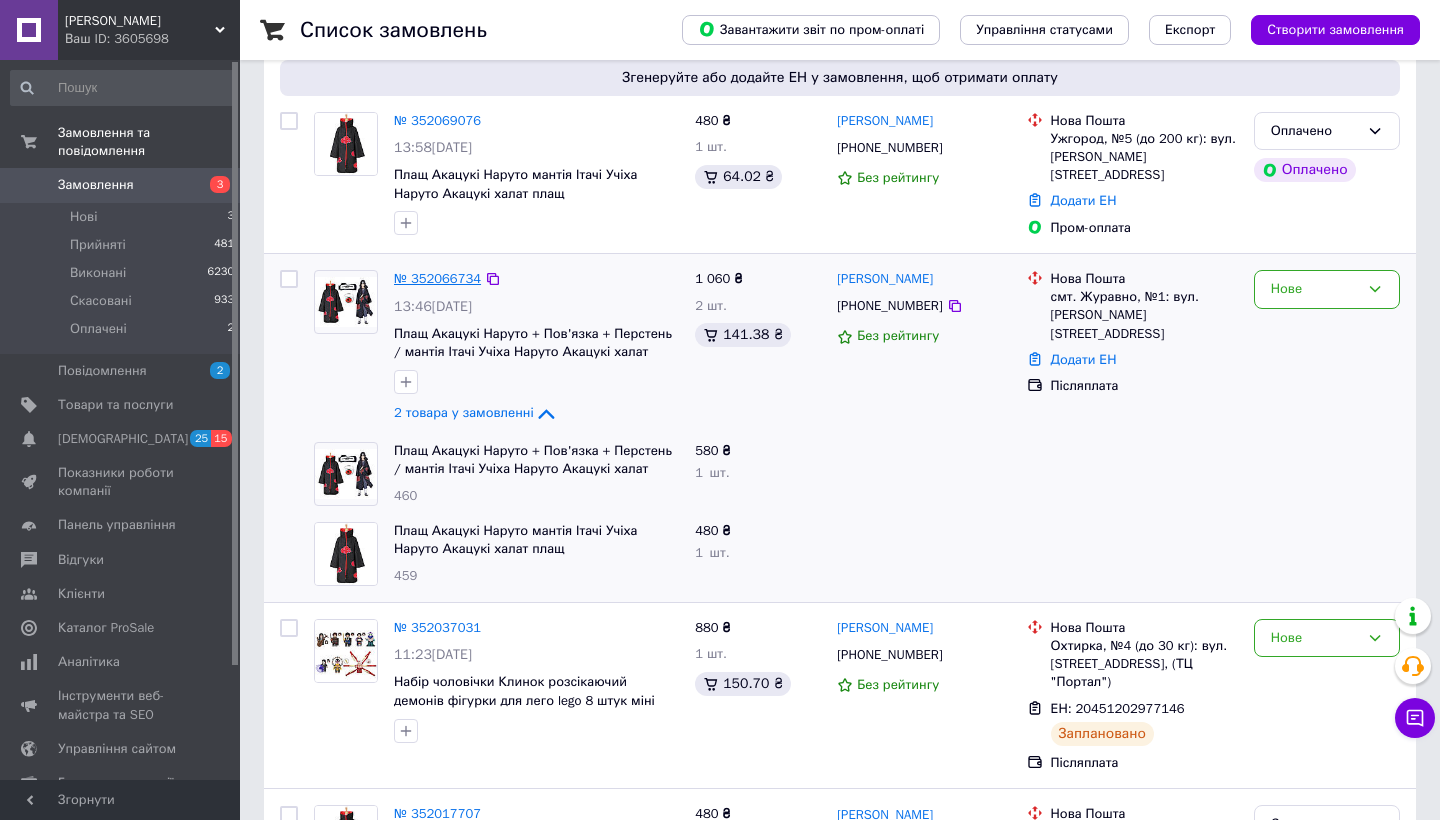 click on "№ 352066734" at bounding box center [437, 278] 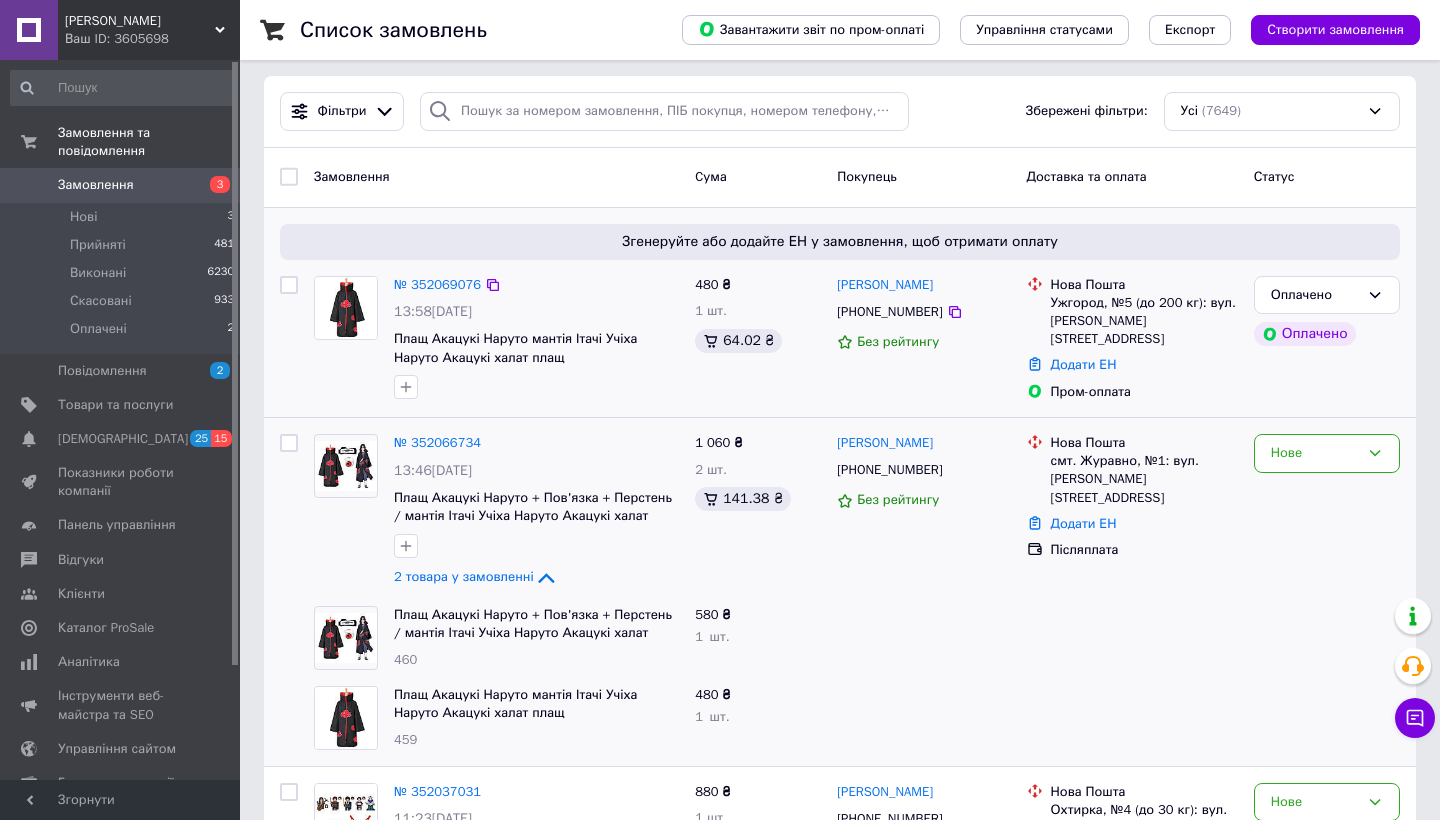 scroll, scrollTop: 0, scrollLeft: 0, axis: both 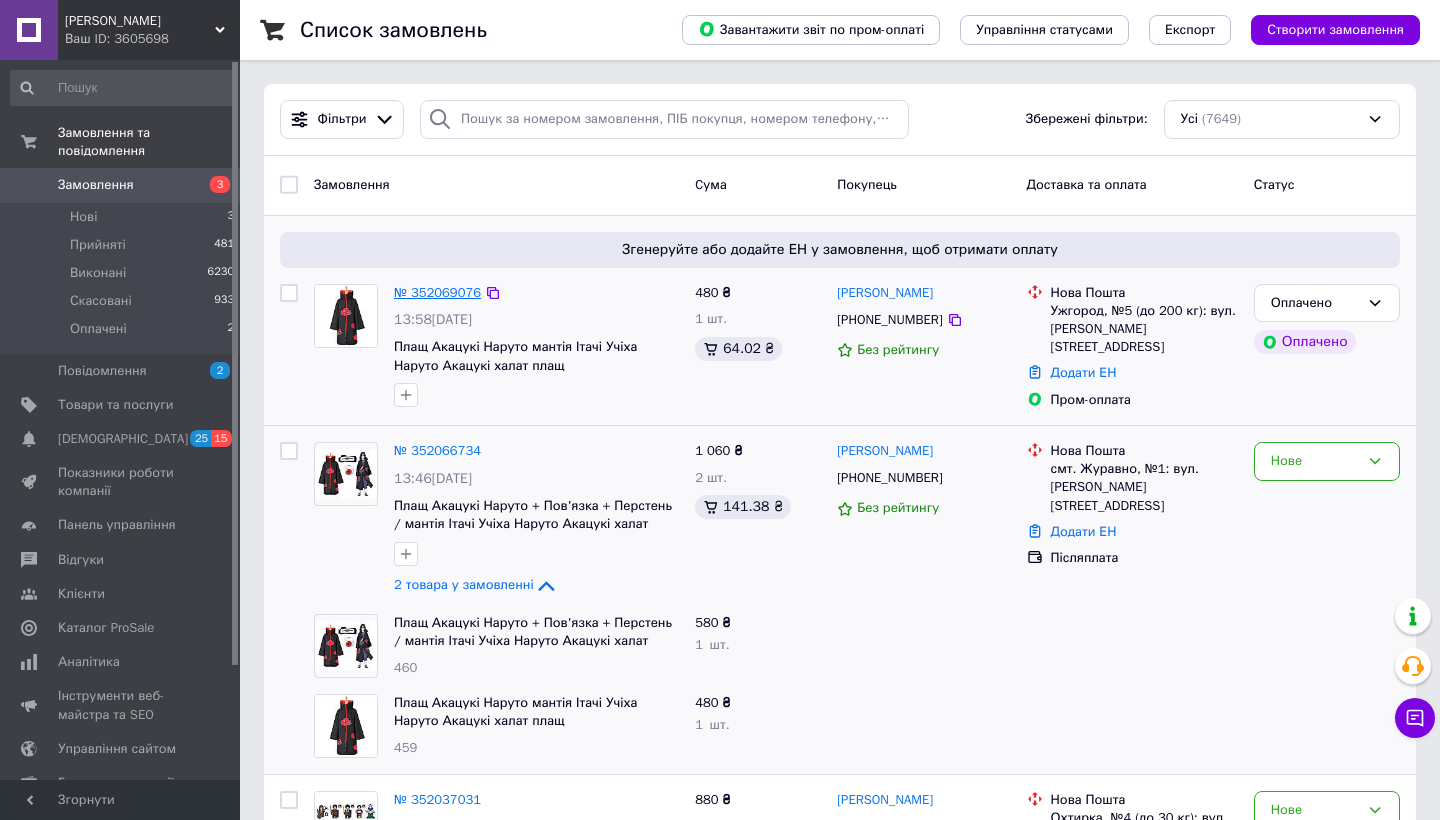 click on "№ 352069076" at bounding box center [437, 292] 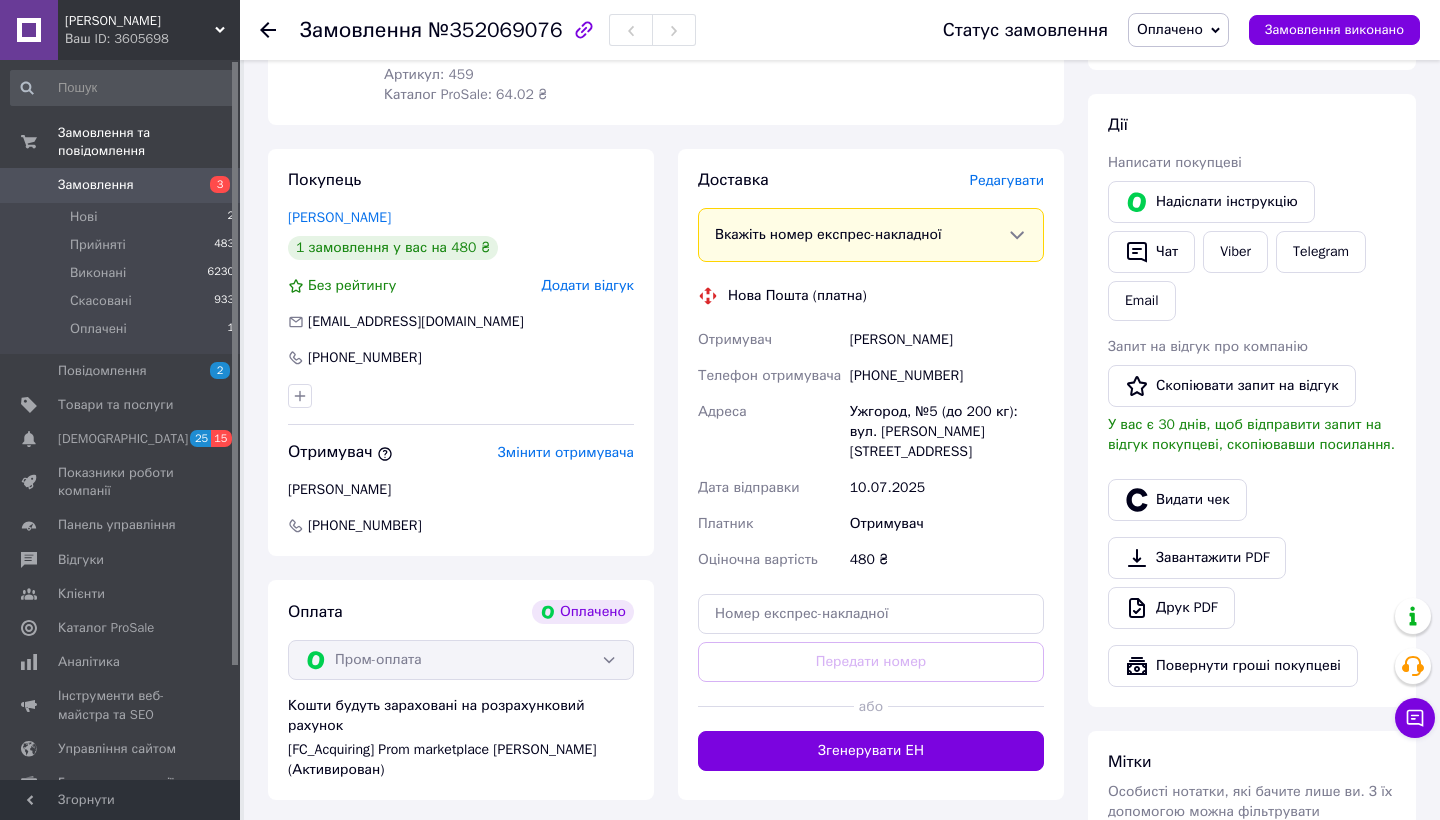 scroll, scrollTop: 405, scrollLeft: 0, axis: vertical 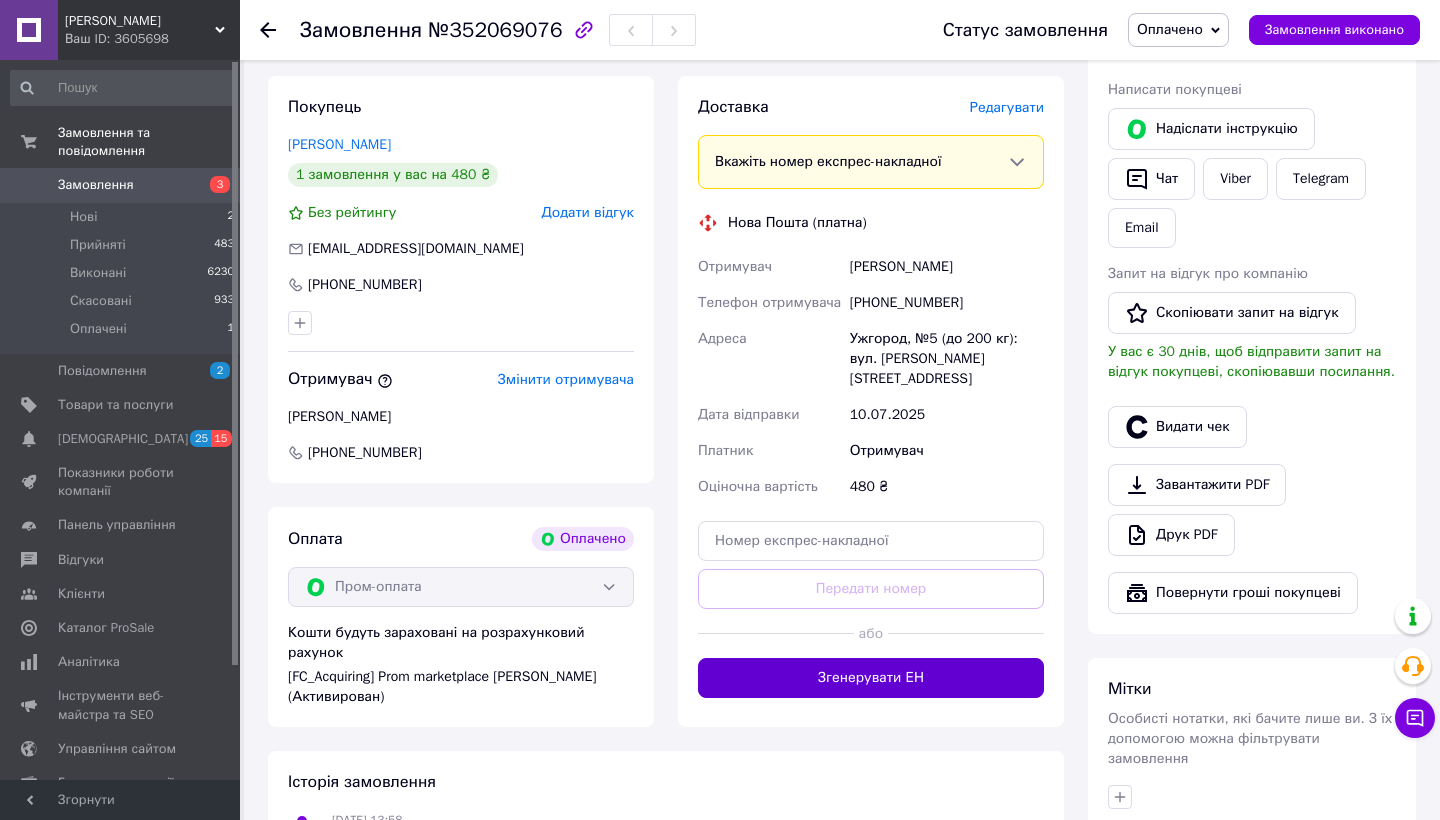 click on "Згенерувати ЕН" at bounding box center [871, 678] 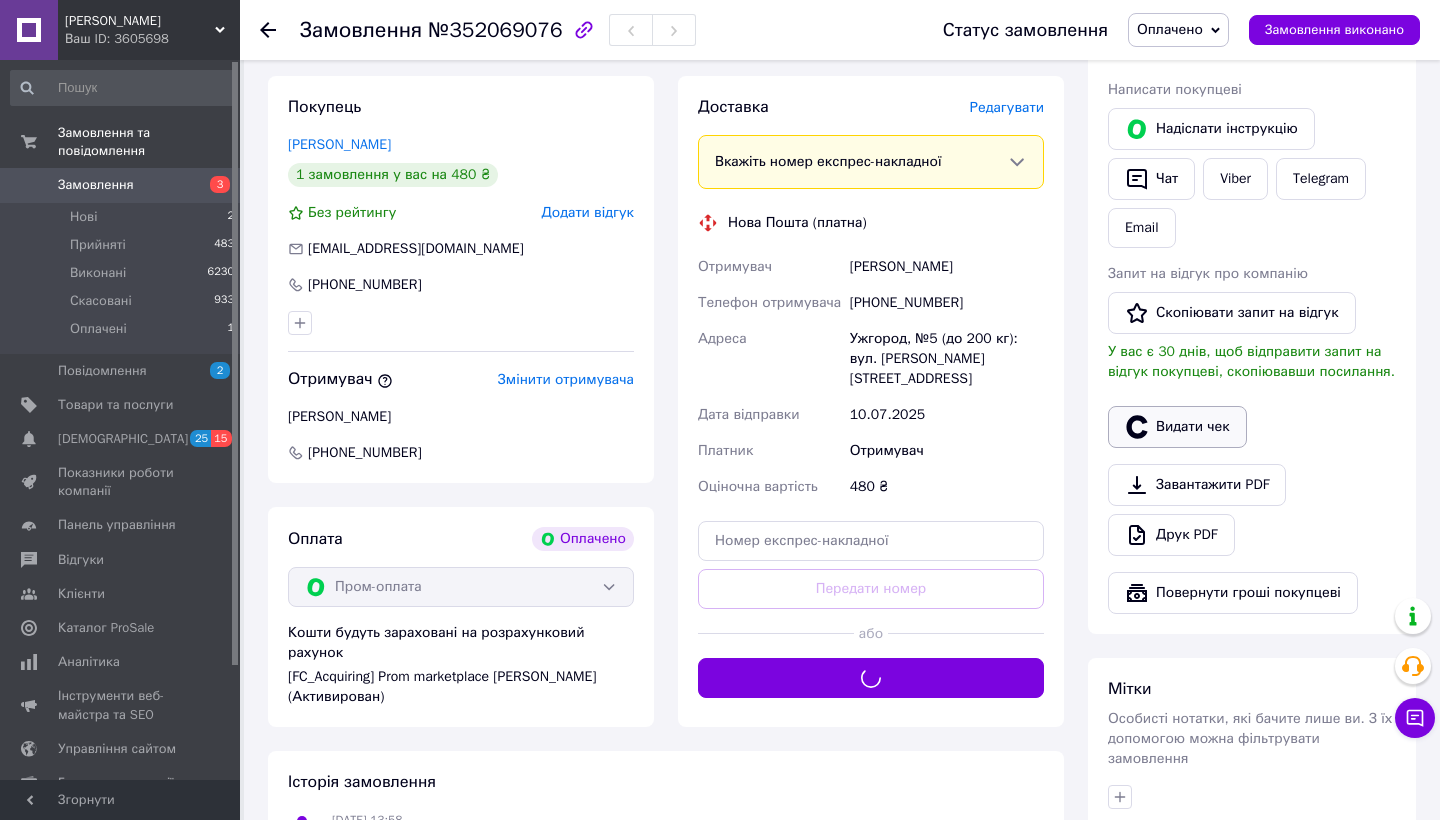 click on "Видати чек" at bounding box center (1177, 427) 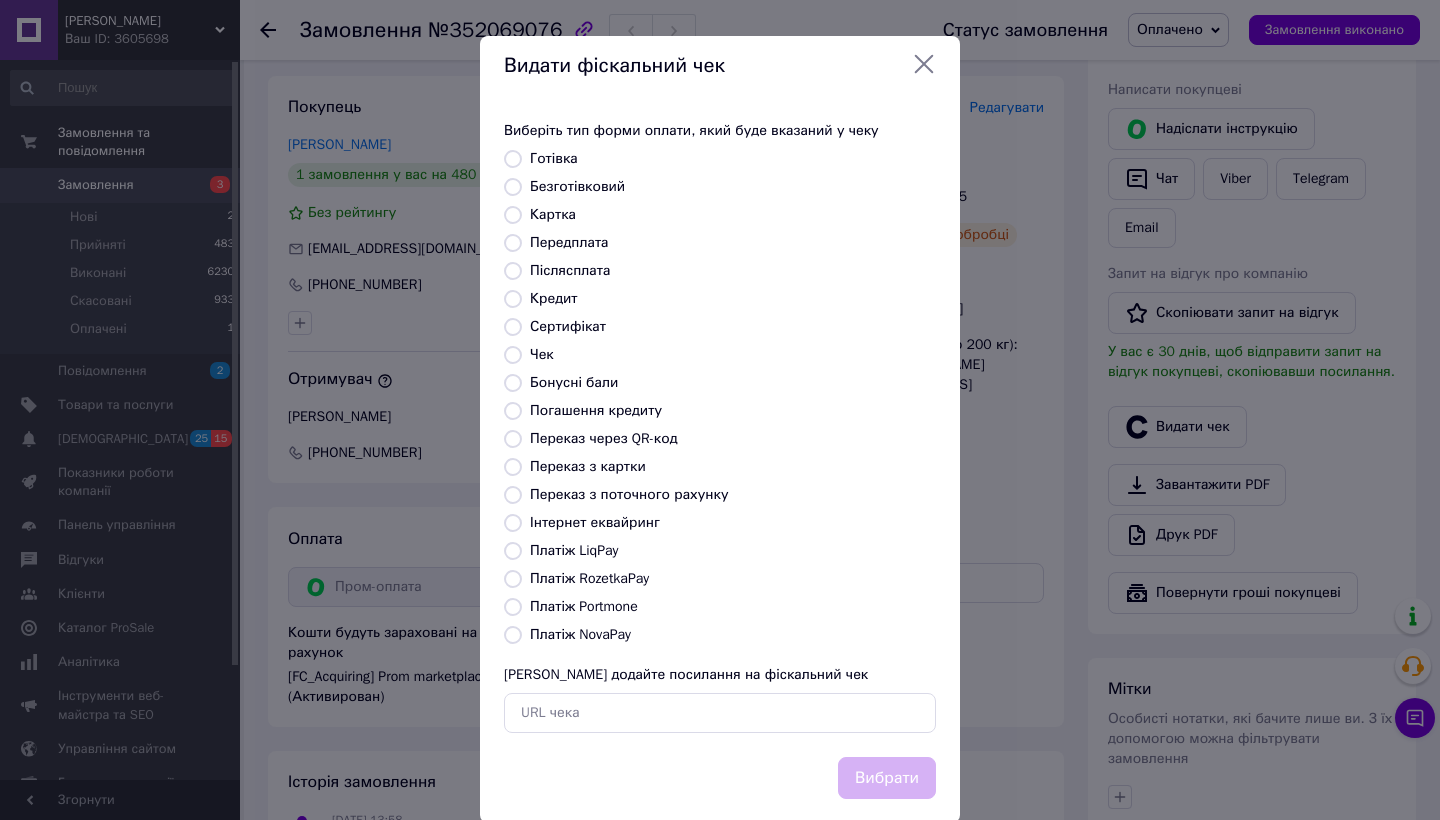 click on "Платіж RozetkaPay" at bounding box center (513, 579) 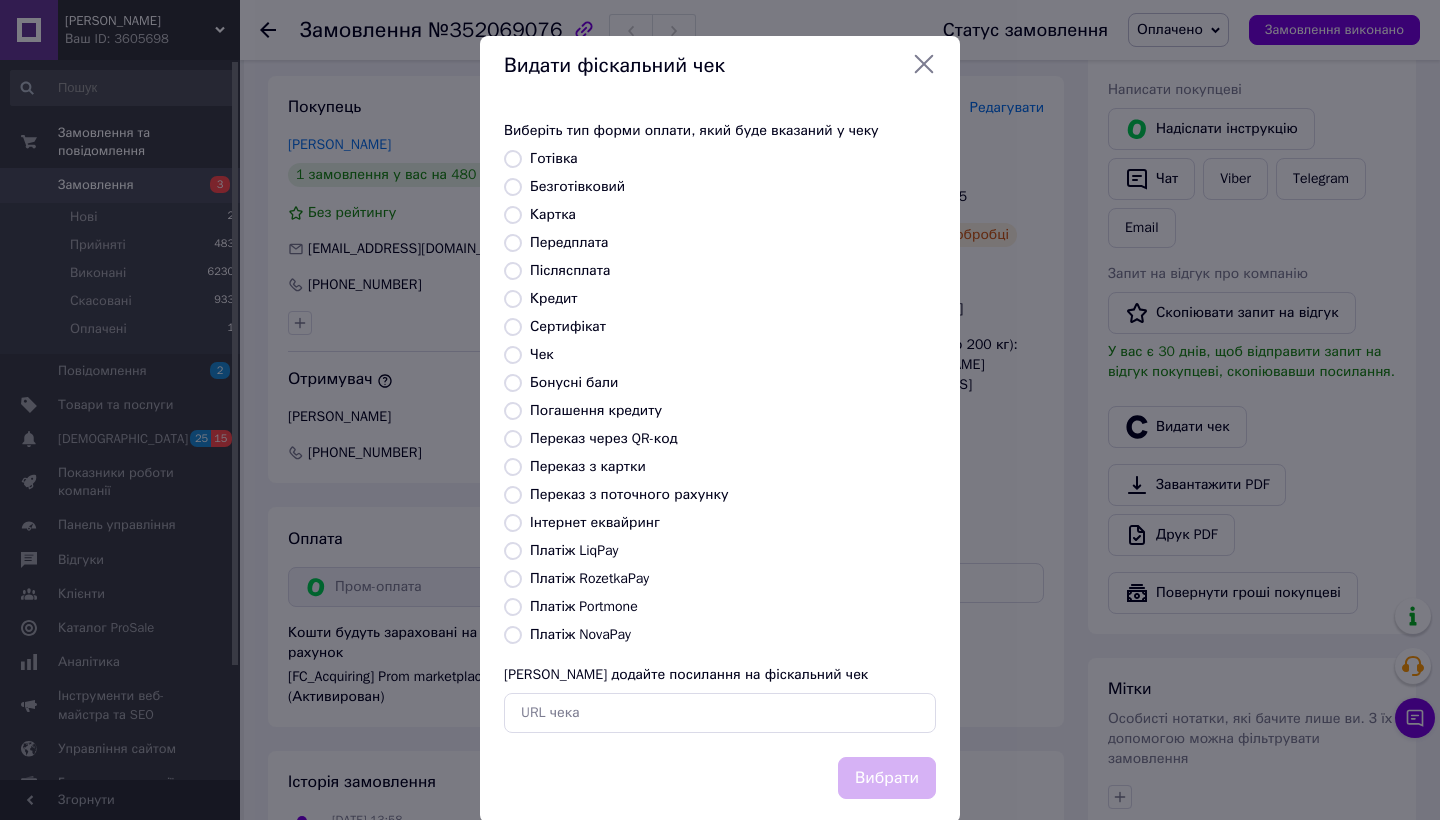 radio on "true" 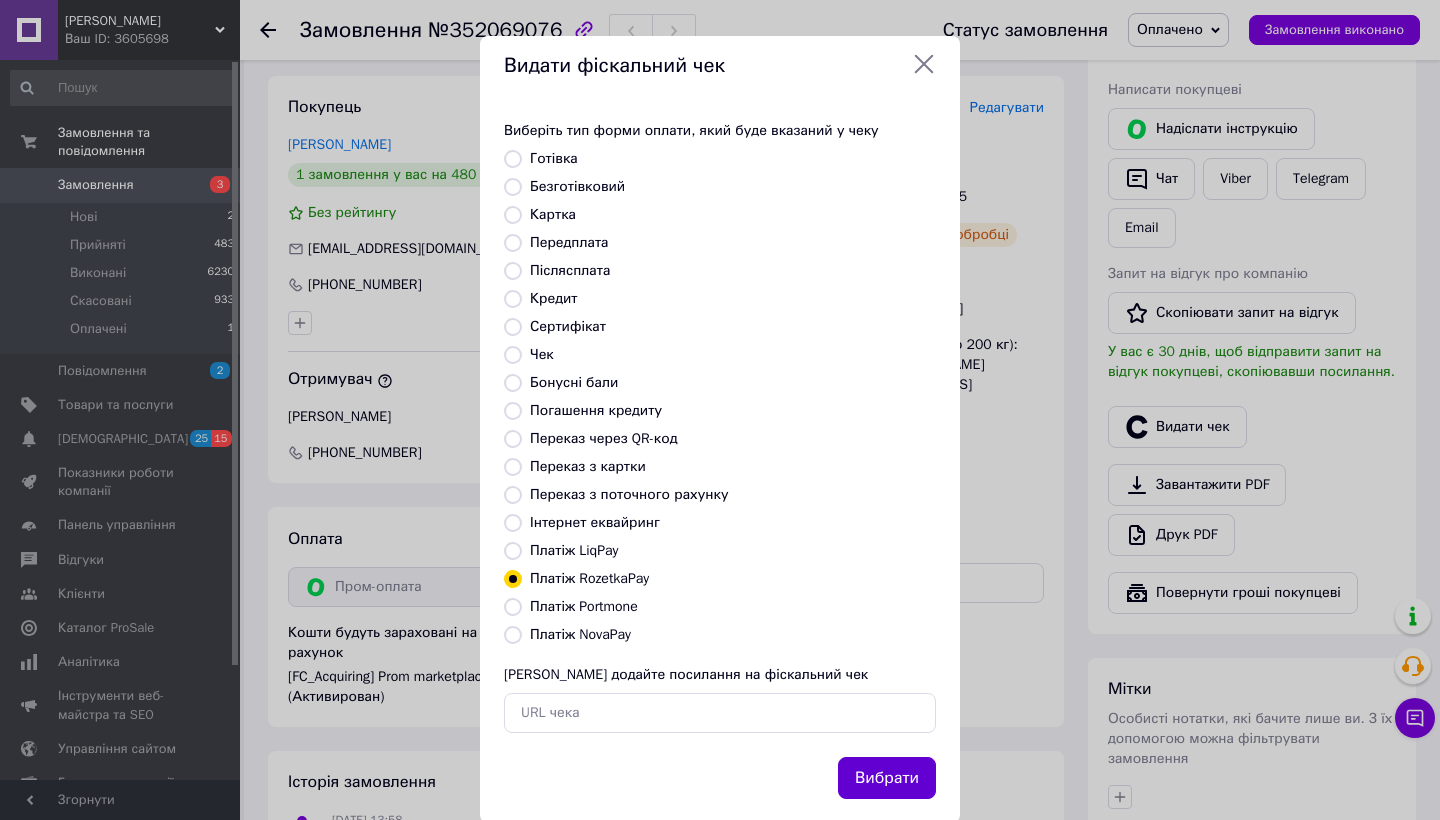 click on "Вибрати" at bounding box center [887, 778] 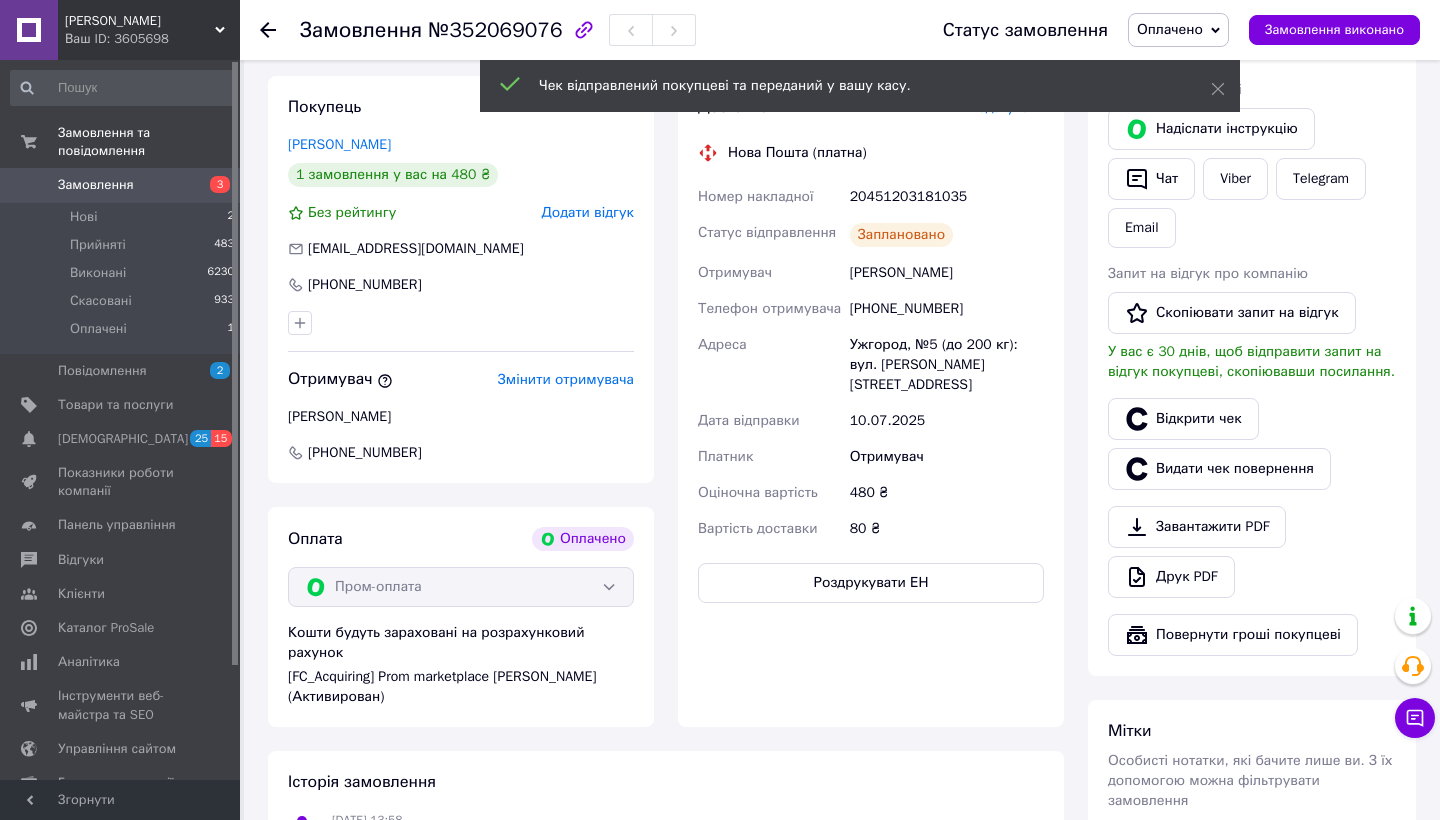 scroll, scrollTop: 261, scrollLeft: 0, axis: vertical 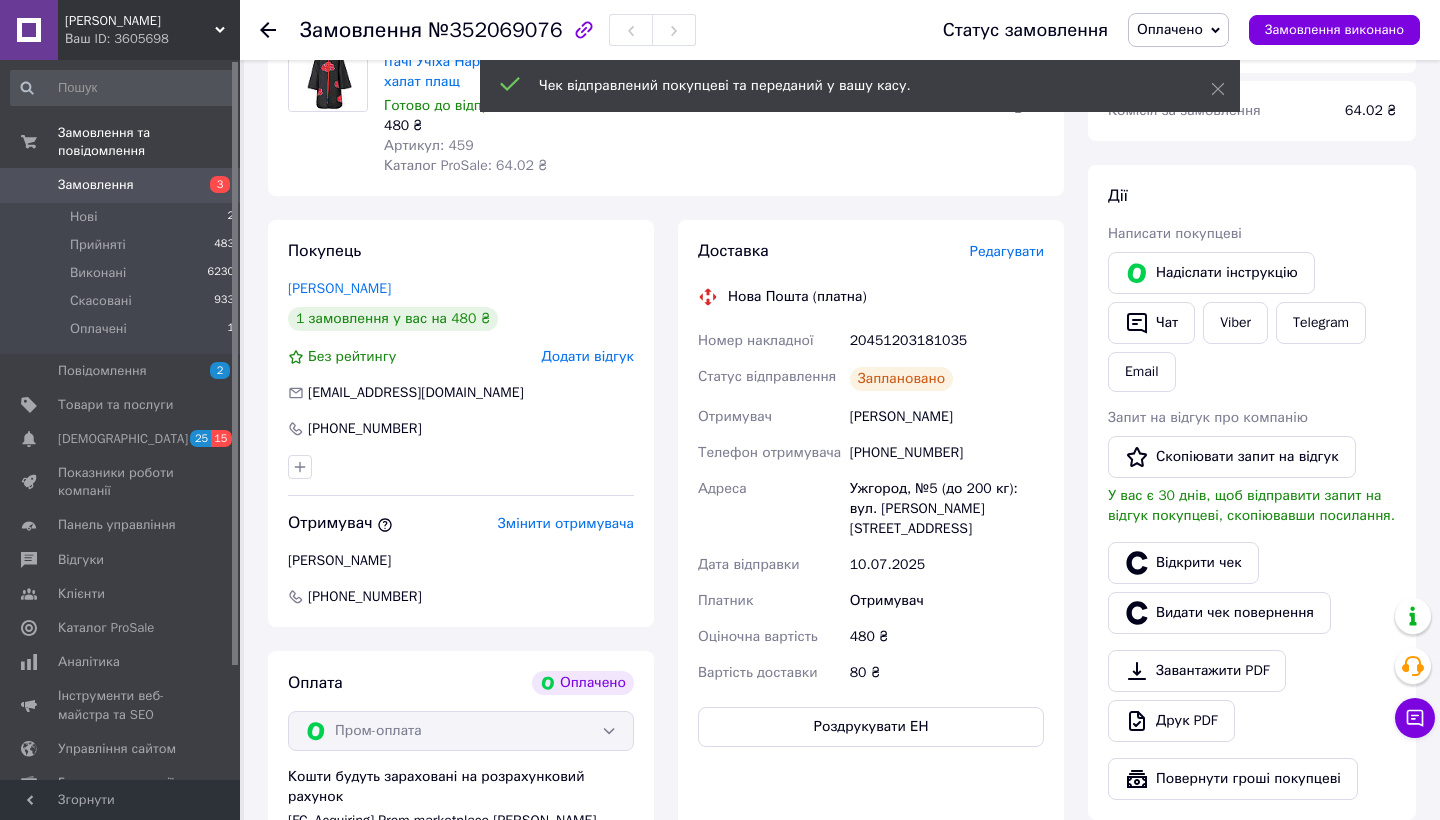 click on "20451203181035" at bounding box center [947, 341] 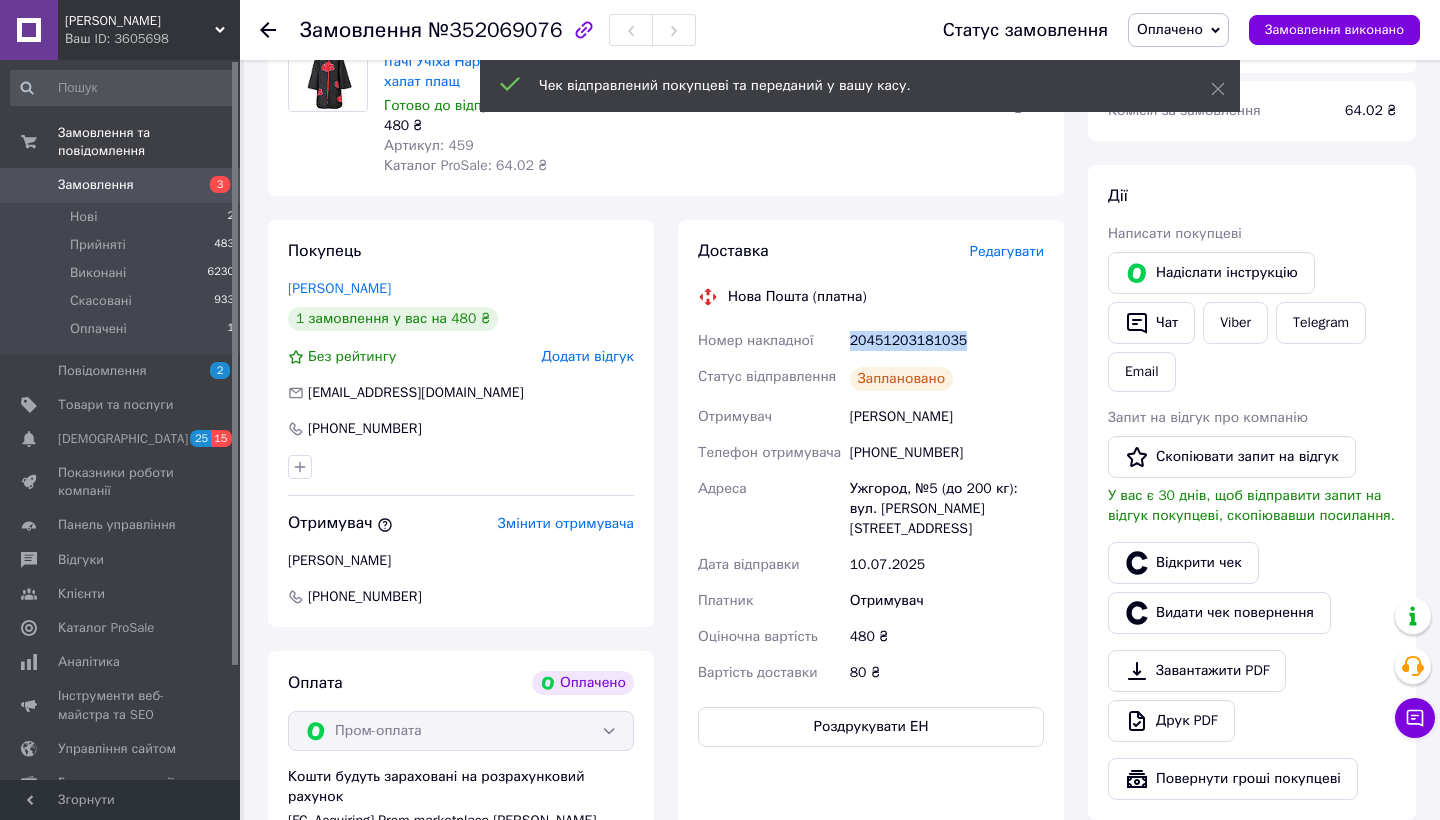 click on "20451203181035" at bounding box center [947, 341] 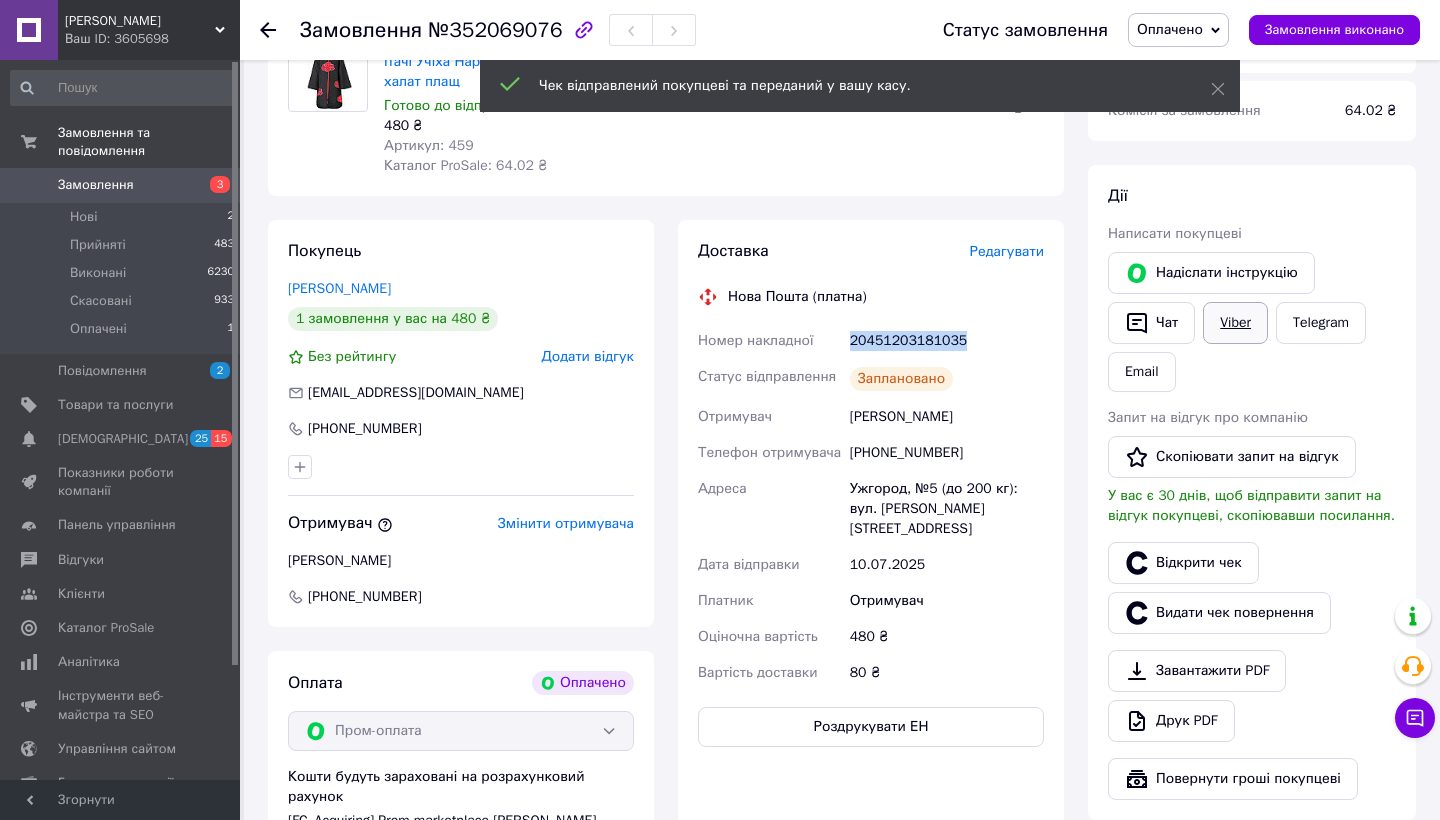 click on "Viber" at bounding box center (1235, 323) 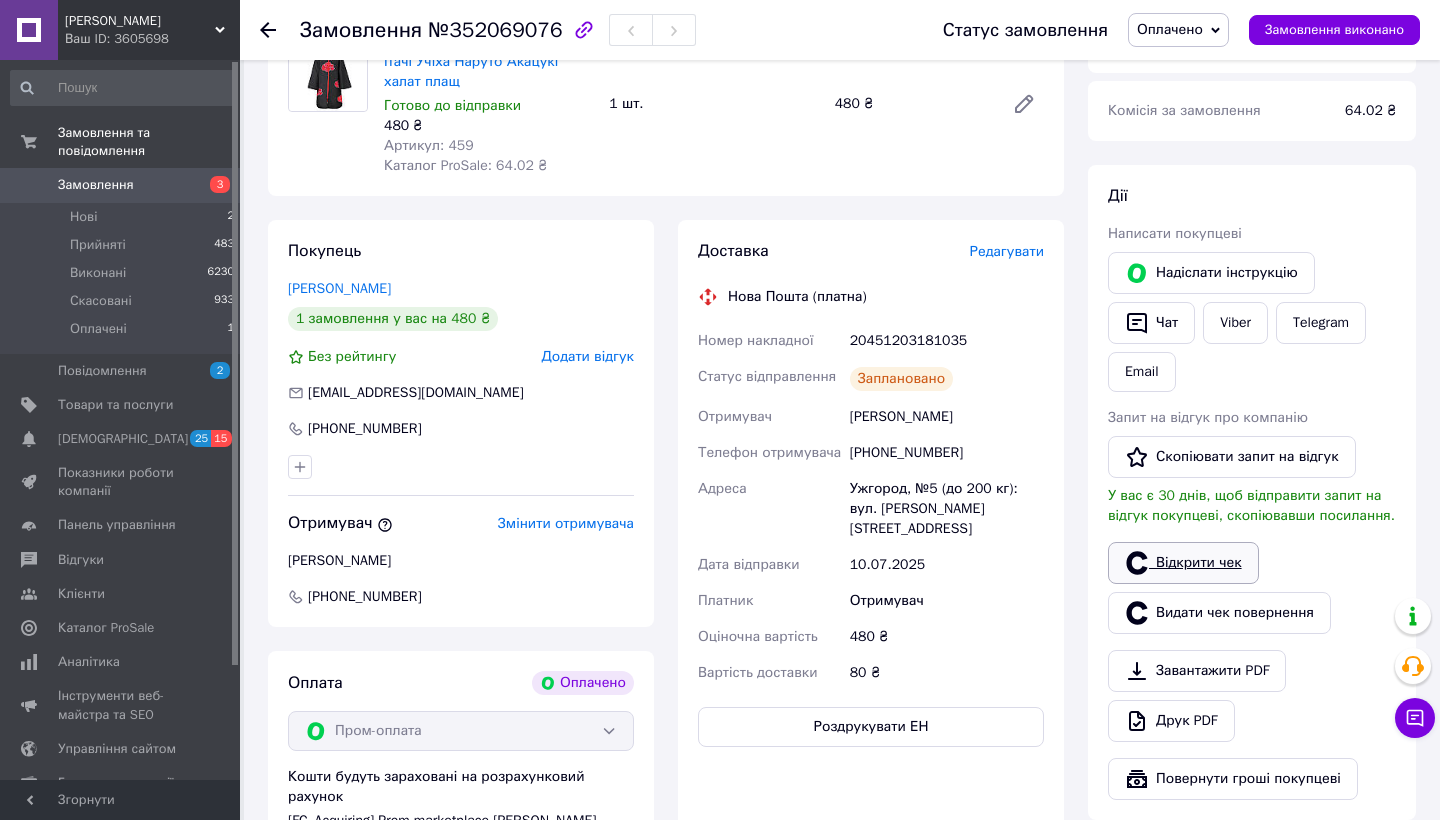 click on "Відкрити чек" at bounding box center (1183, 563) 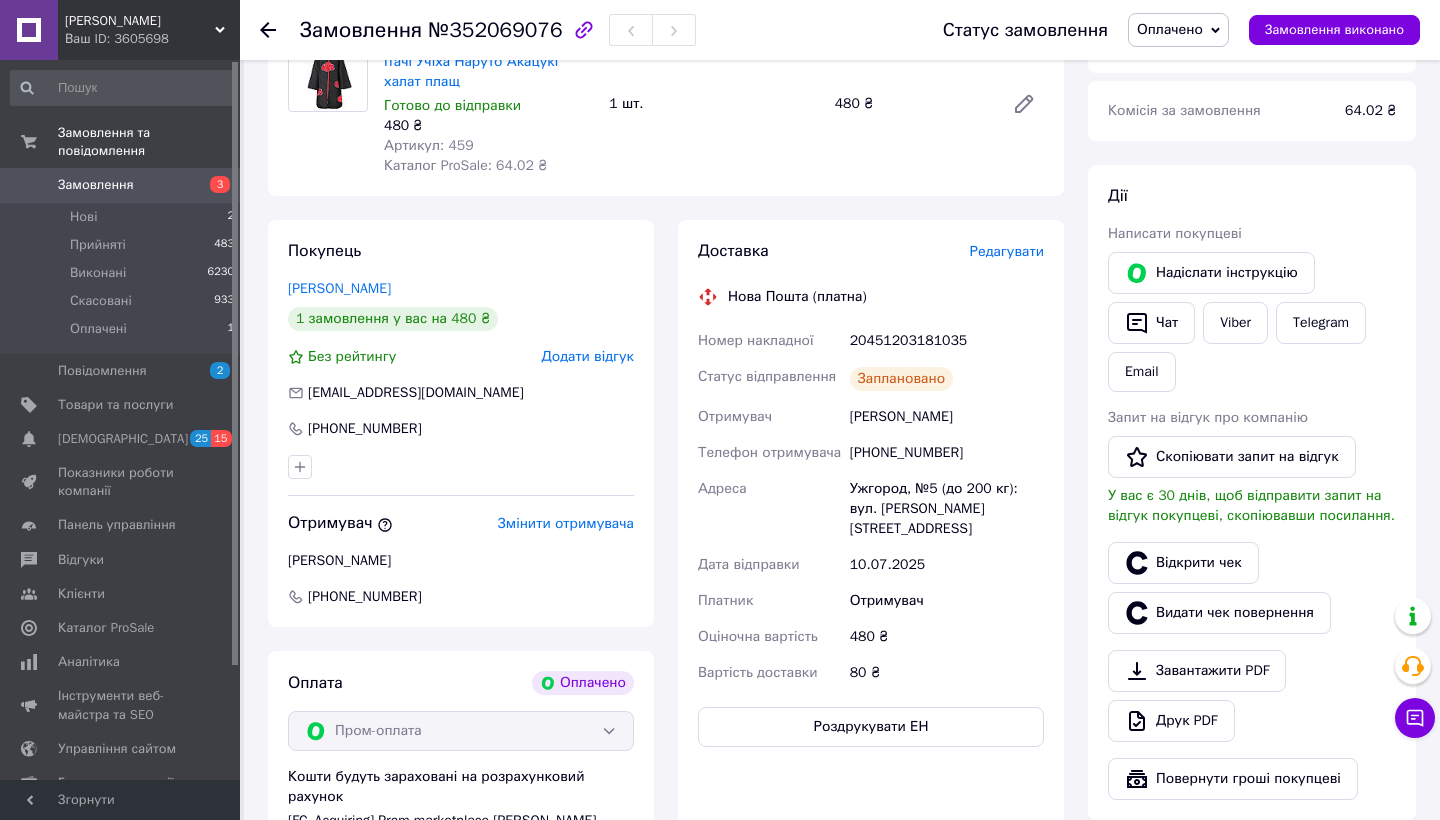 click on "20451203181035" at bounding box center (947, 341) 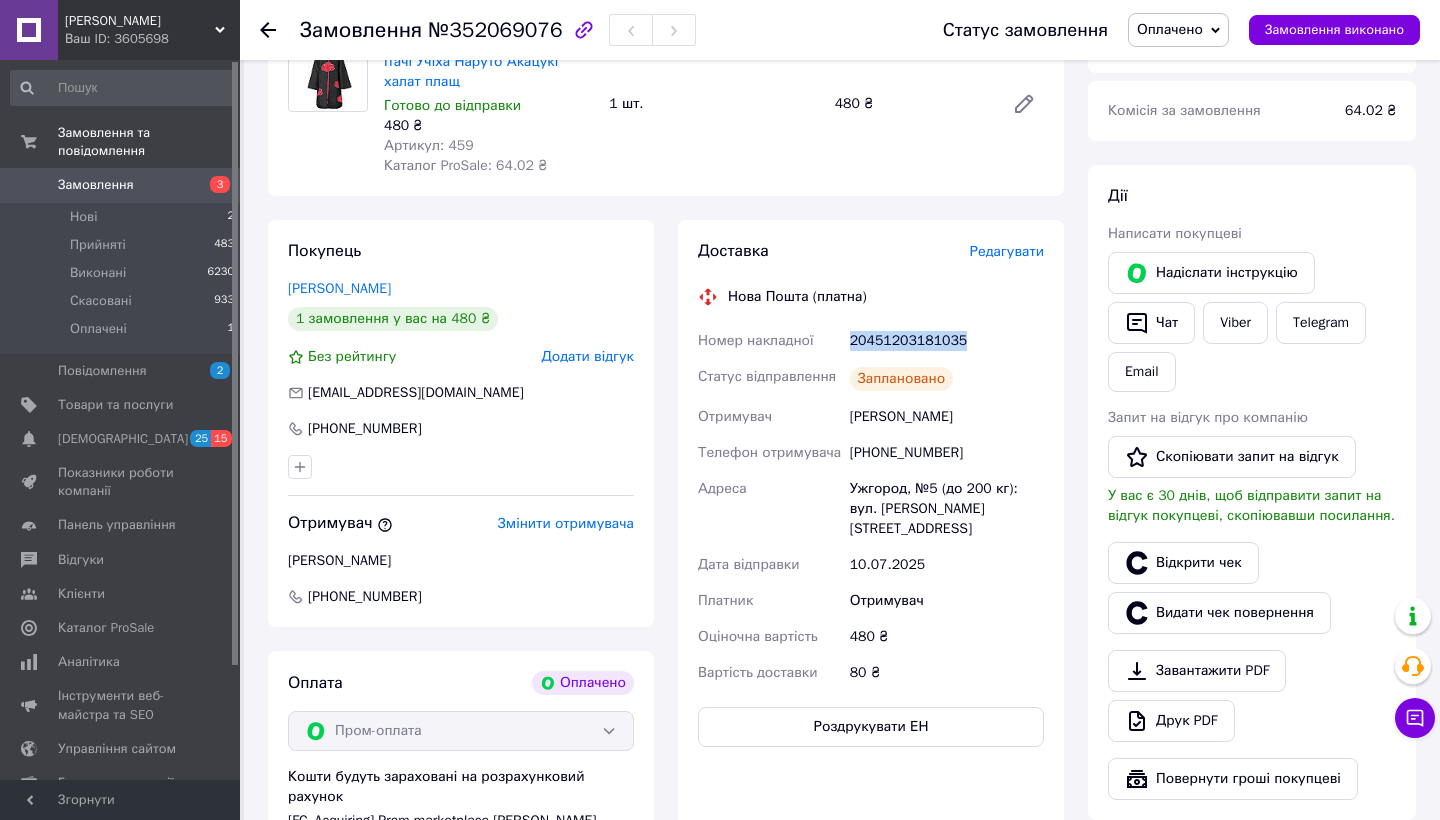 click on "20451203181035" at bounding box center (947, 341) 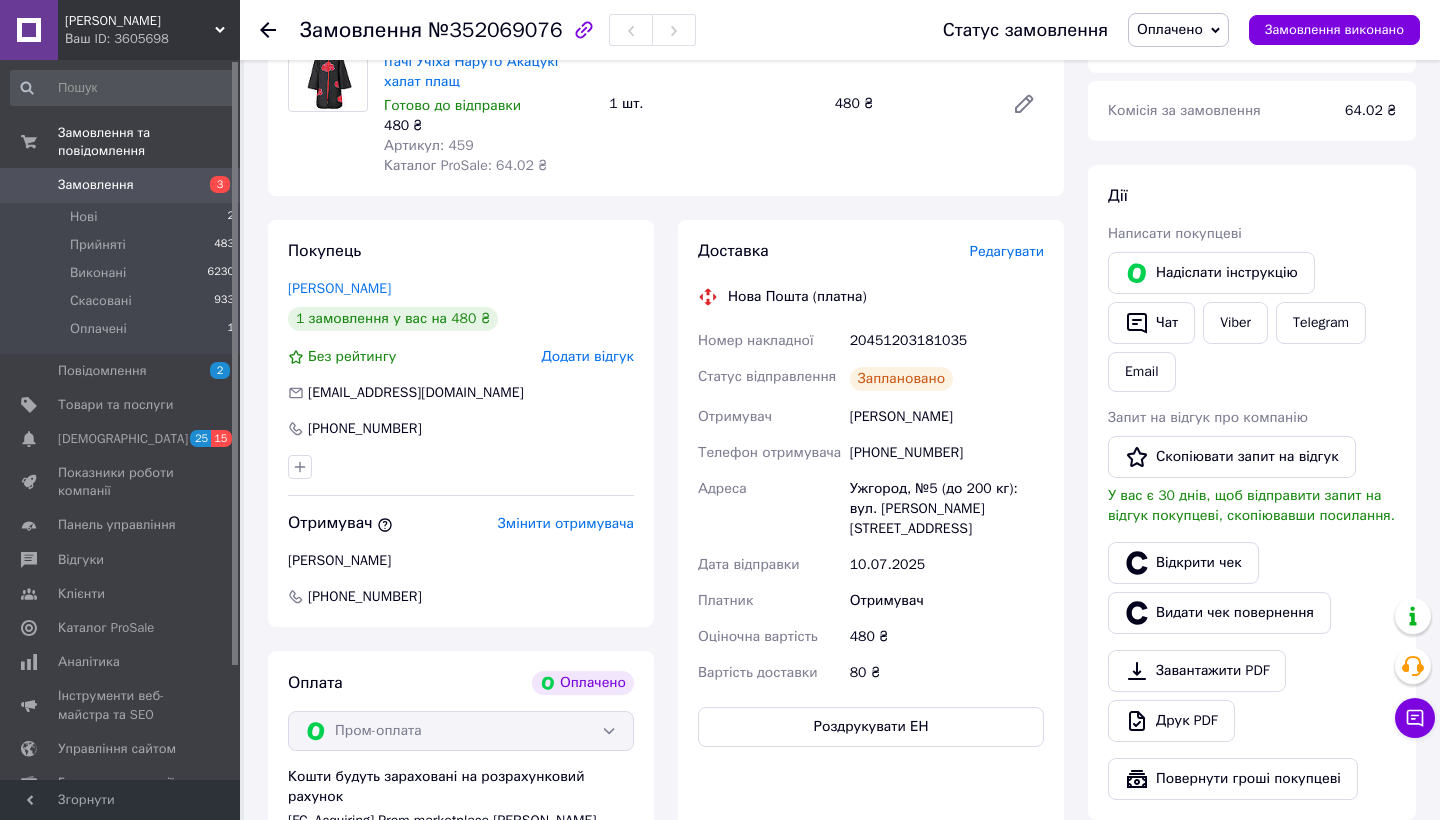 click on "[PHONE_NUMBER]" at bounding box center (947, 453) 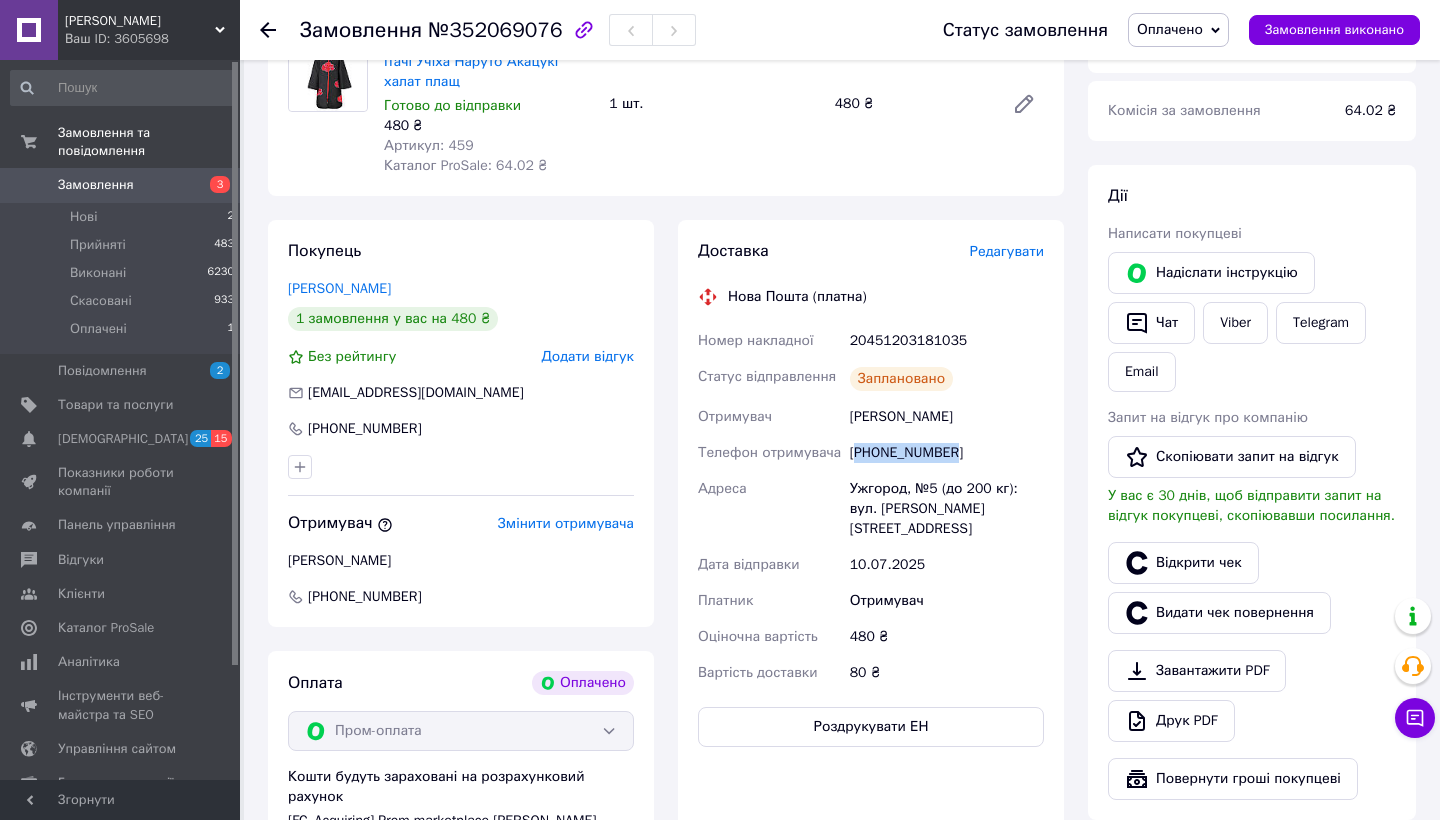 click on "[PHONE_NUMBER]" at bounding box center [947, 453] 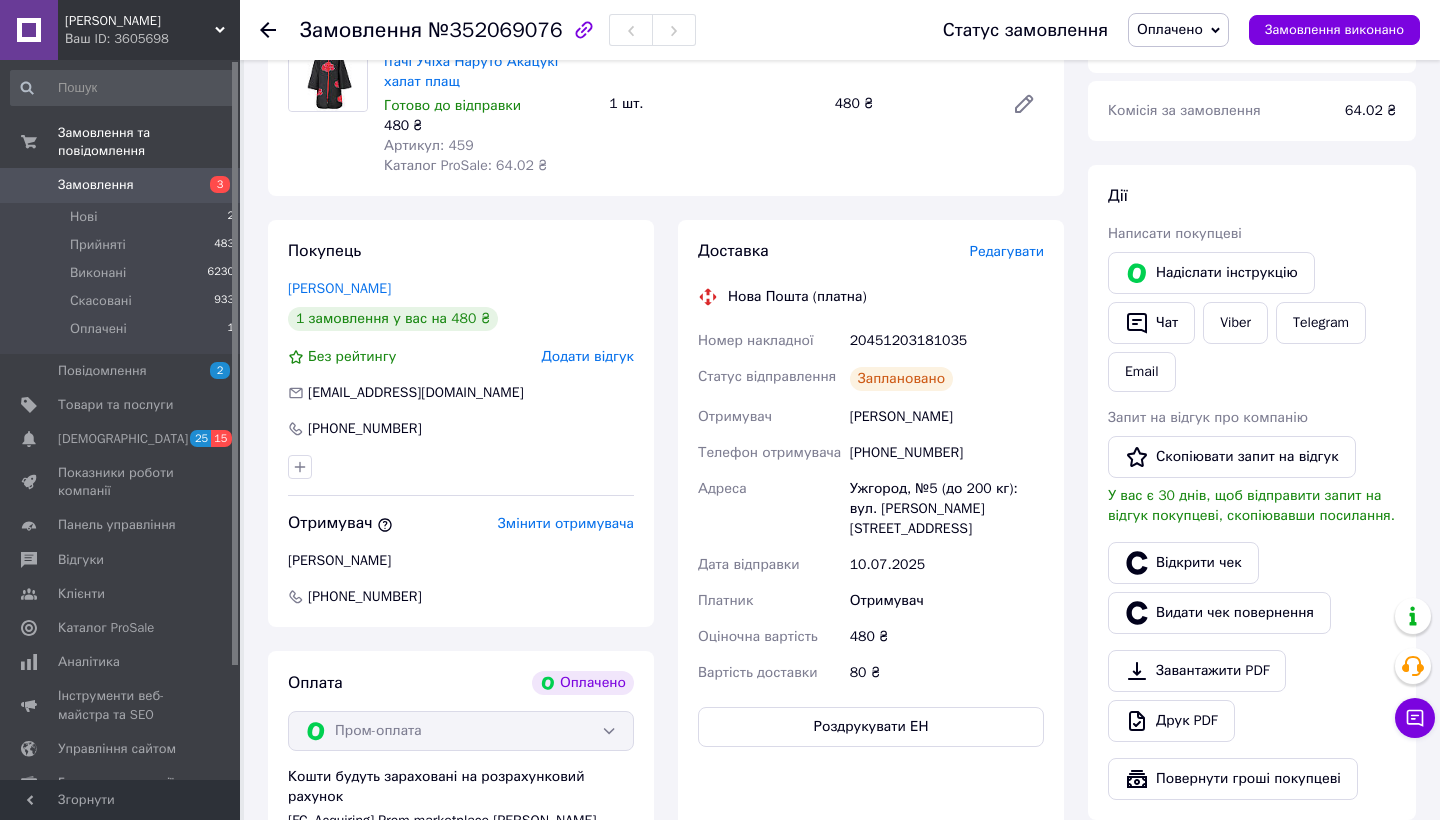 click on "Оплачено" at bounding box center [1170, 29] 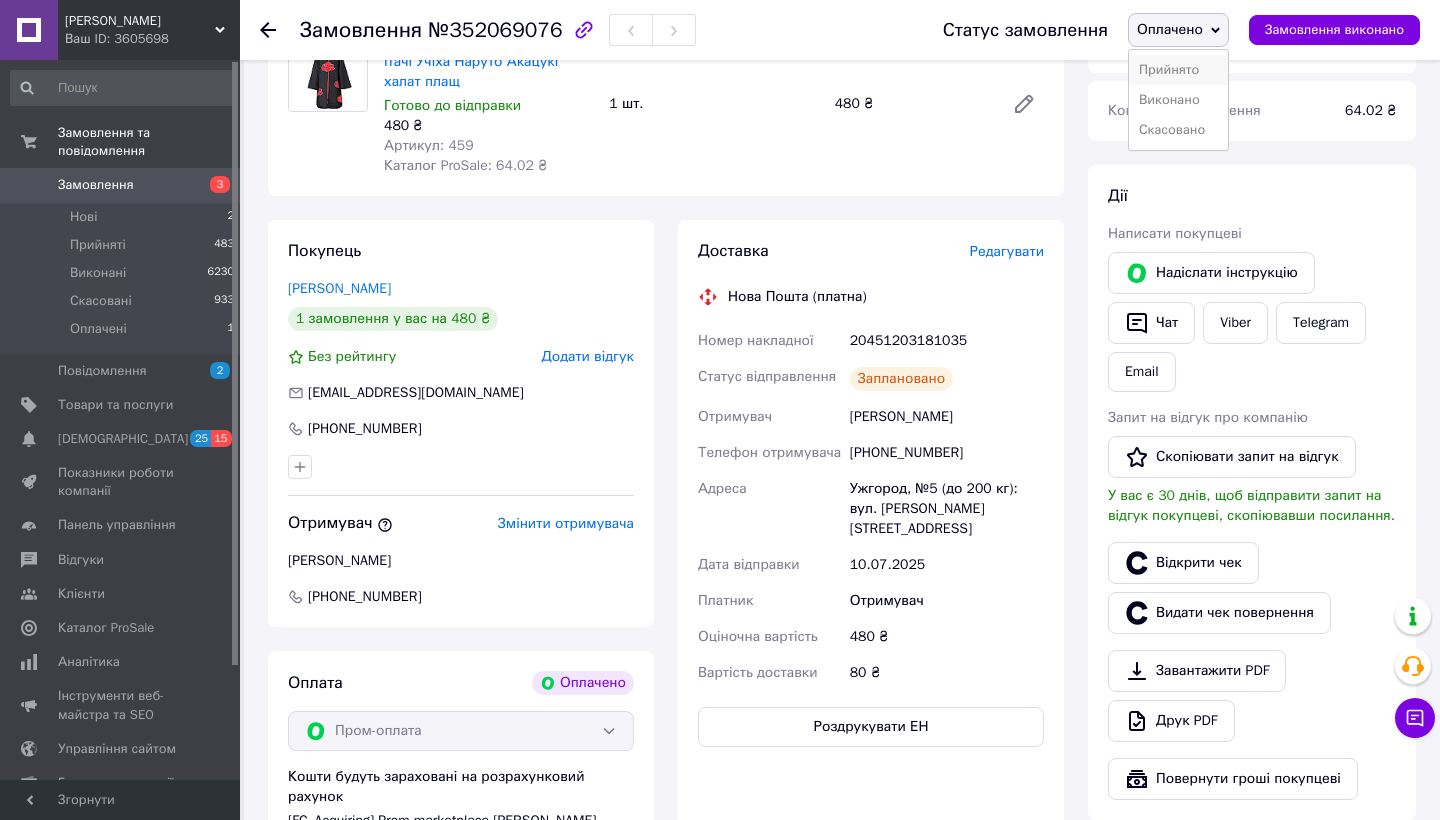 click on "Прийнято" at bounding box center (1178, 70) 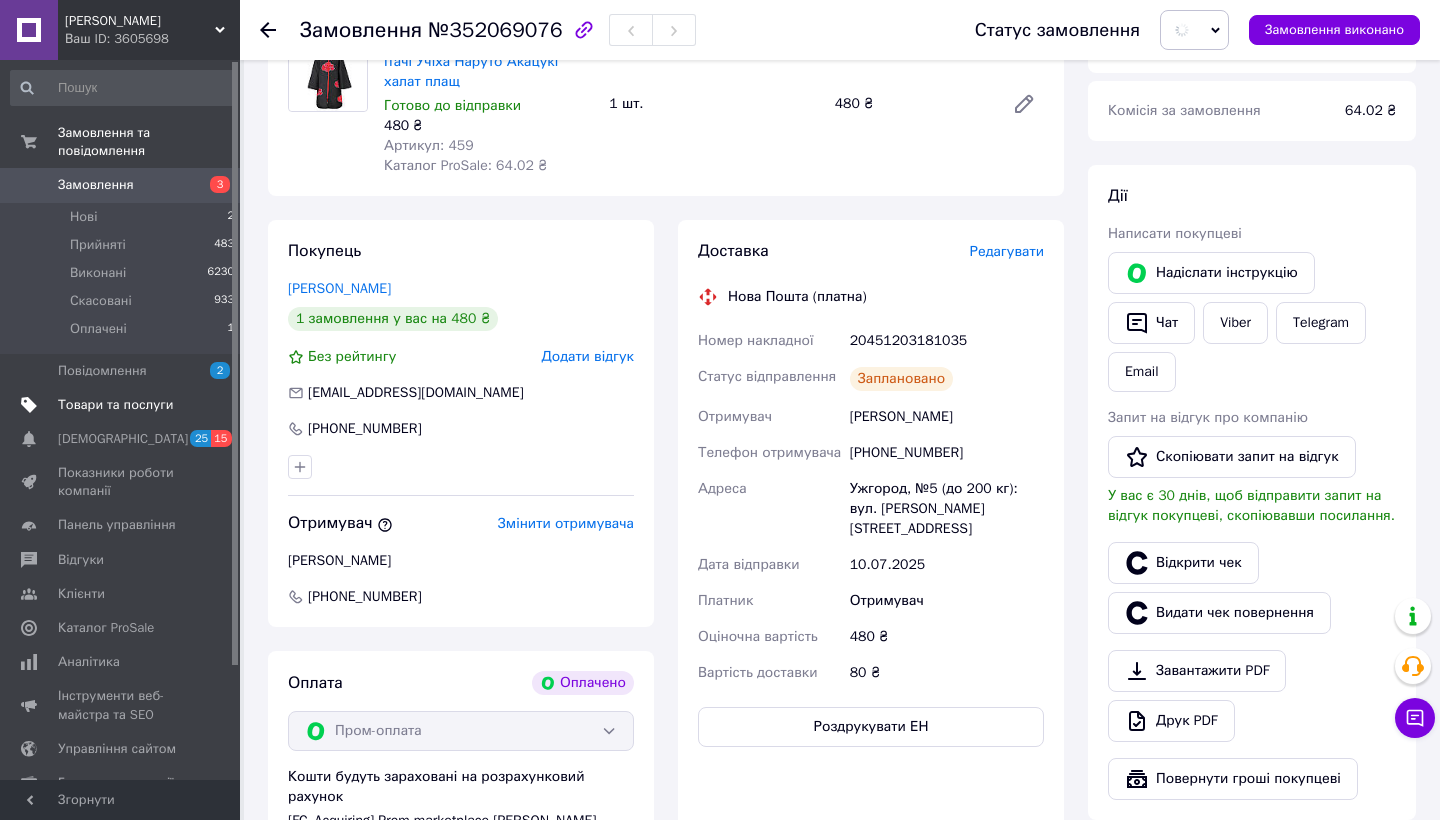 click on "Товари та послуги" at bounding box center (115, 405) 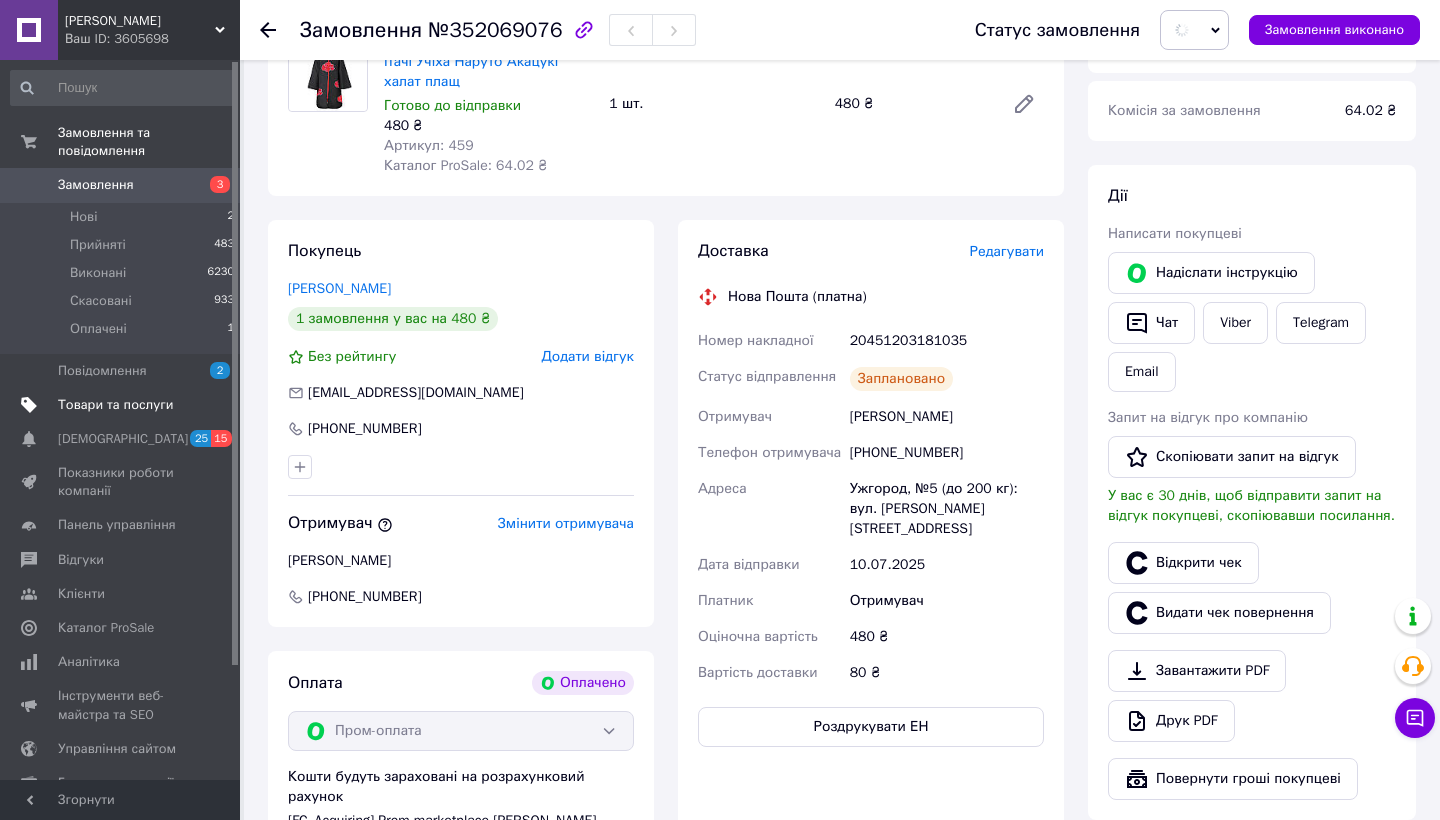 scroll, scrollTop: 0, scrollLeft: 0, axis: both 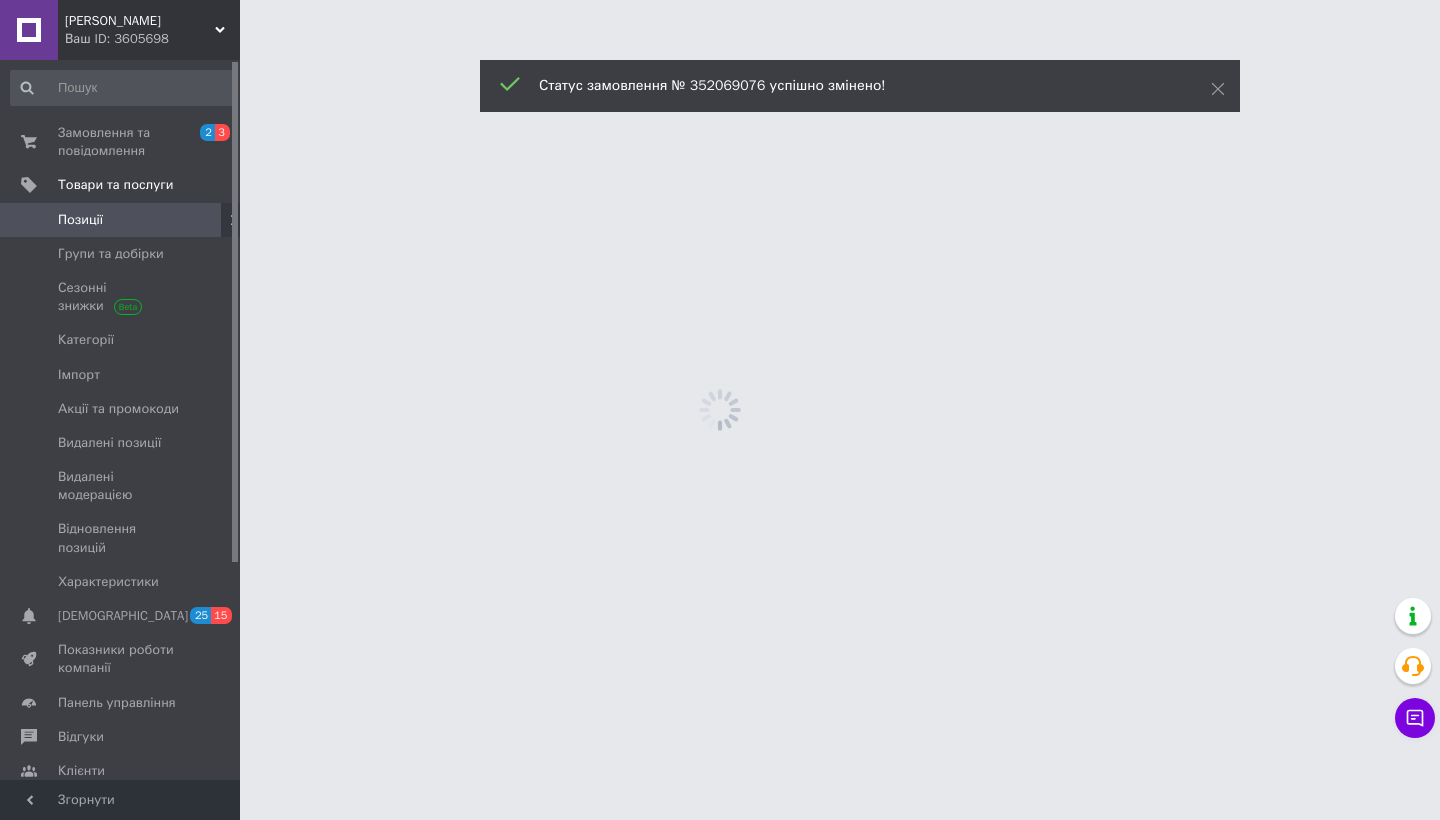 click on "[PERSON_NAME] Ваш ID: 3605698 Сайт Фан Шоп Кабінет покупця Перевірити стан системи Сторінка на порталі Довідка Вийти Замовлення та повідомлення 2 3 Товари та послуги Позиції Групи та добірки Сезонні знижки Категорії Імпорт Акції та промокоди Видалені позиції Видалені модерацією Відновлення позицій Характеристики Сповіщення 25 15 Показники роботи компанії Панель управління Відгуки Клієнти Каталог ProSale Аналітика Інструменти веб-майстра та SEO Управління сайтом Гаманець компанії [PERSON_NAME] Prom мікс 1 000" at bounding box center [720, 0] 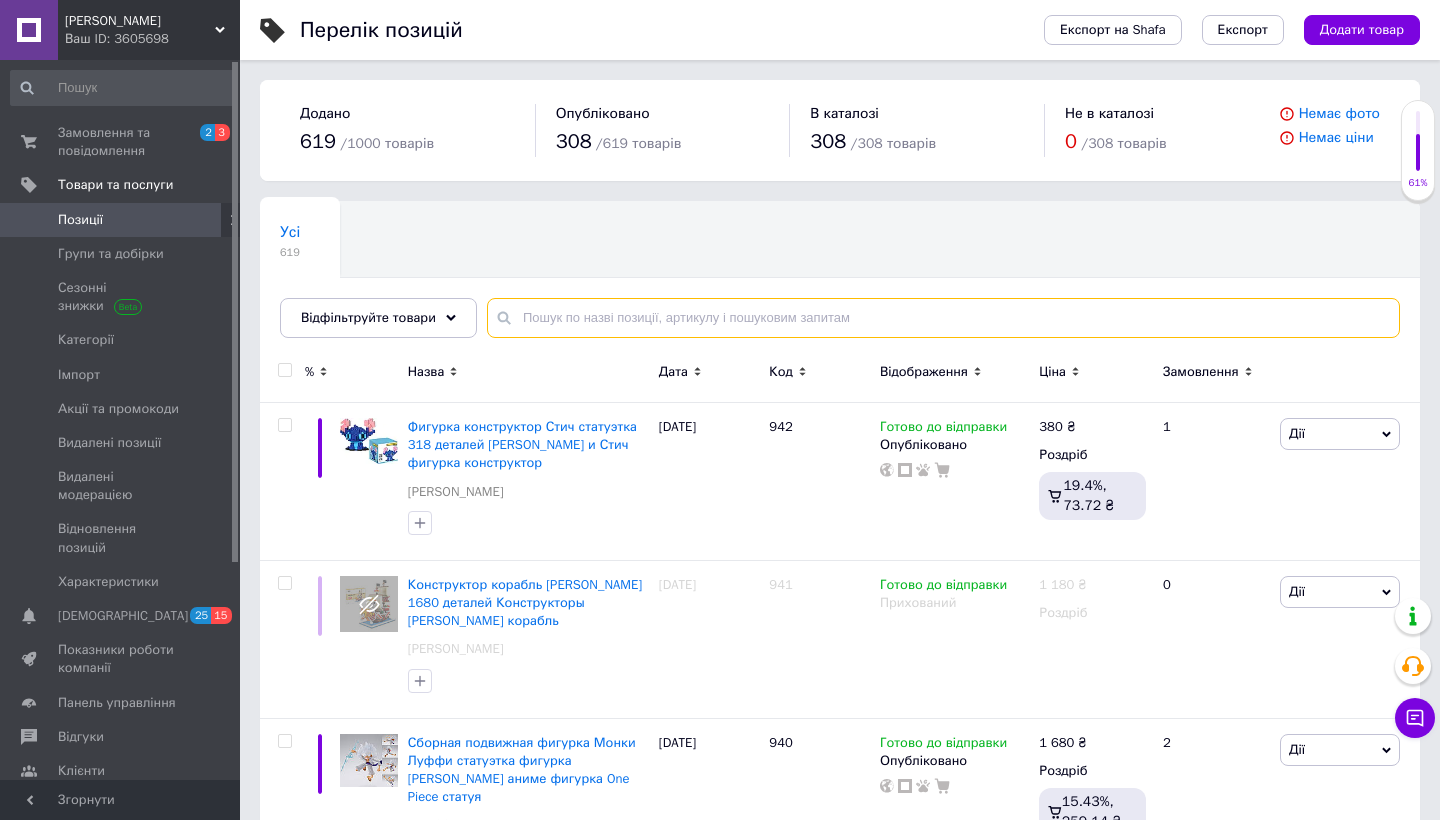 click at bounding box center [943, 318] 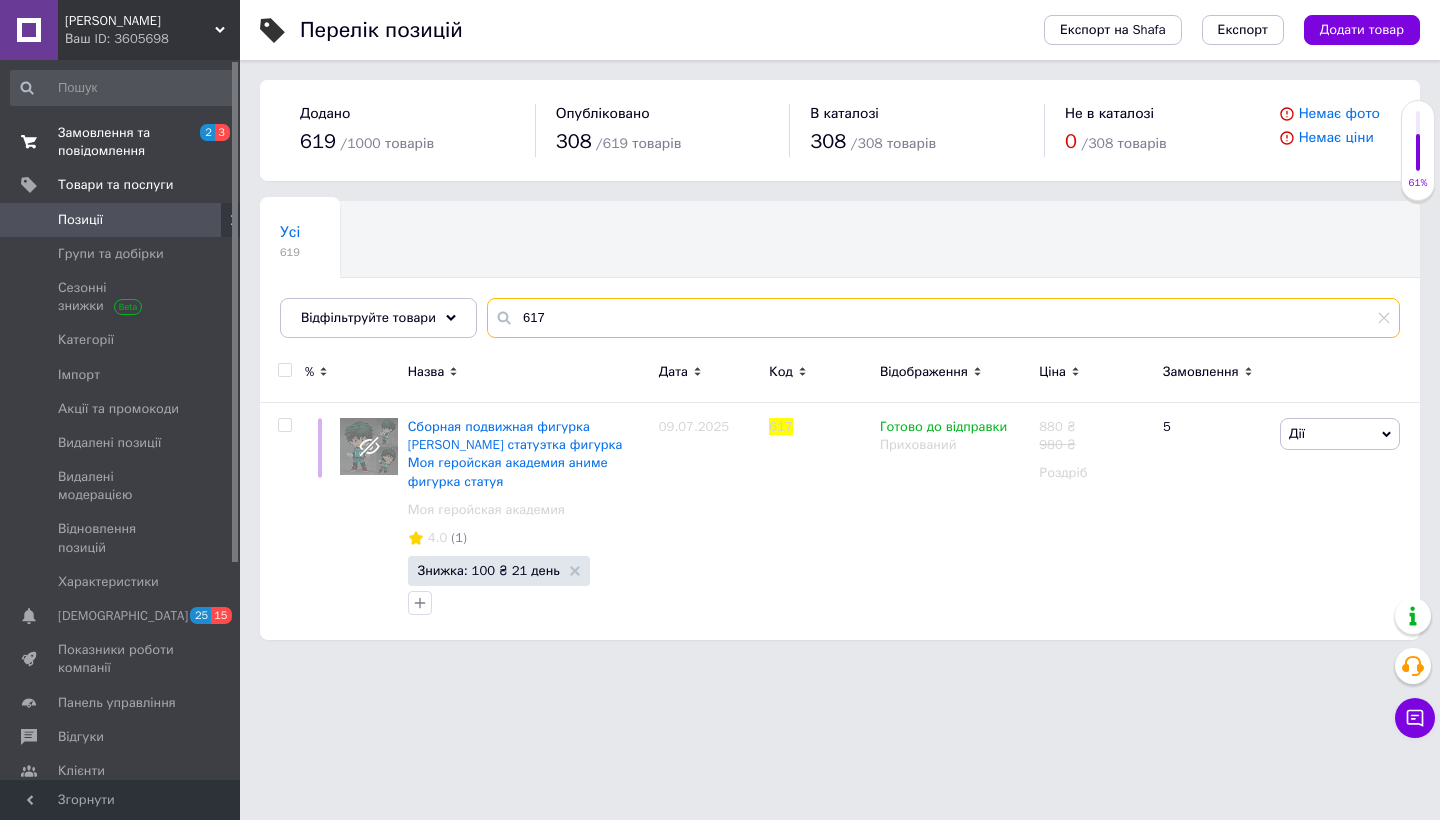 type on "617" 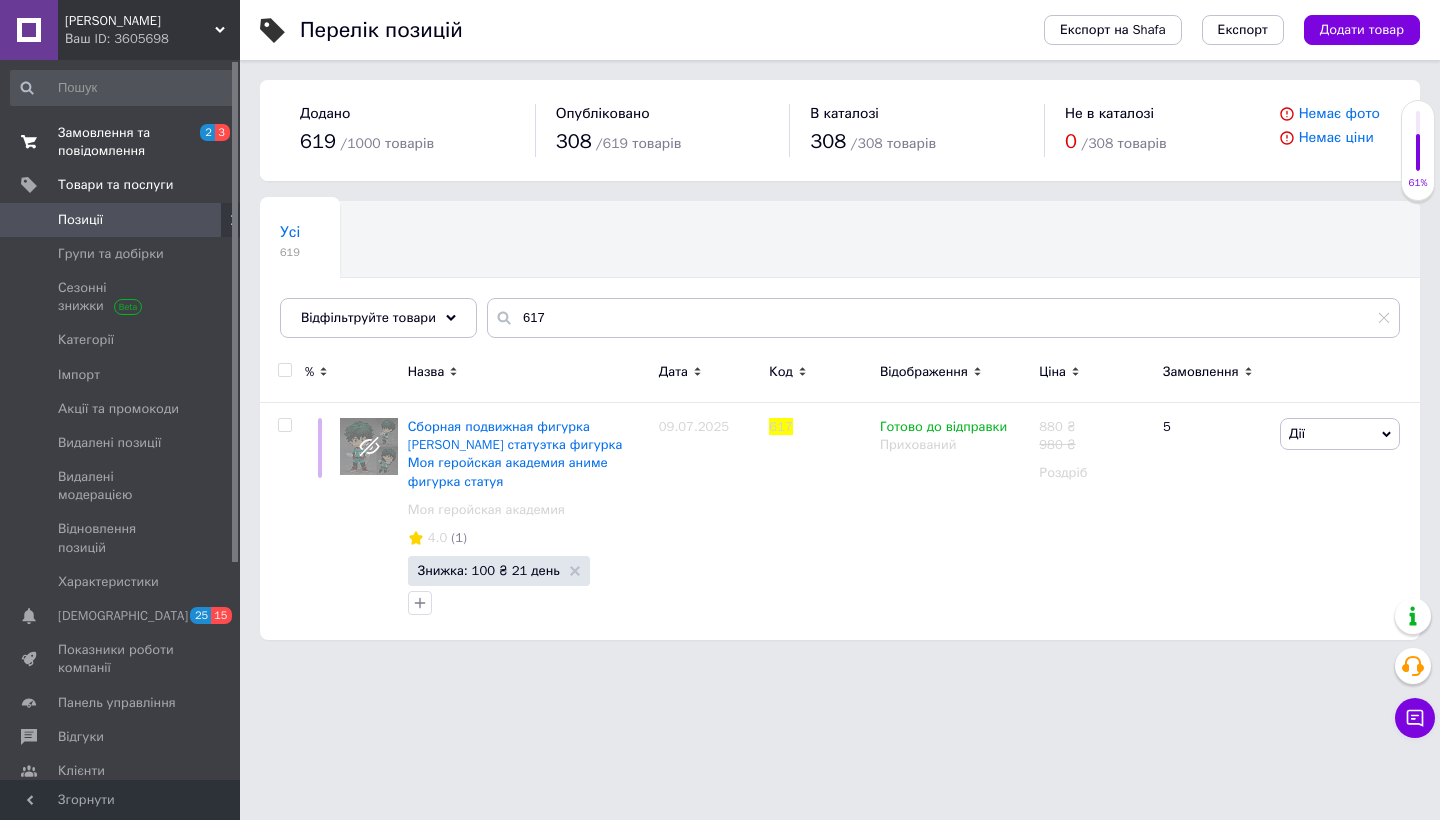 click on "Замовлення та повідомлення" at bounding box center (121, 142) 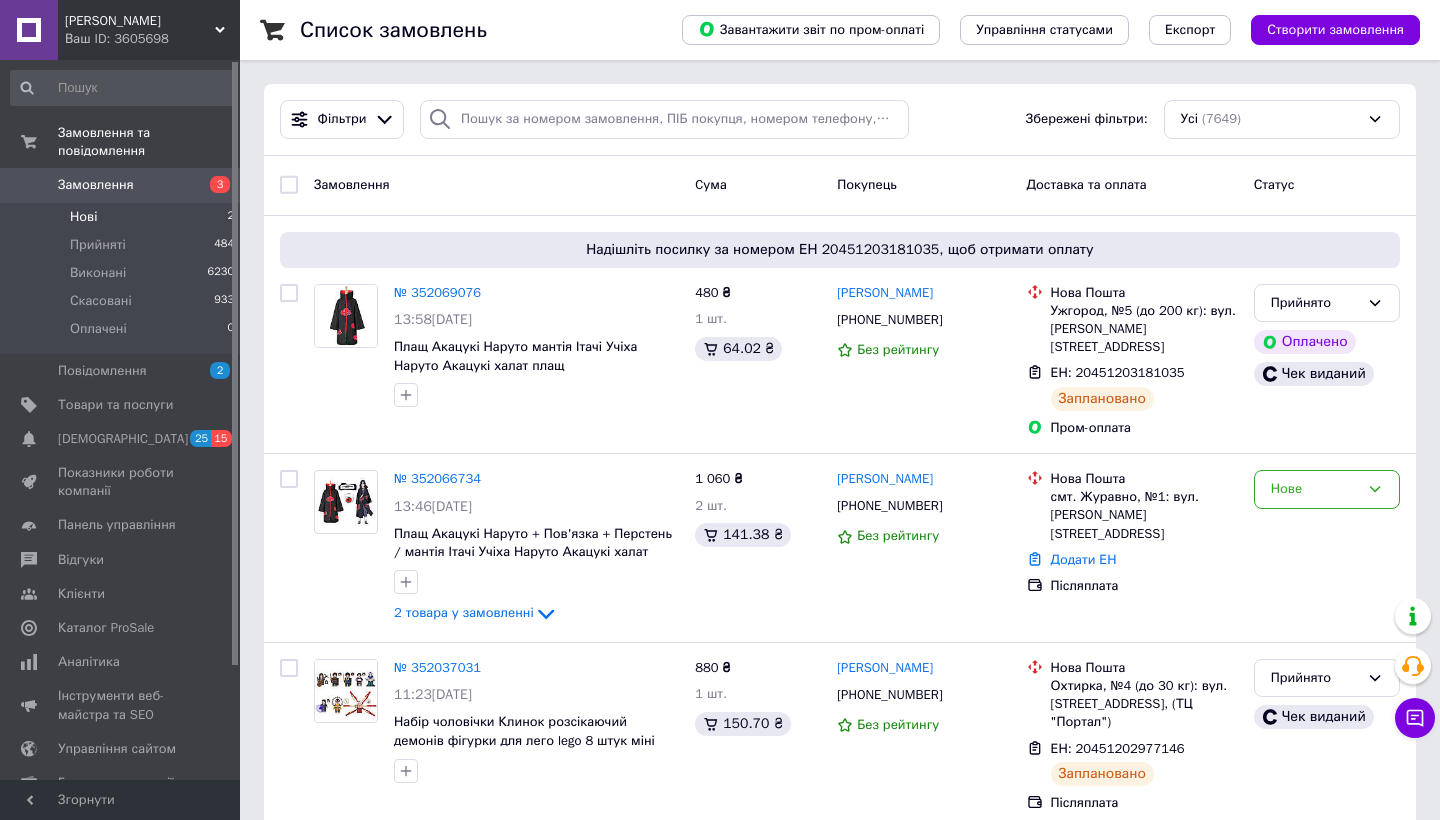 click on "Нові 2" at bounding box center (123, 217) 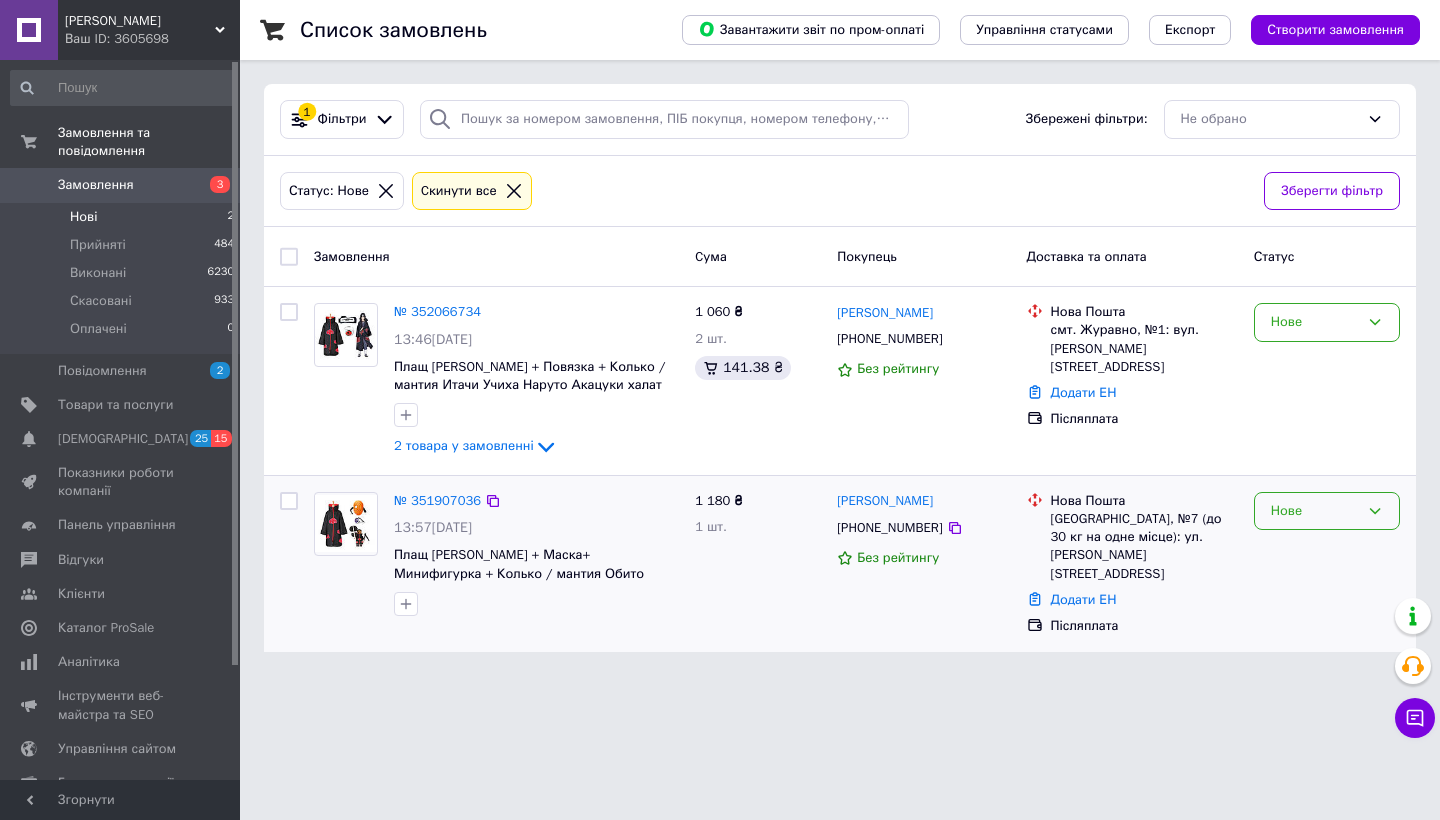 click on "Нове" at bounding box center (1315, 511) 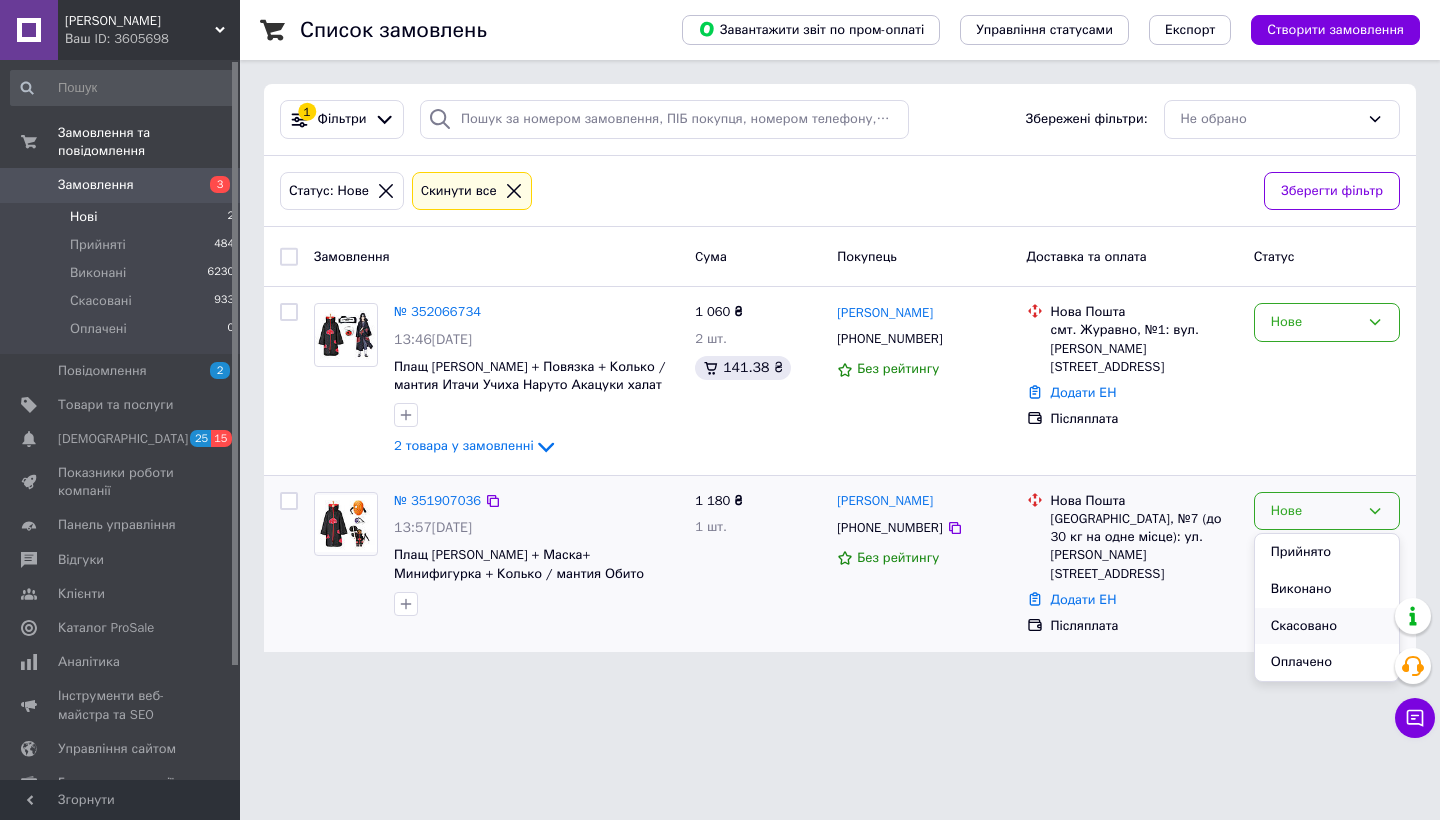 click on "Скасовано" at bounding box center (1327, 626) 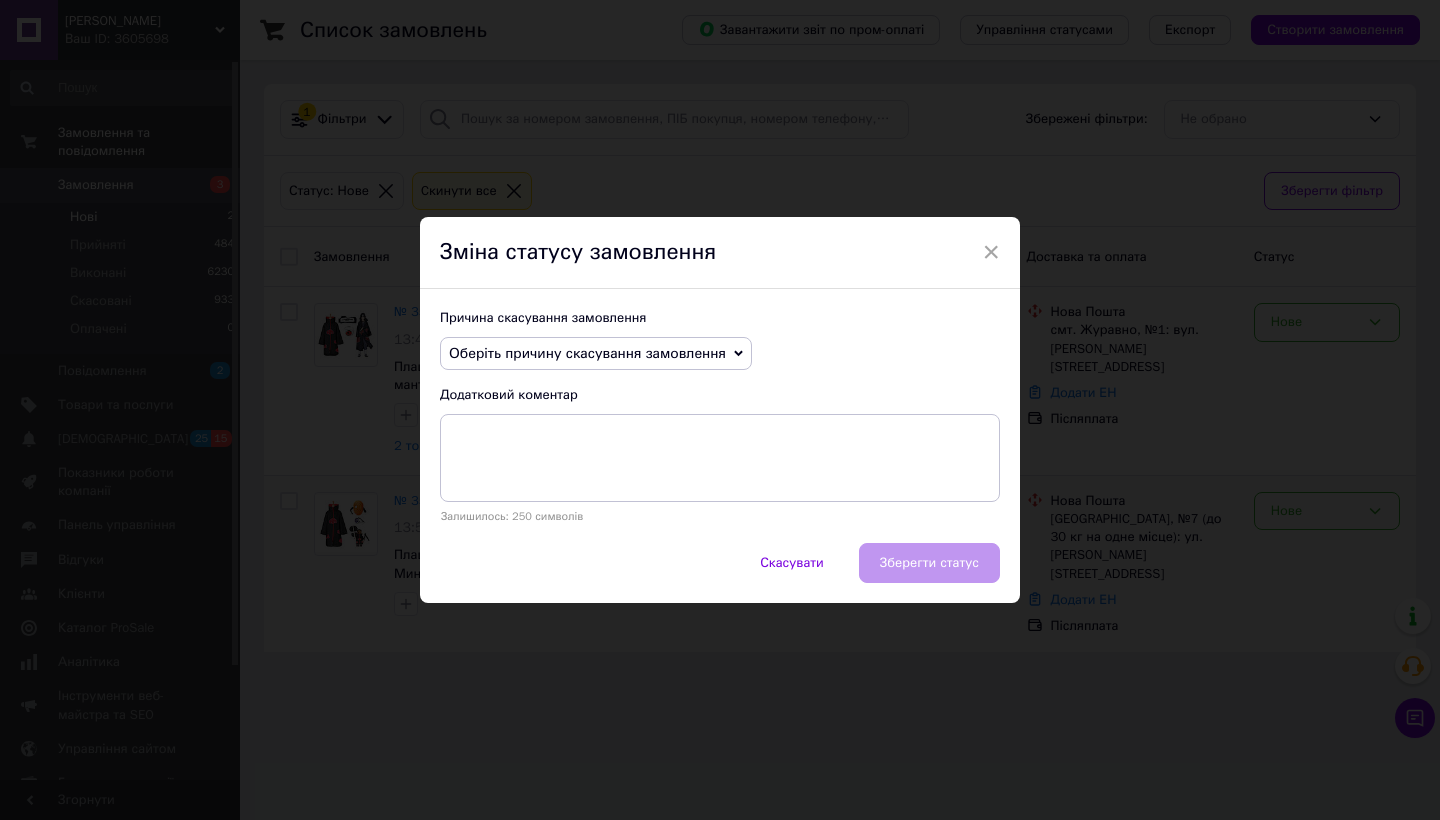 click on "Оберіть причину скасування замовлення" at bounding box center [587, 353] 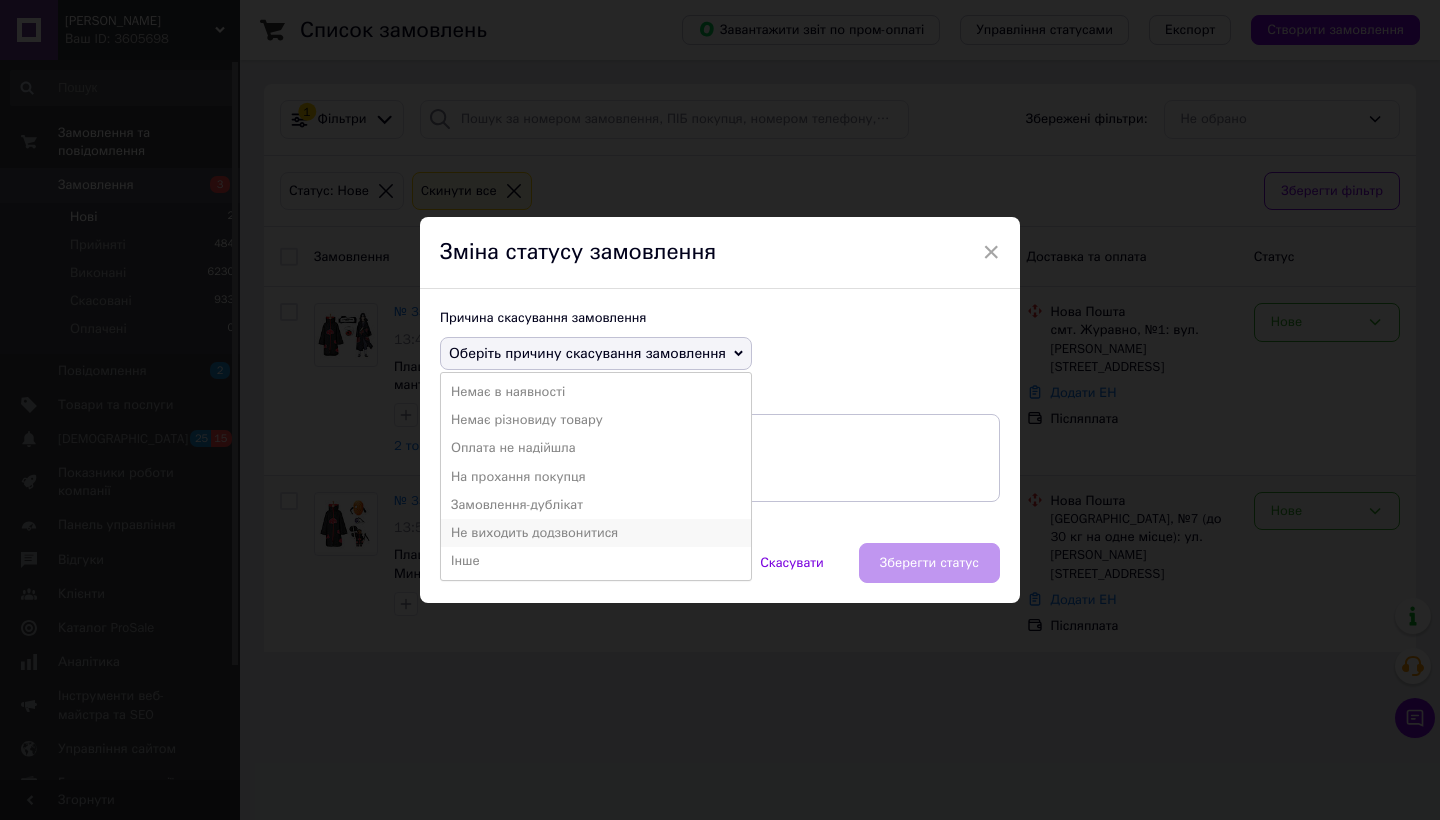 click on "Не виходить додзвонитися" at bounding box center [596, 533] 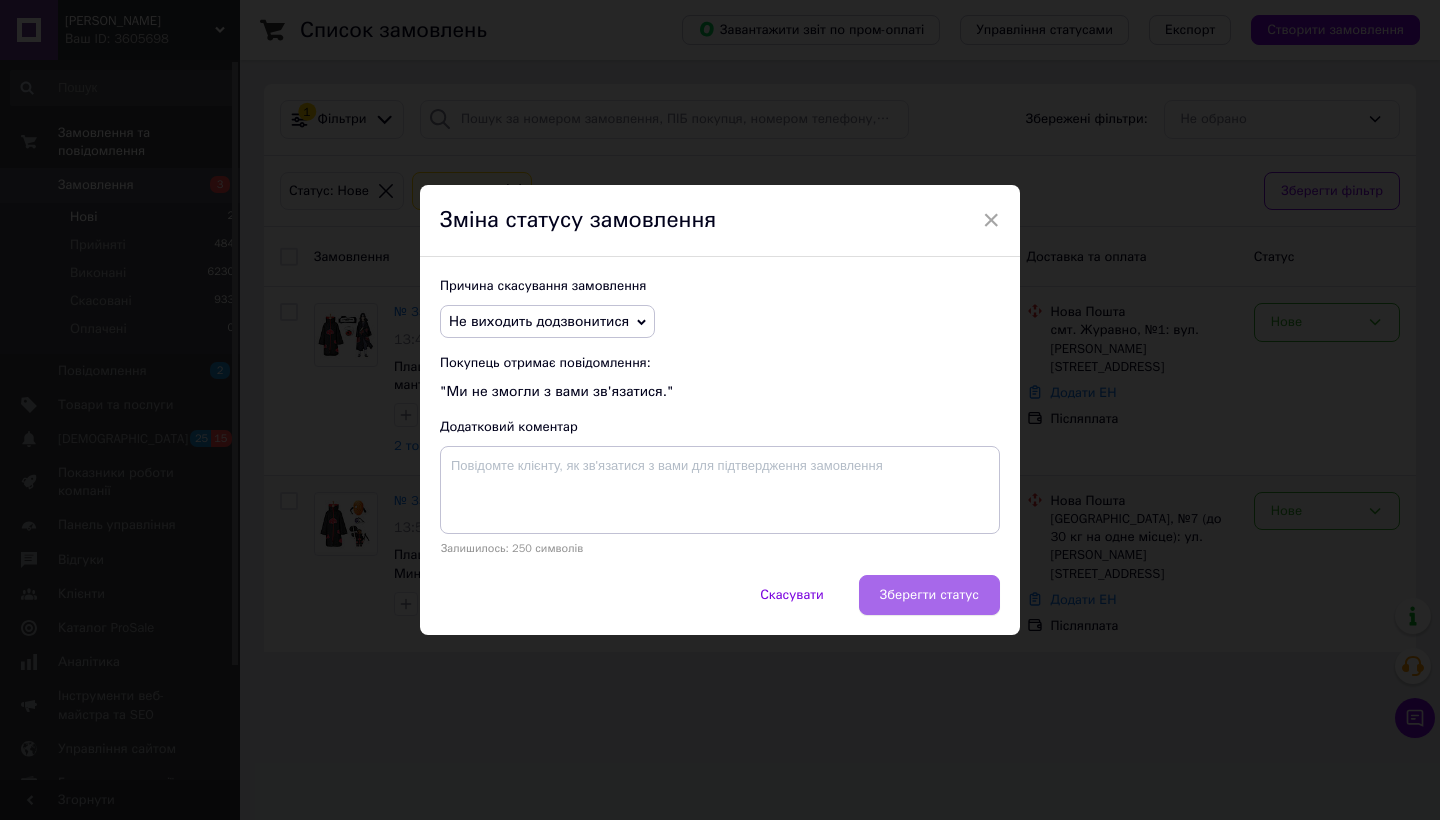 click on "Зберегти статус" at bounding box center [929, 595] 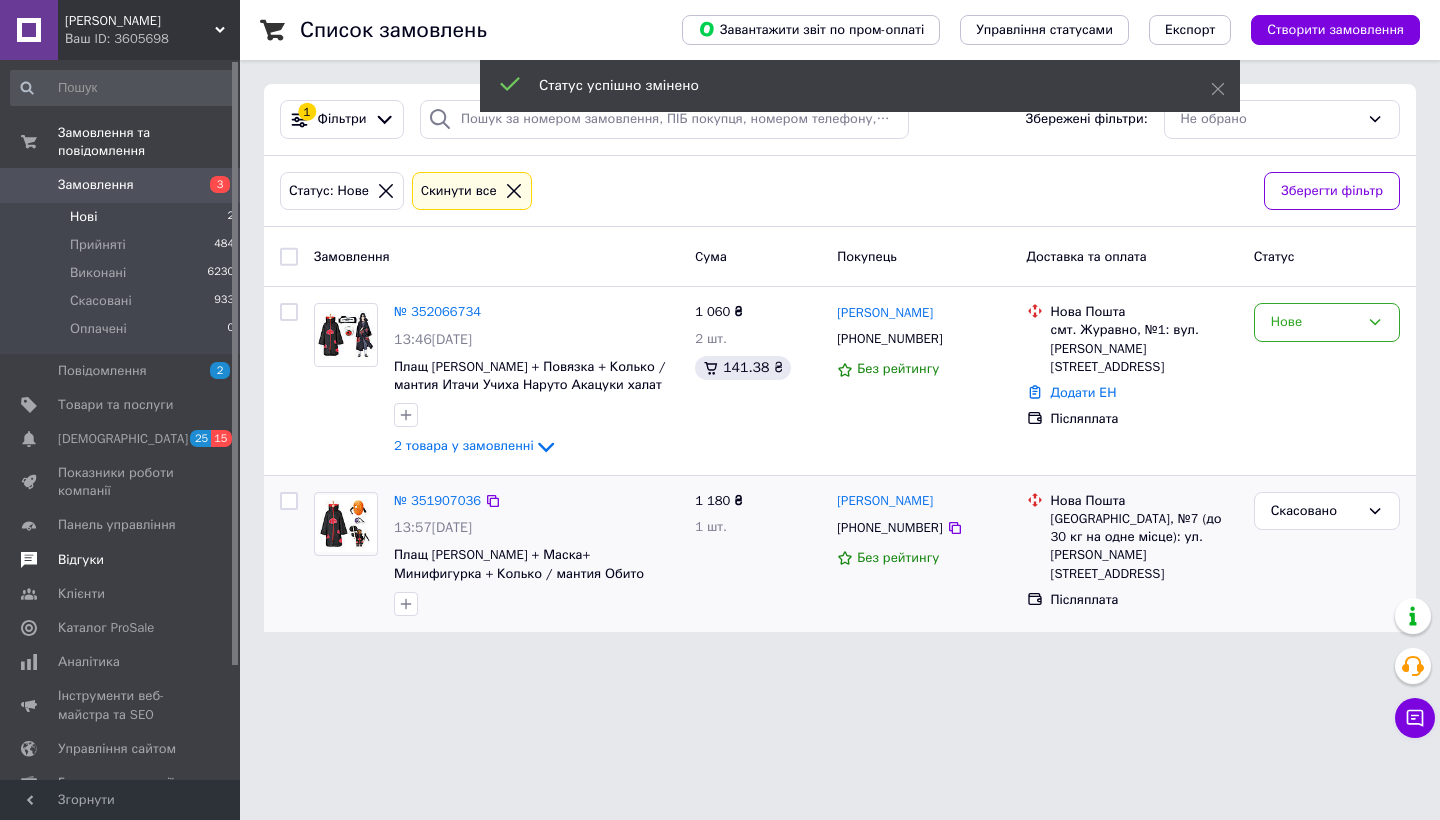 click on "Відгуки" at bounding box center [81, 560] 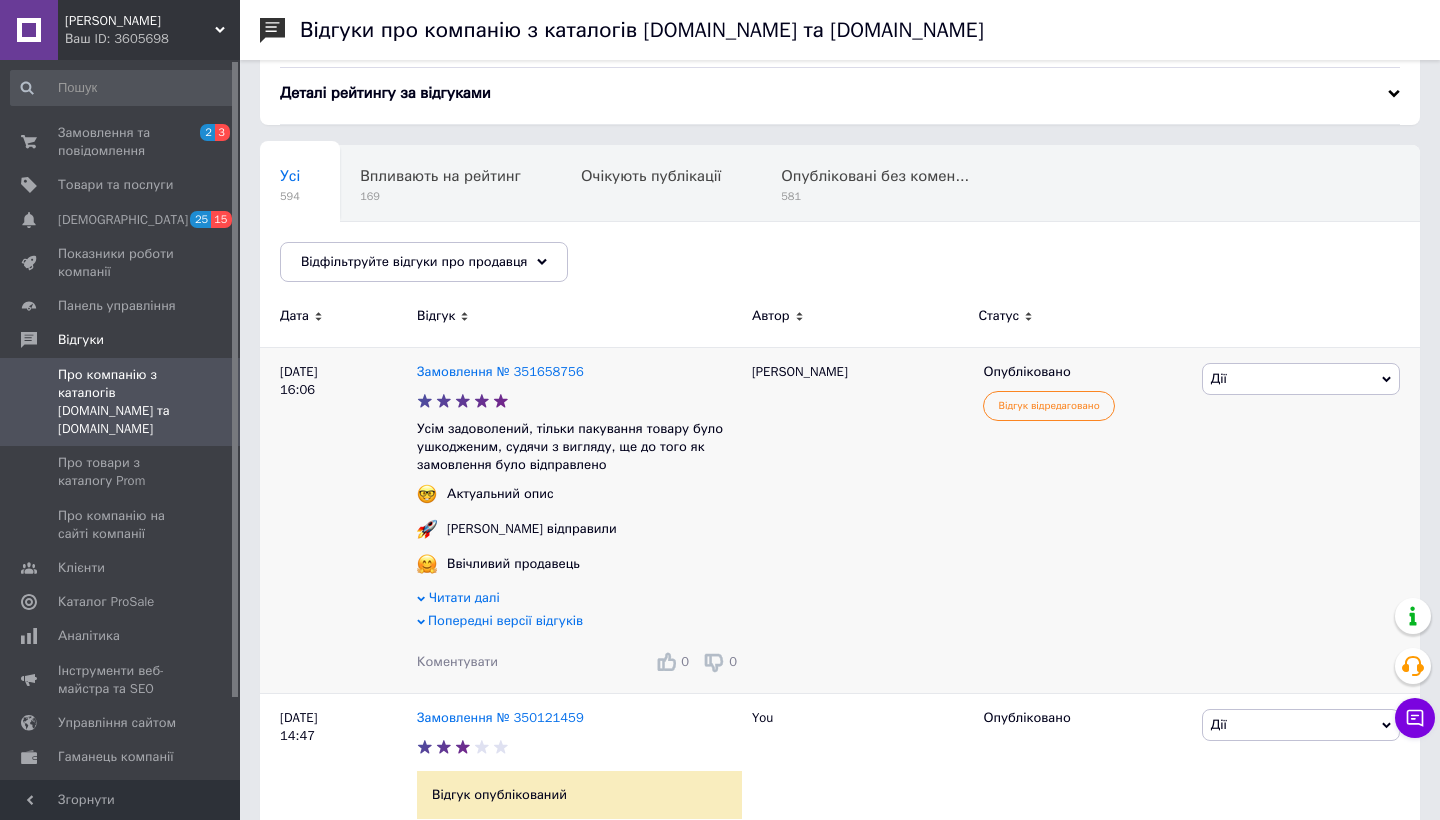 scroll, scrollTop: 17, scrollLeft: 0, axis: vertical 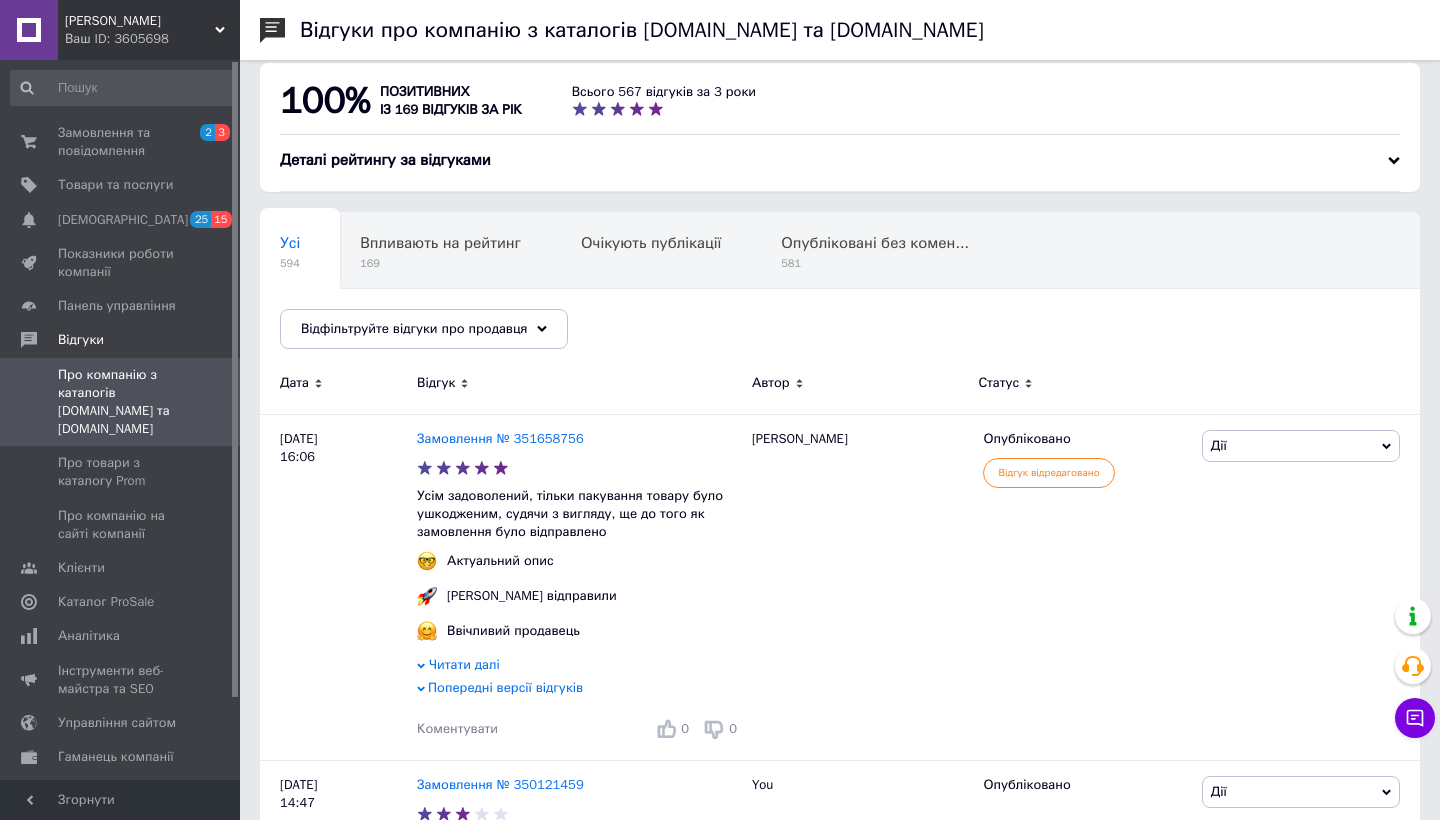 click on "Про компанію з каталогів [DOMAIN_NAME] та [DOMAIN_NAME]" at bounding box center [123, 402] 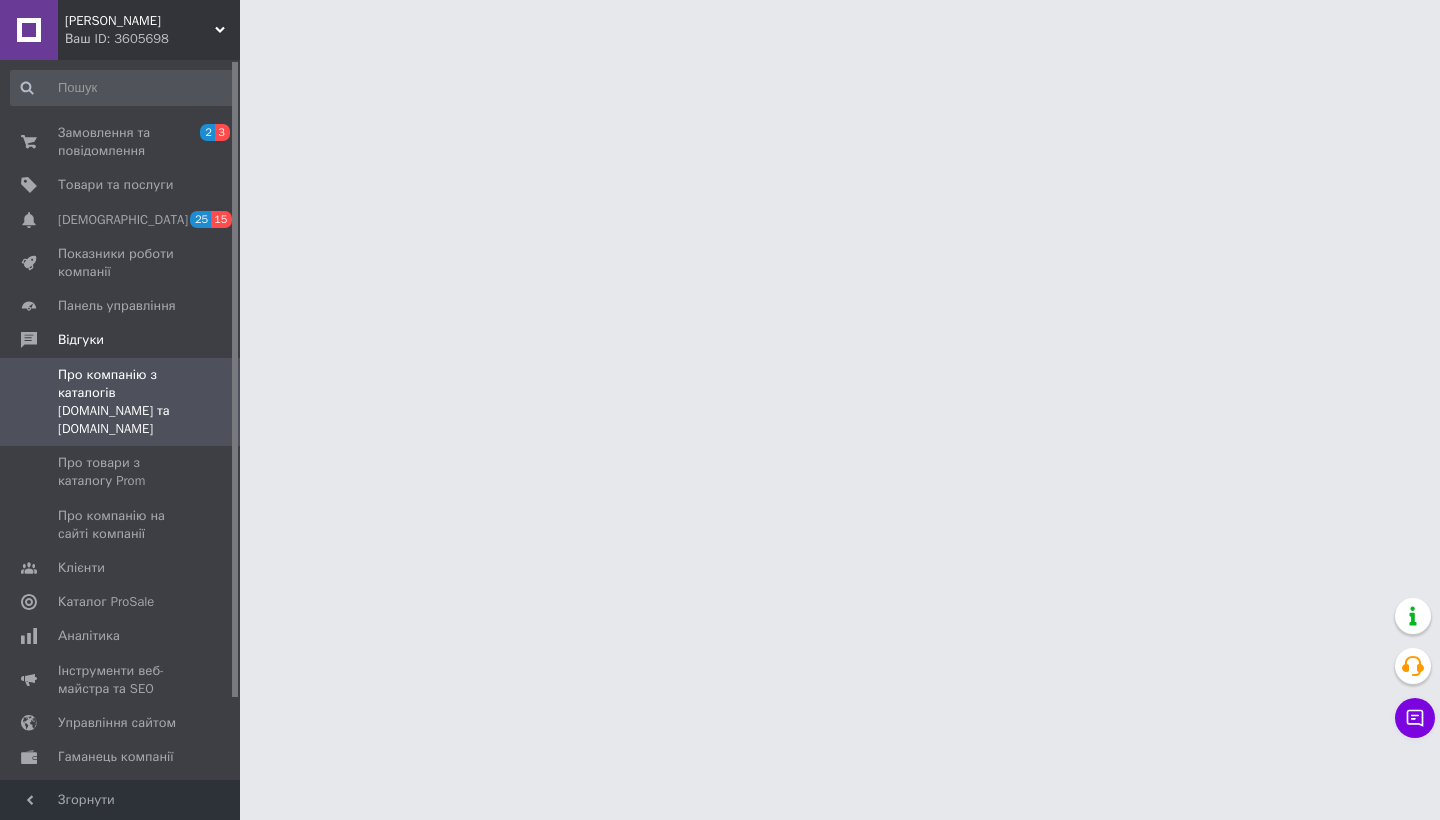 scroll, scrollTop: 0, scrollLeft: 0, axis: both 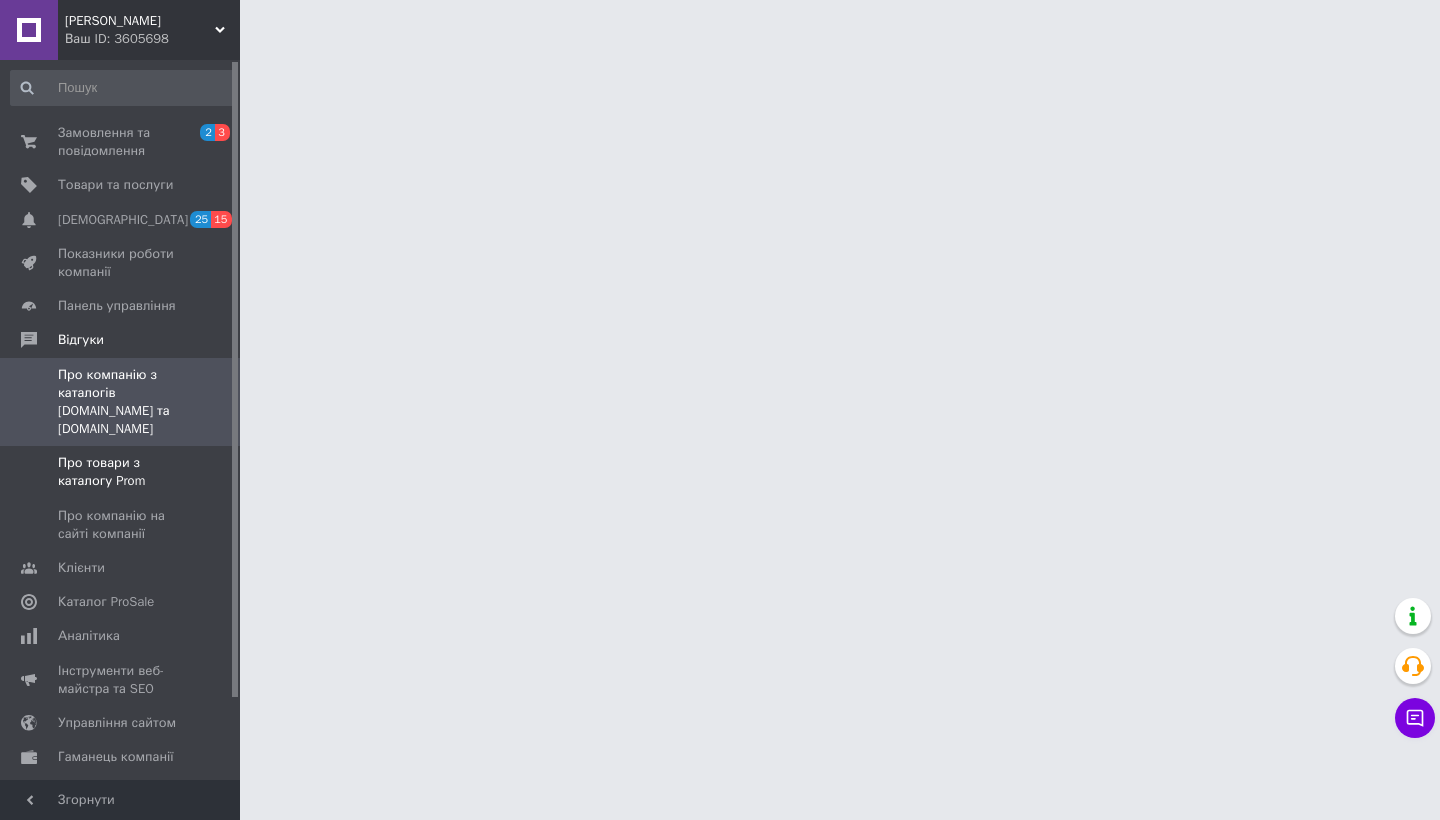 click on "Про товари з каталогу Prom" at bounding box center (121, 472) 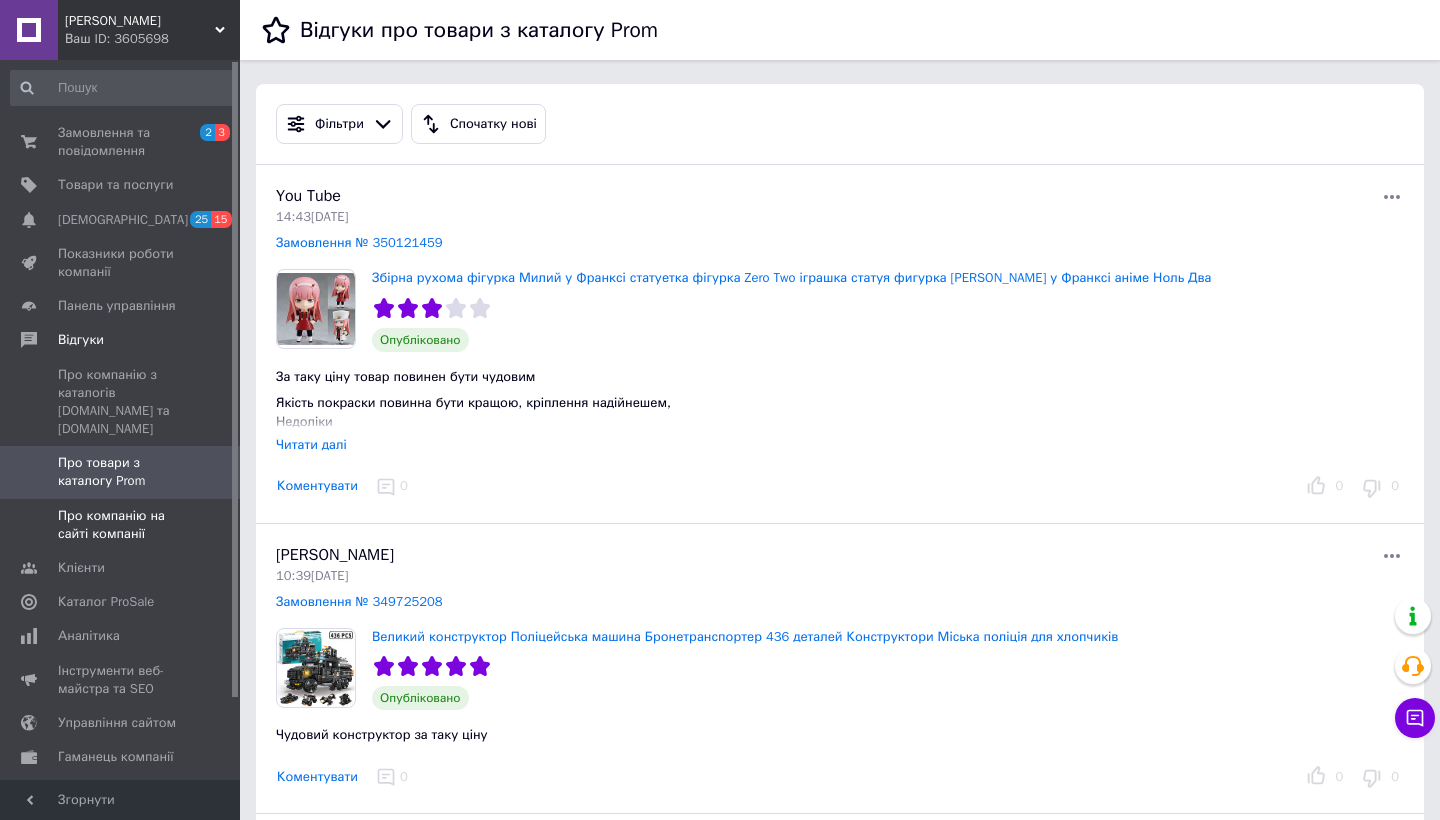 click on "Про компанію на сайті компанії" at bounding box center [121, 525] 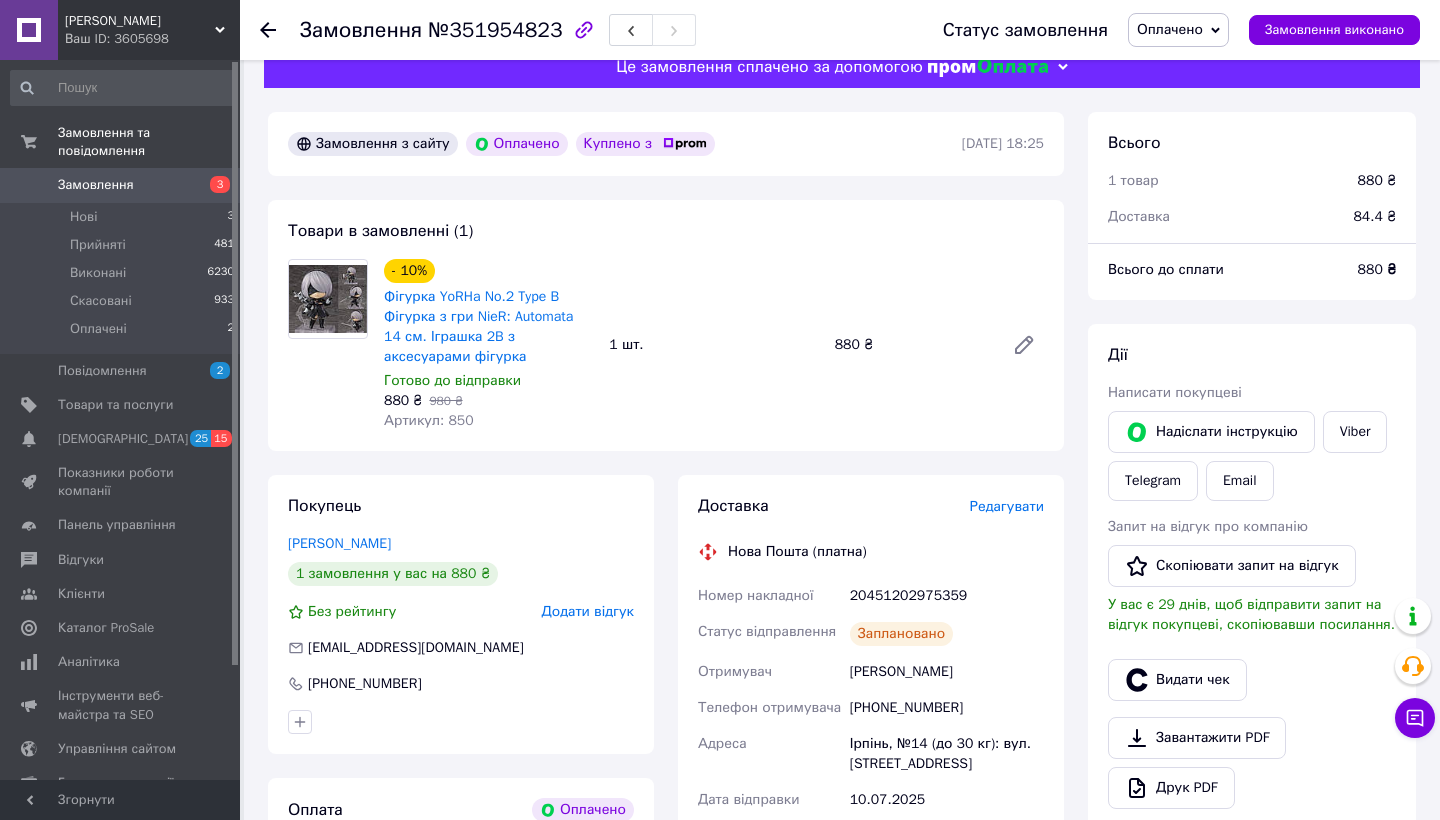scroll, scrollTop: 131, scrollLeft: 0, axis: vertical 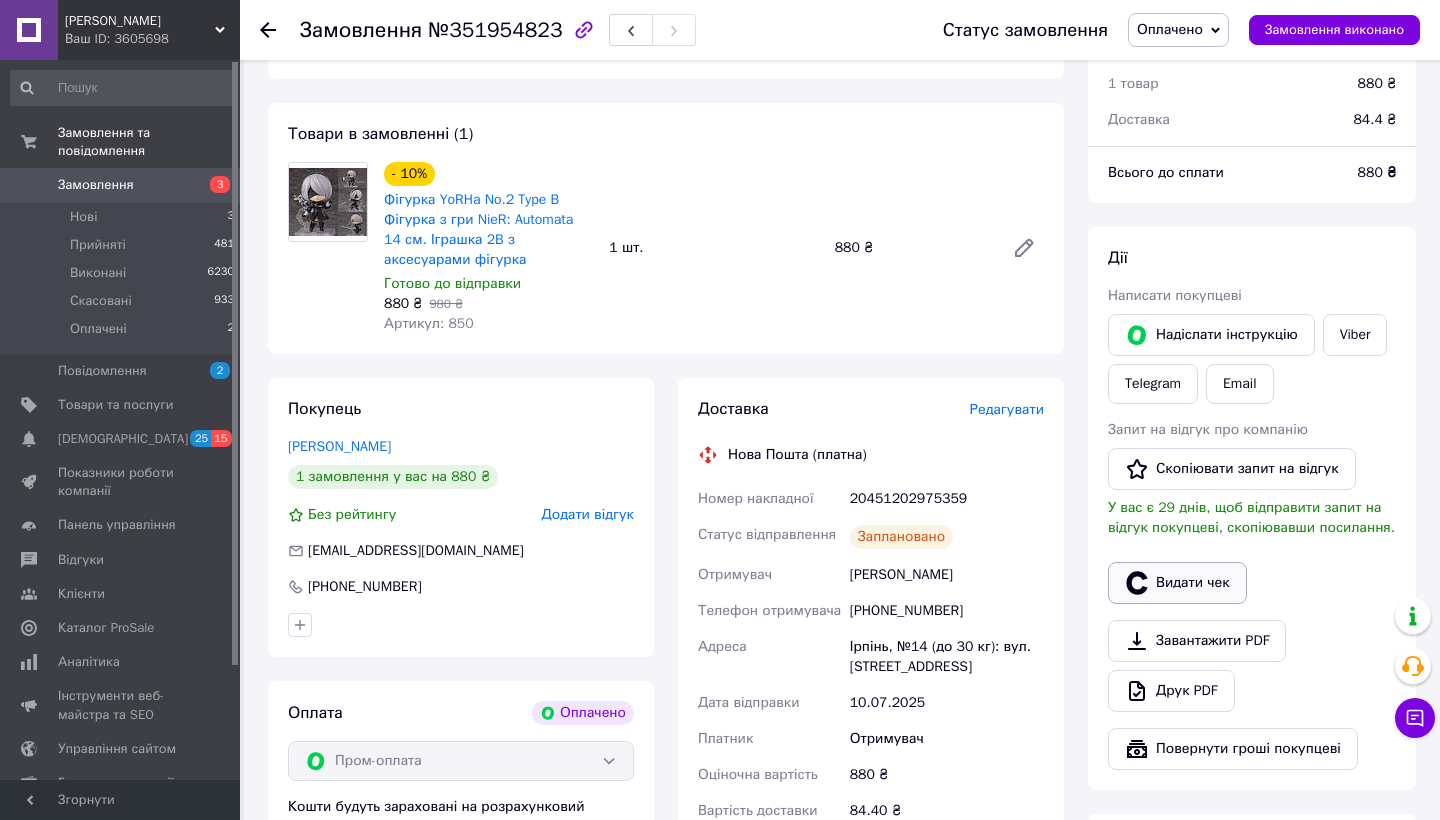click on "Видати чек" at bounding box center (1177, 583) 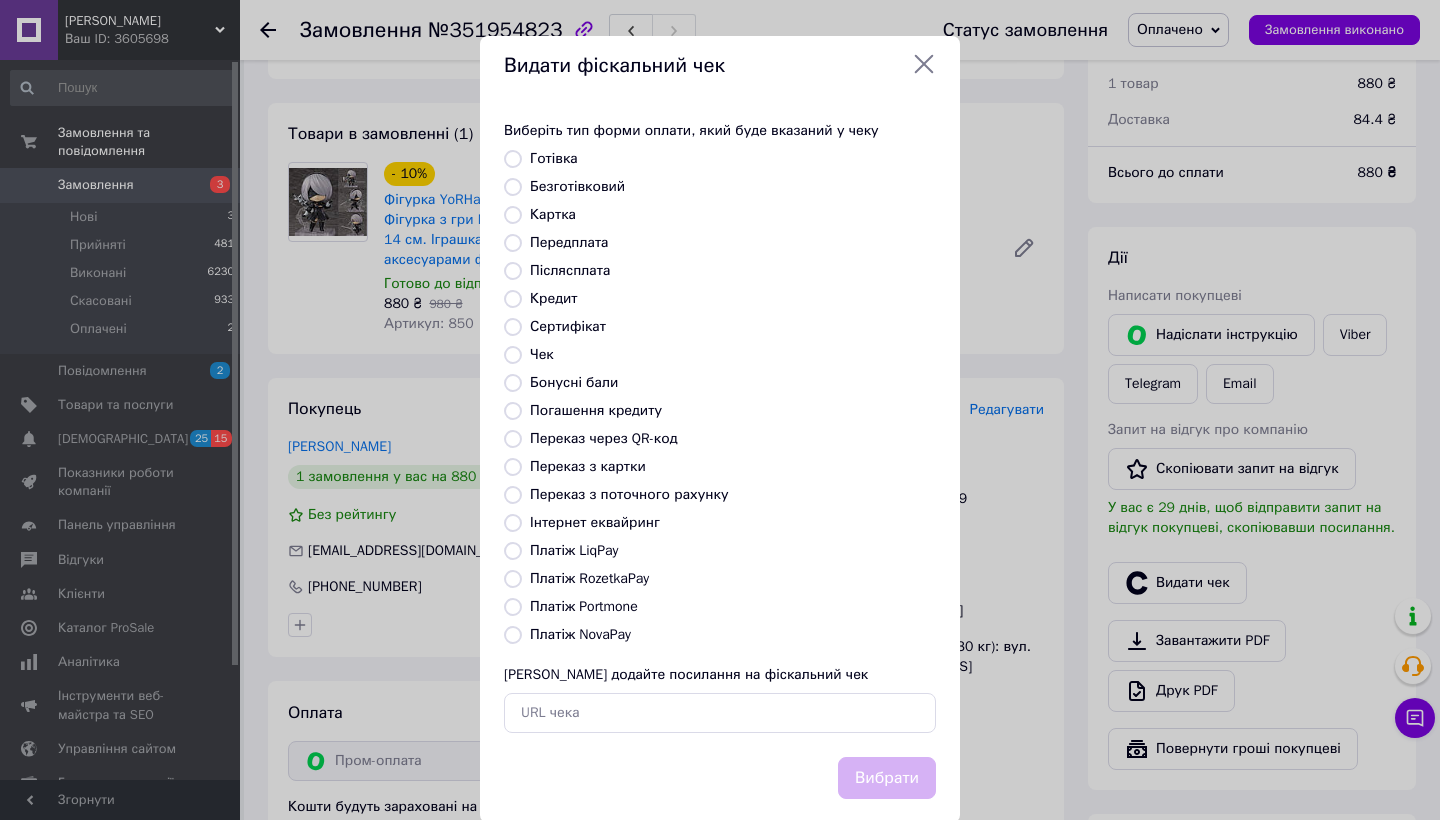 click on "Платіж RozetkaPay" at bounding box center (513, 579) 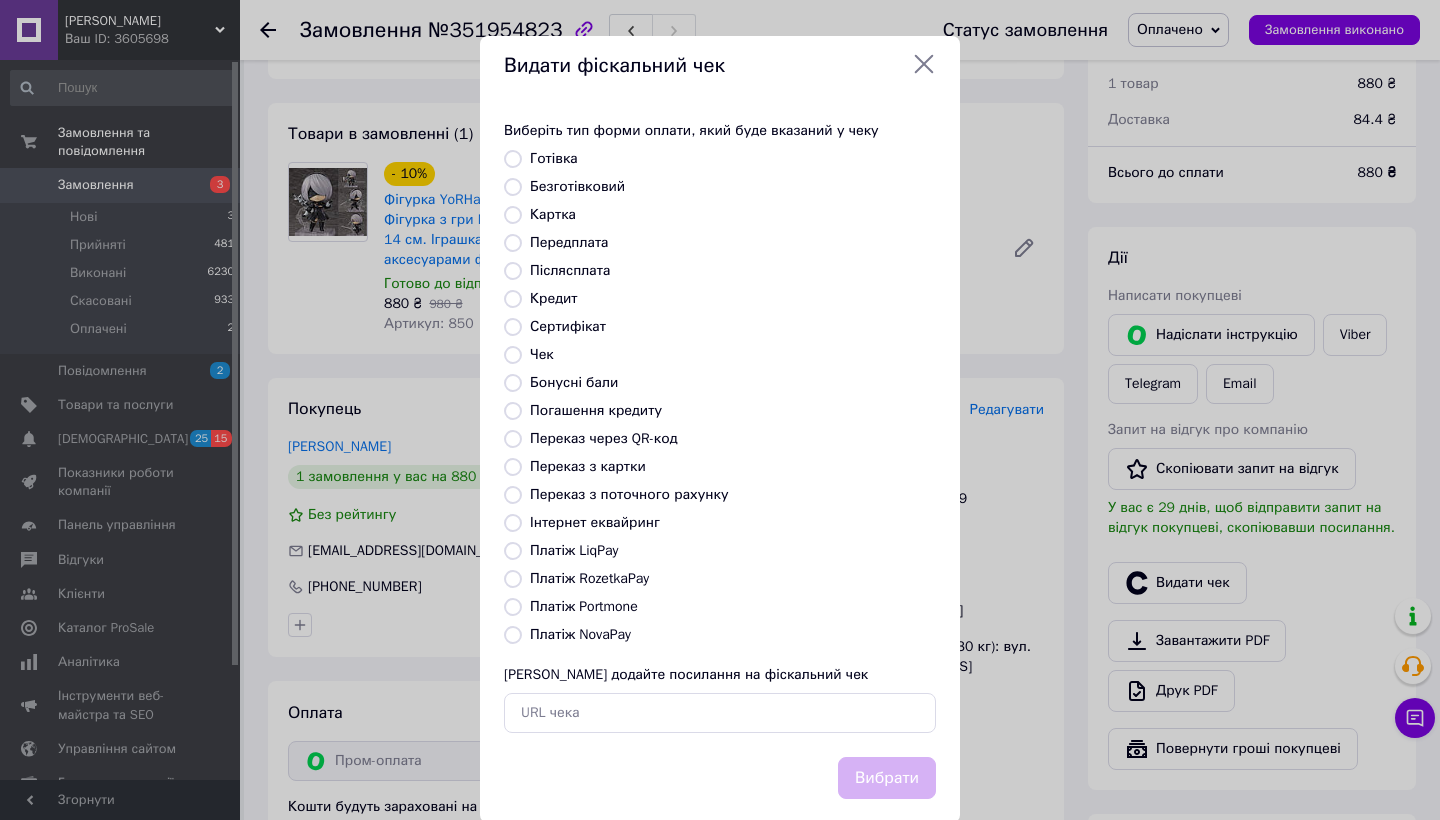 radio on "true" 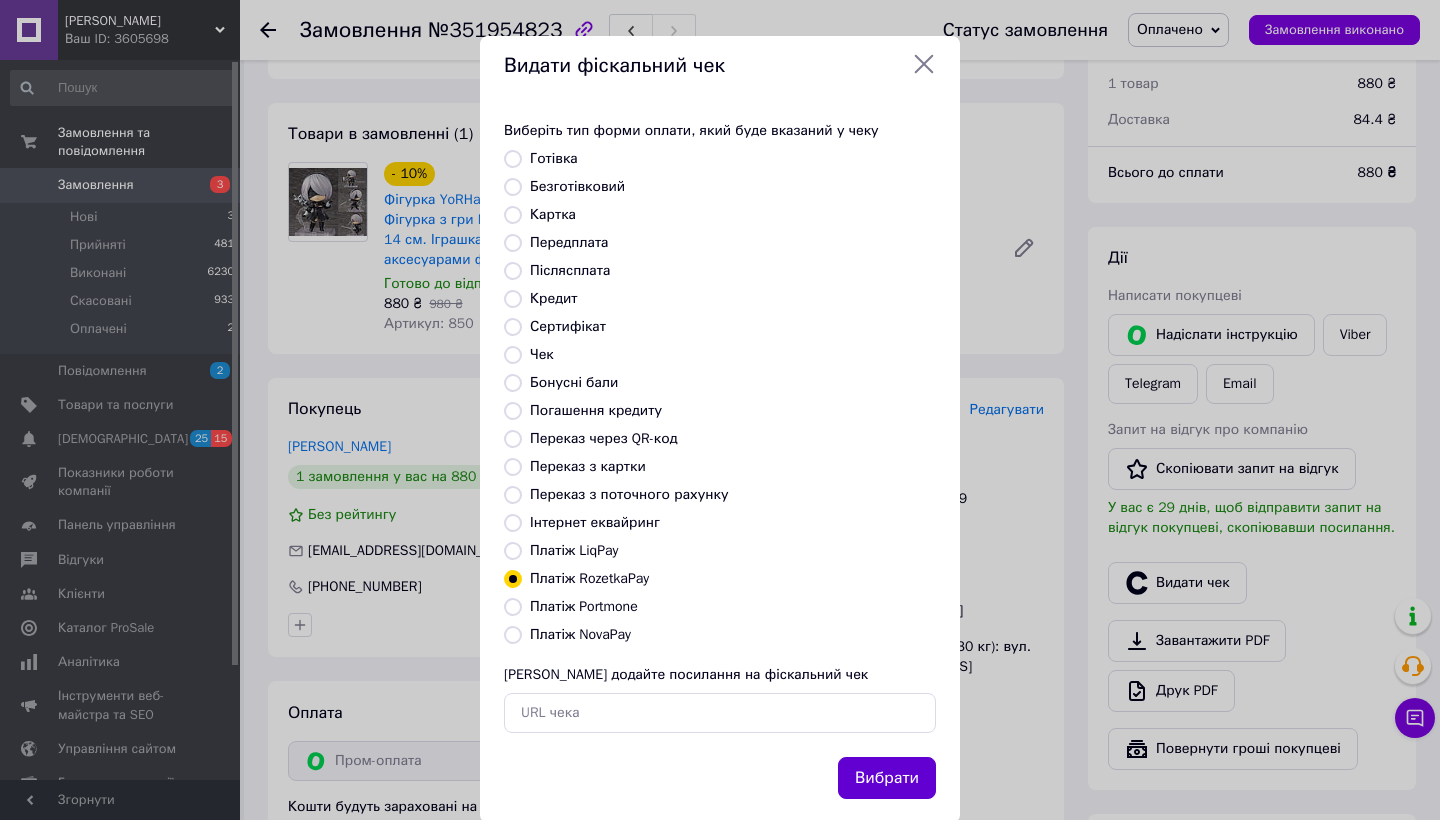 click on "Вибрати" at bounding box center (887, 778) 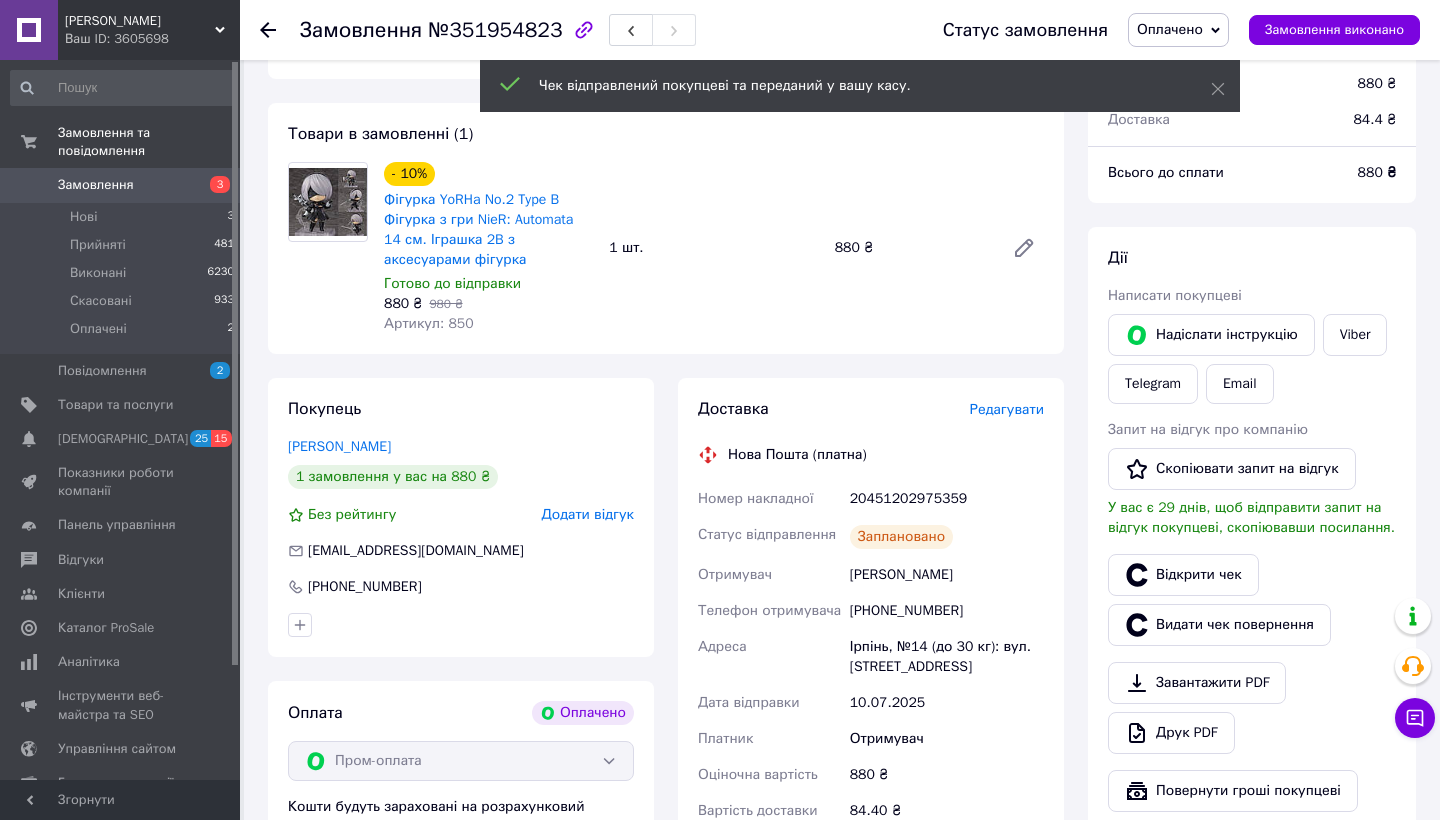 click on "20451202975359" at bounding box center [947, 499] 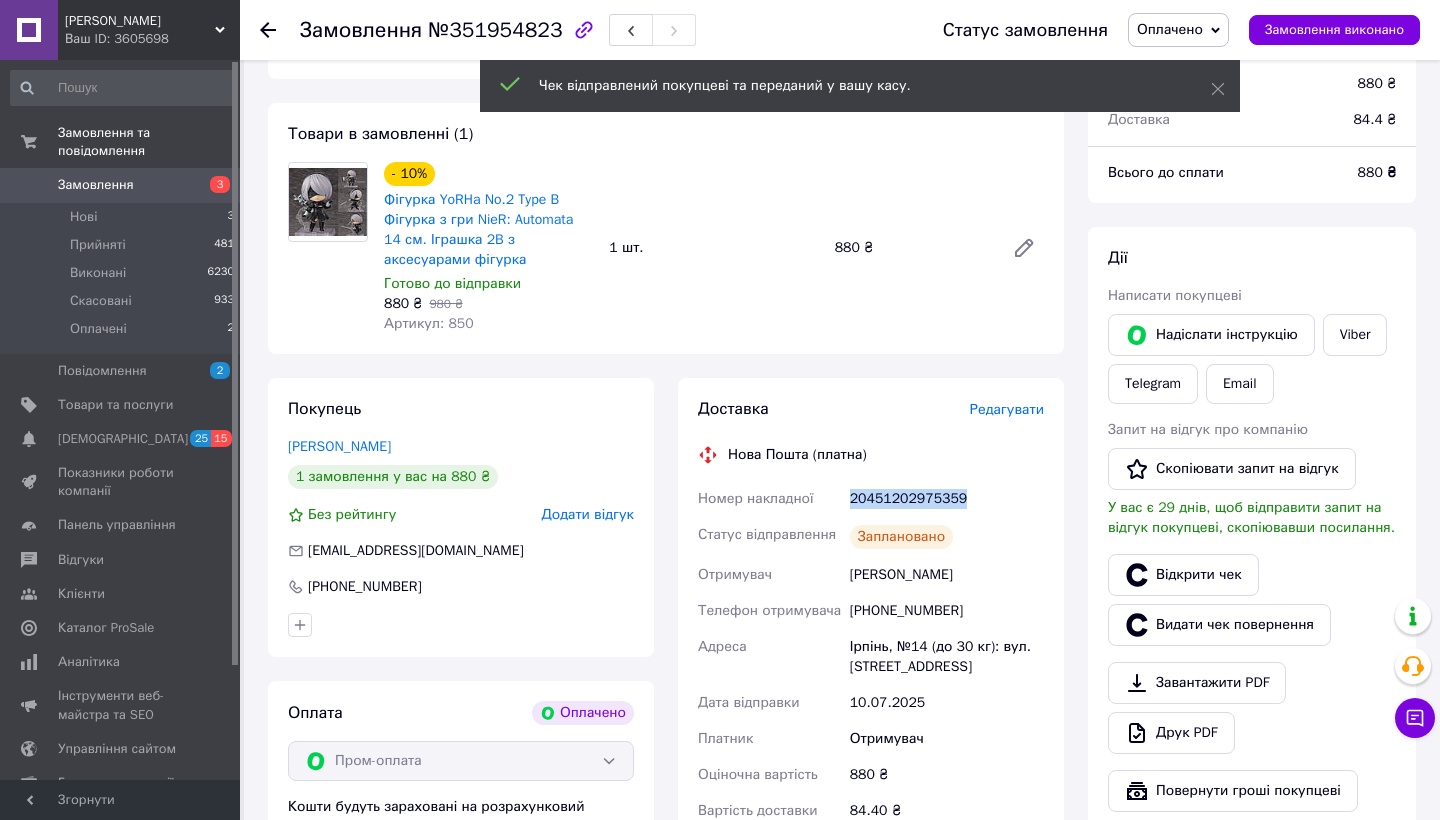 click on "20451202975359" at bounding box center (947, 499) 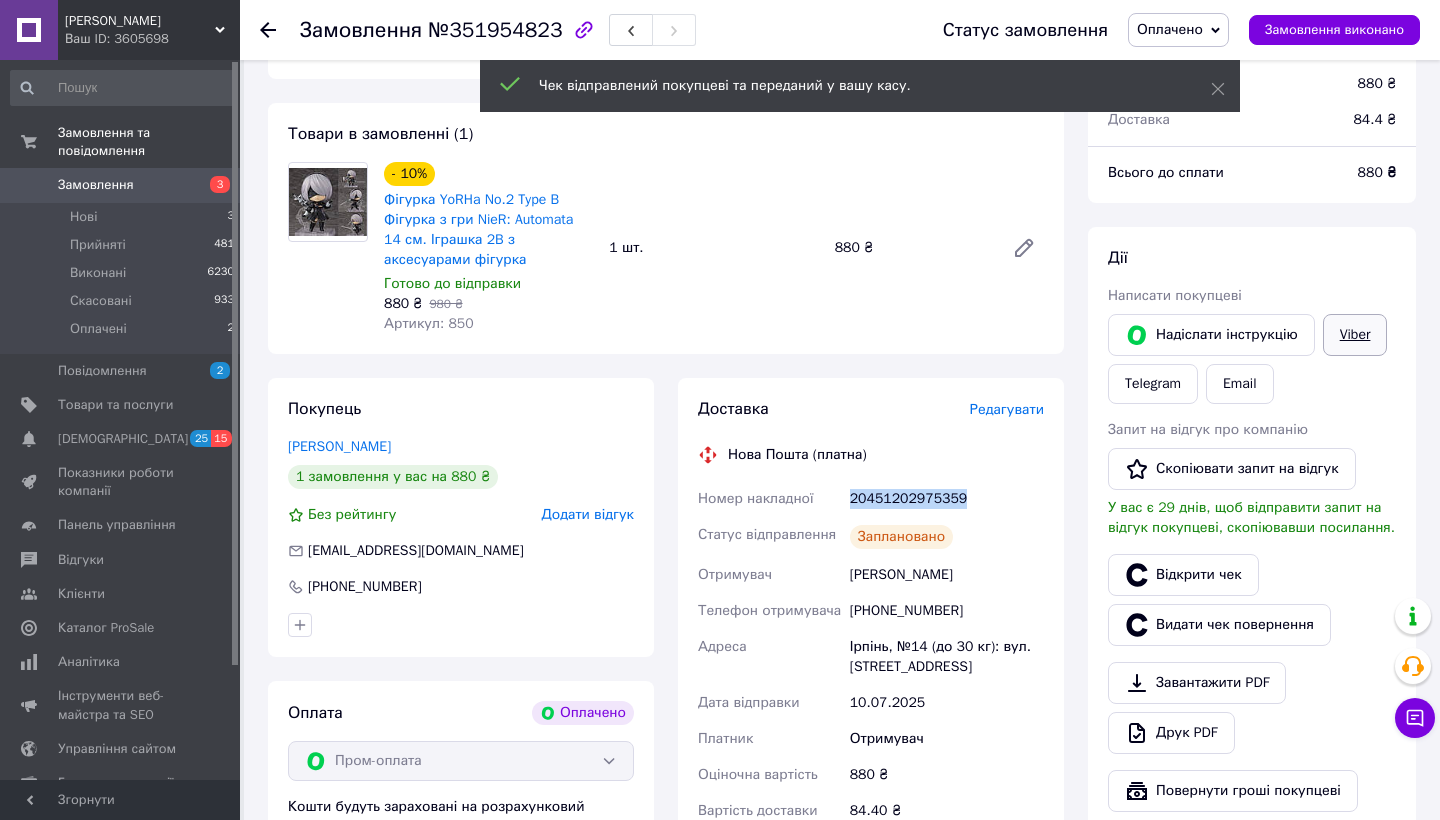 click on "Viber" at bounding box center [1355, 335] 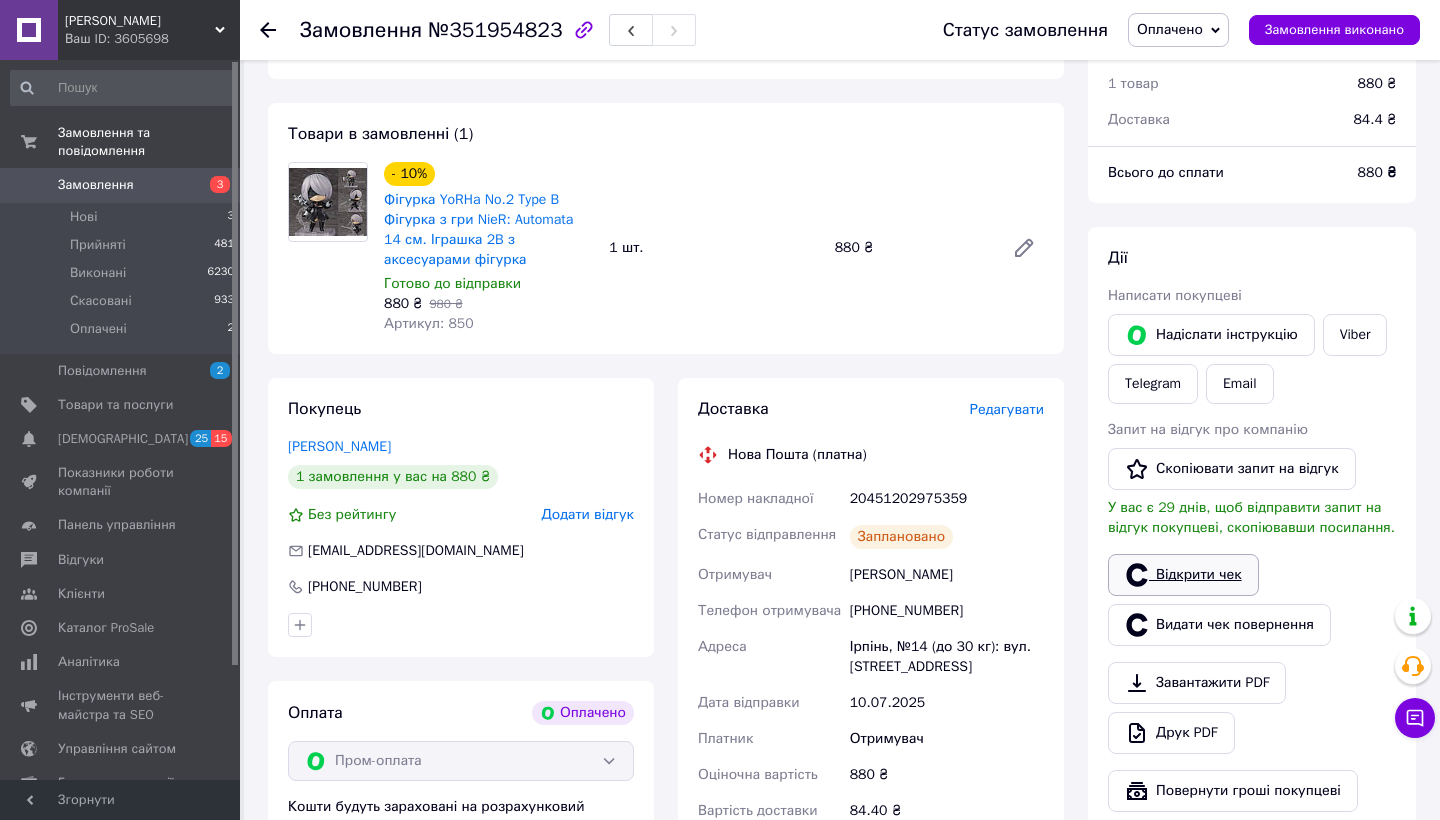 click on "Відкрити чек" at bounding box center (1183, 575) 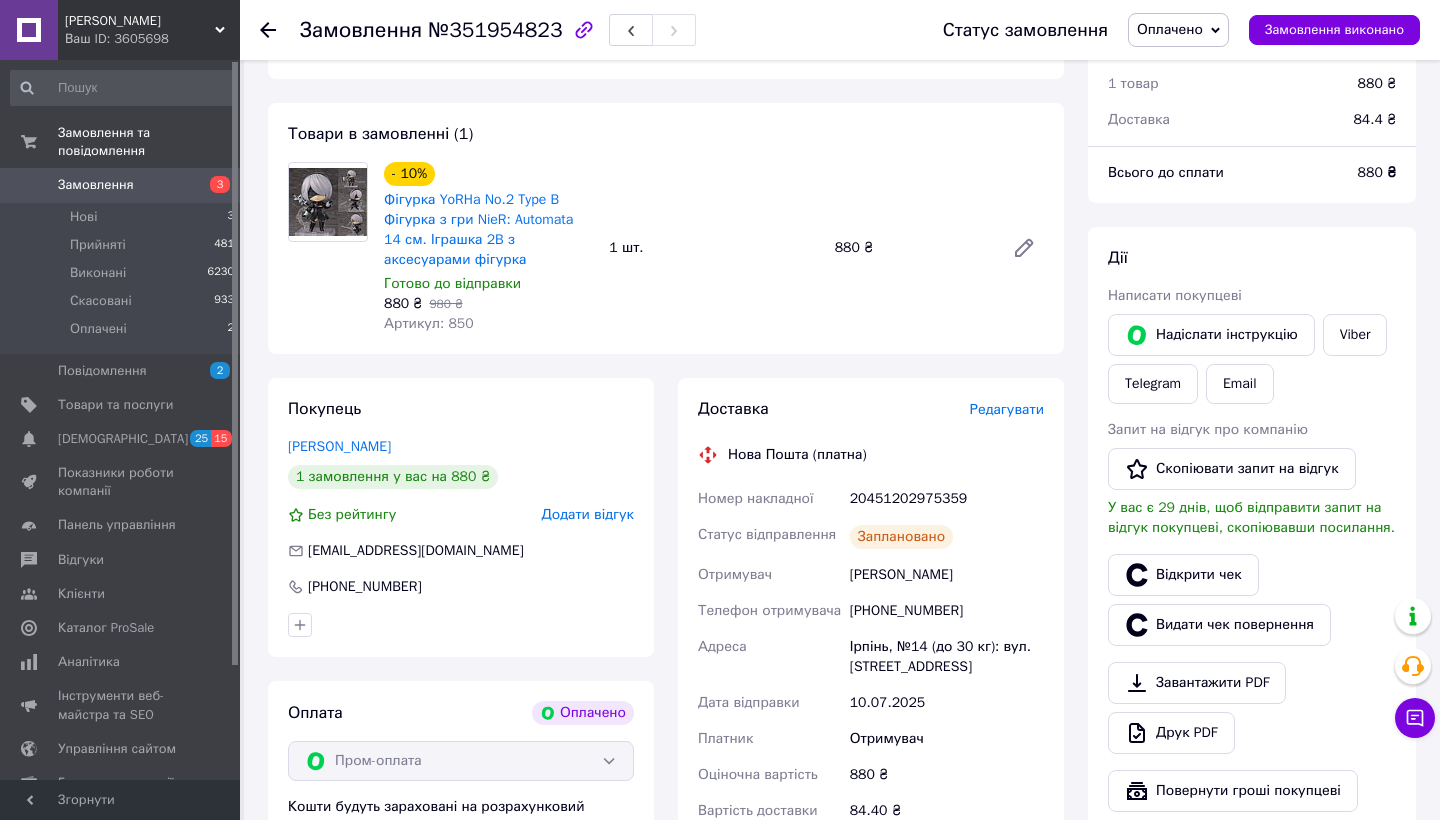 click on "20451202975359" at bounding box center [947, 499] 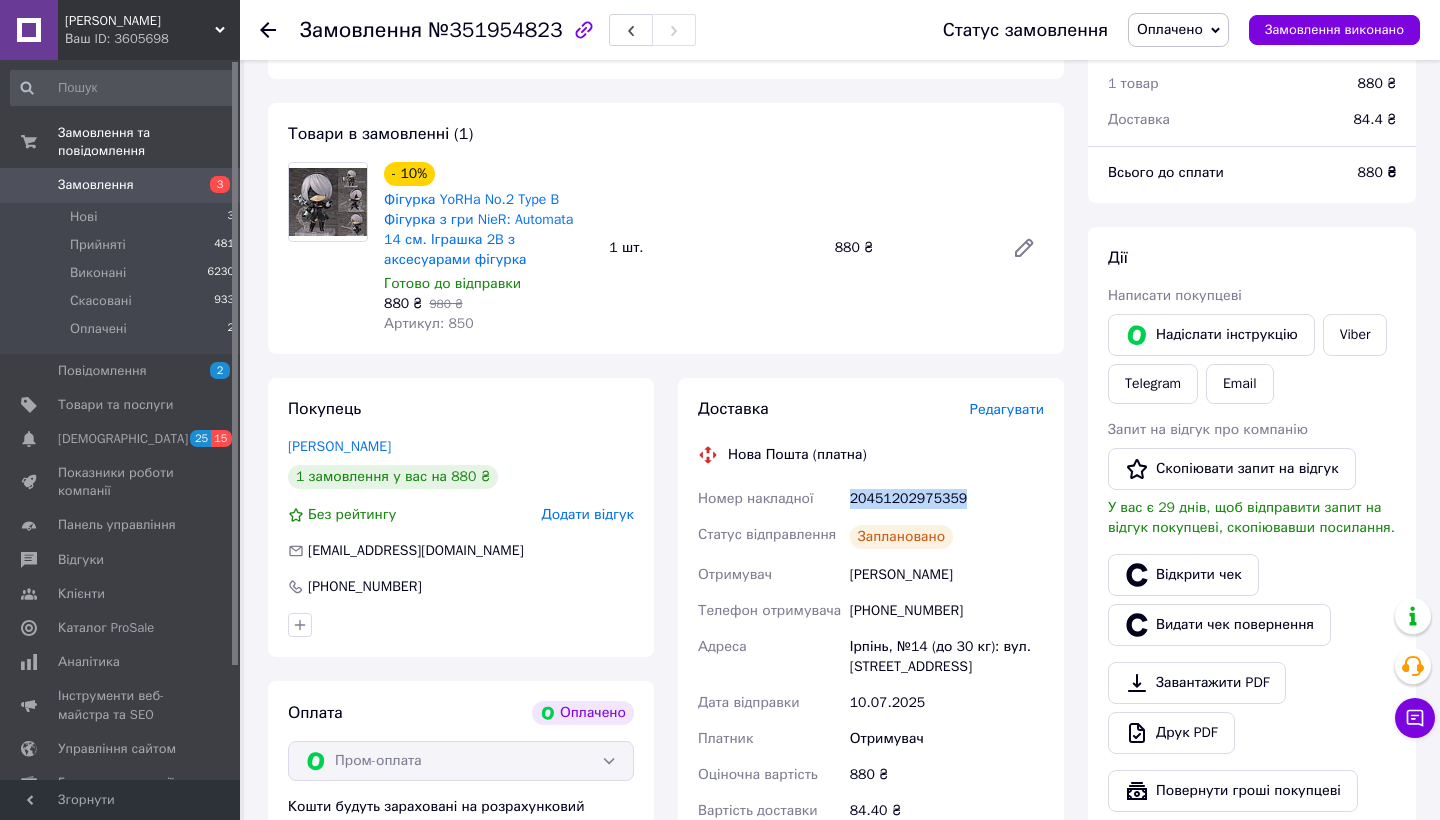 click on "20451202975359" at bounding box center [947, 499] 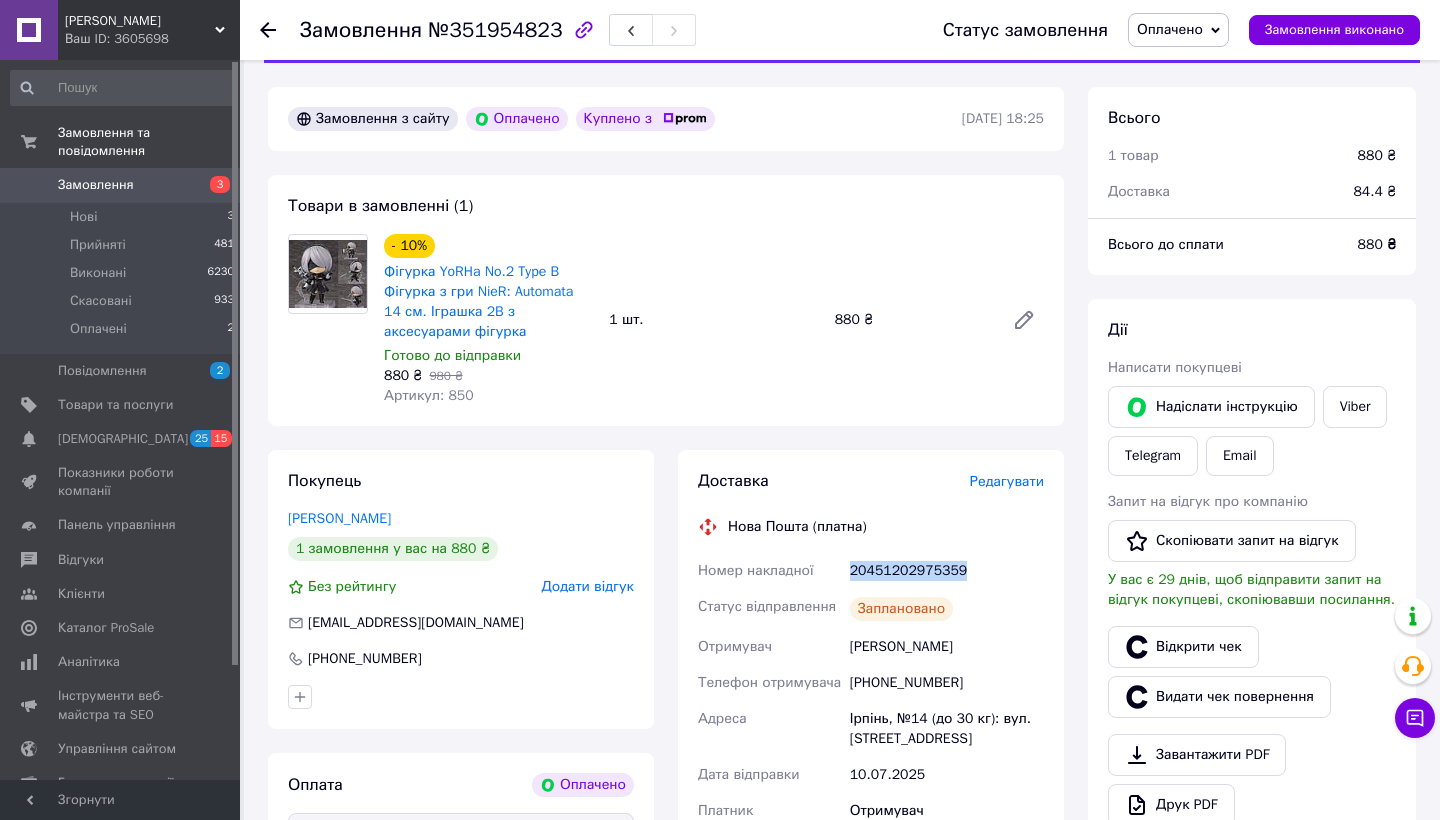 scroll, scrollTop: 58, scrollLeft: 0, axis: vertical 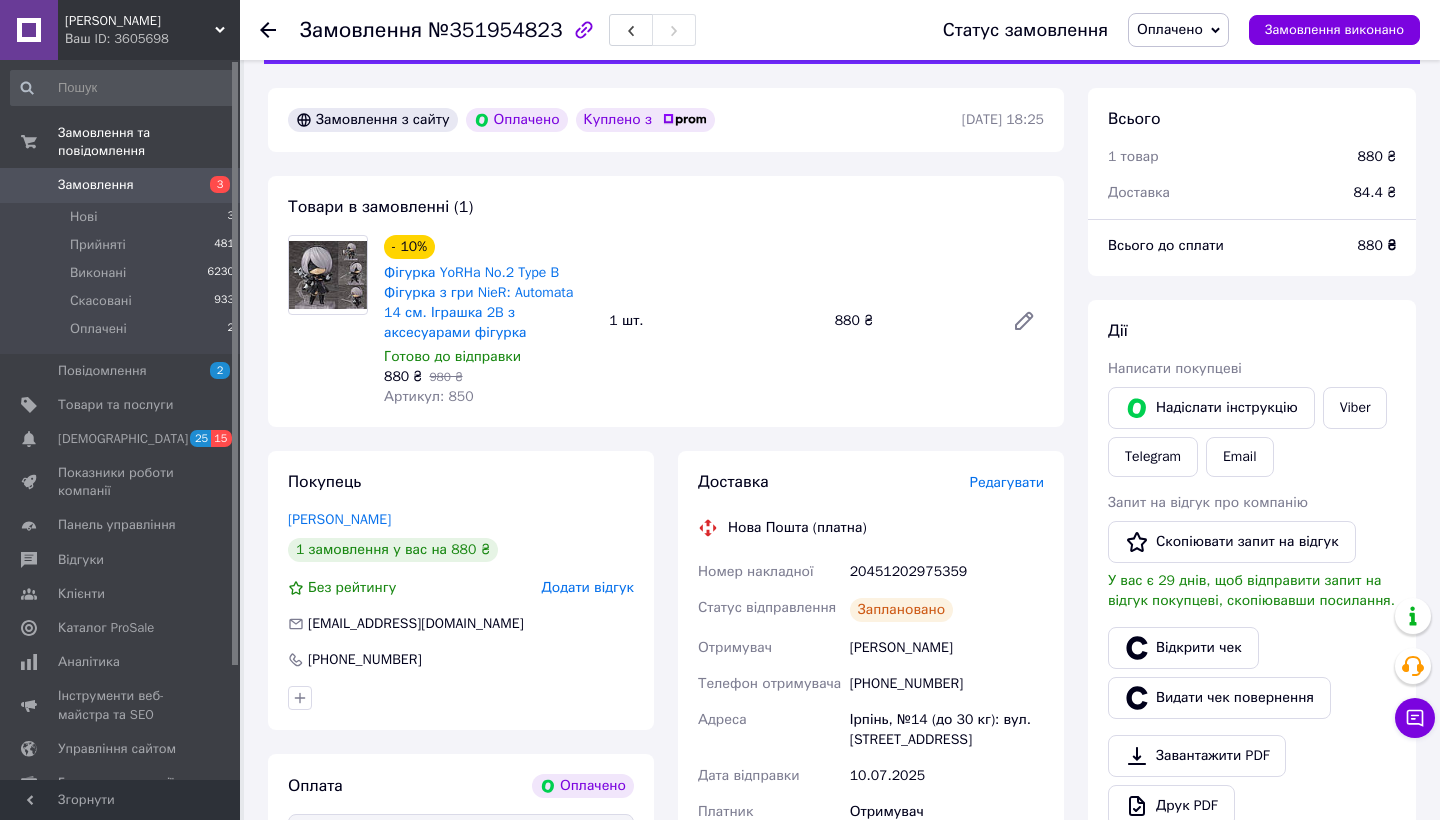 click on "[PHONE_NUMBER]" at bounding box center (947, 684) 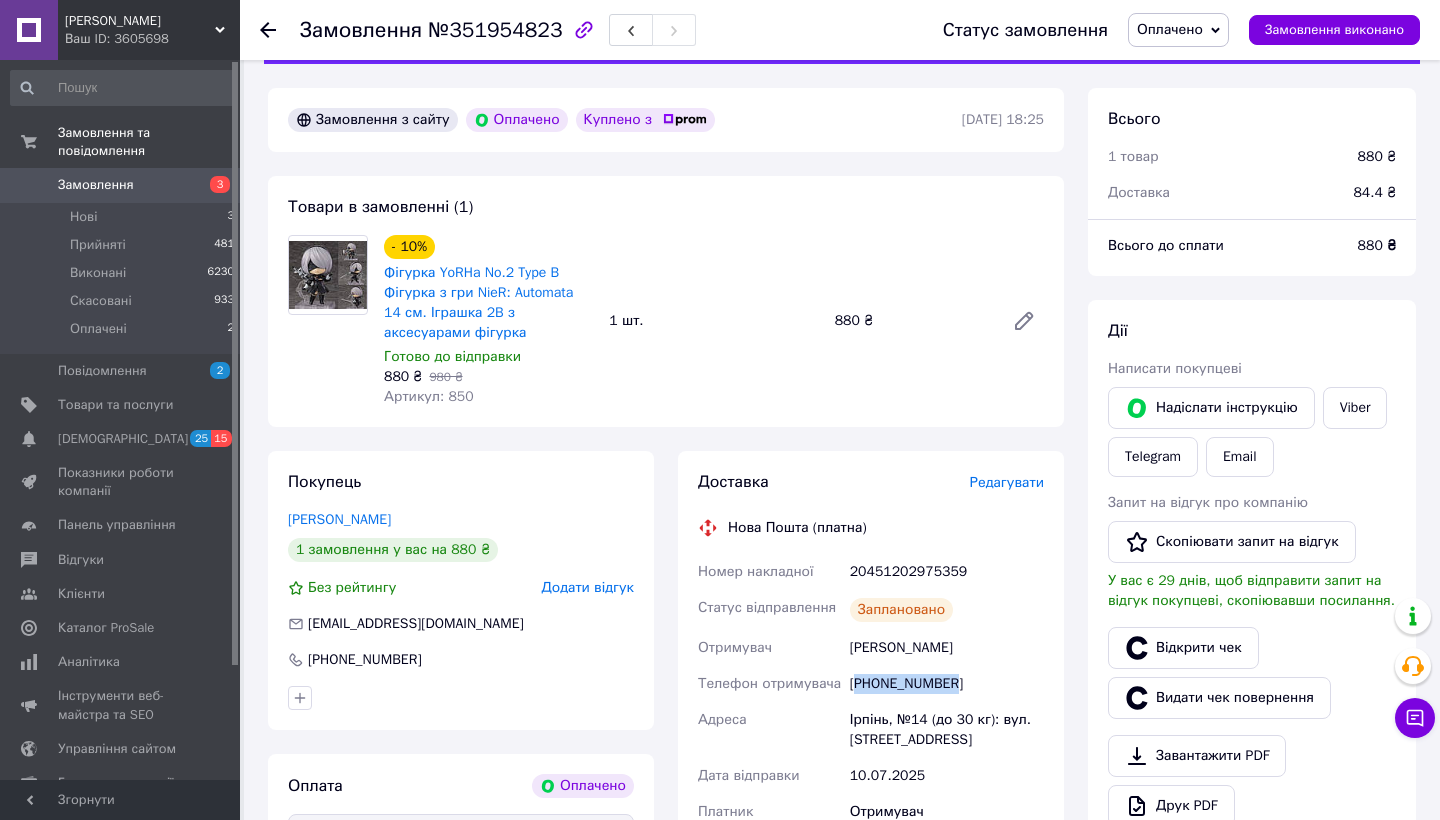 click on "[PHONE_NUMBER]" at bounding box center [947, 684] 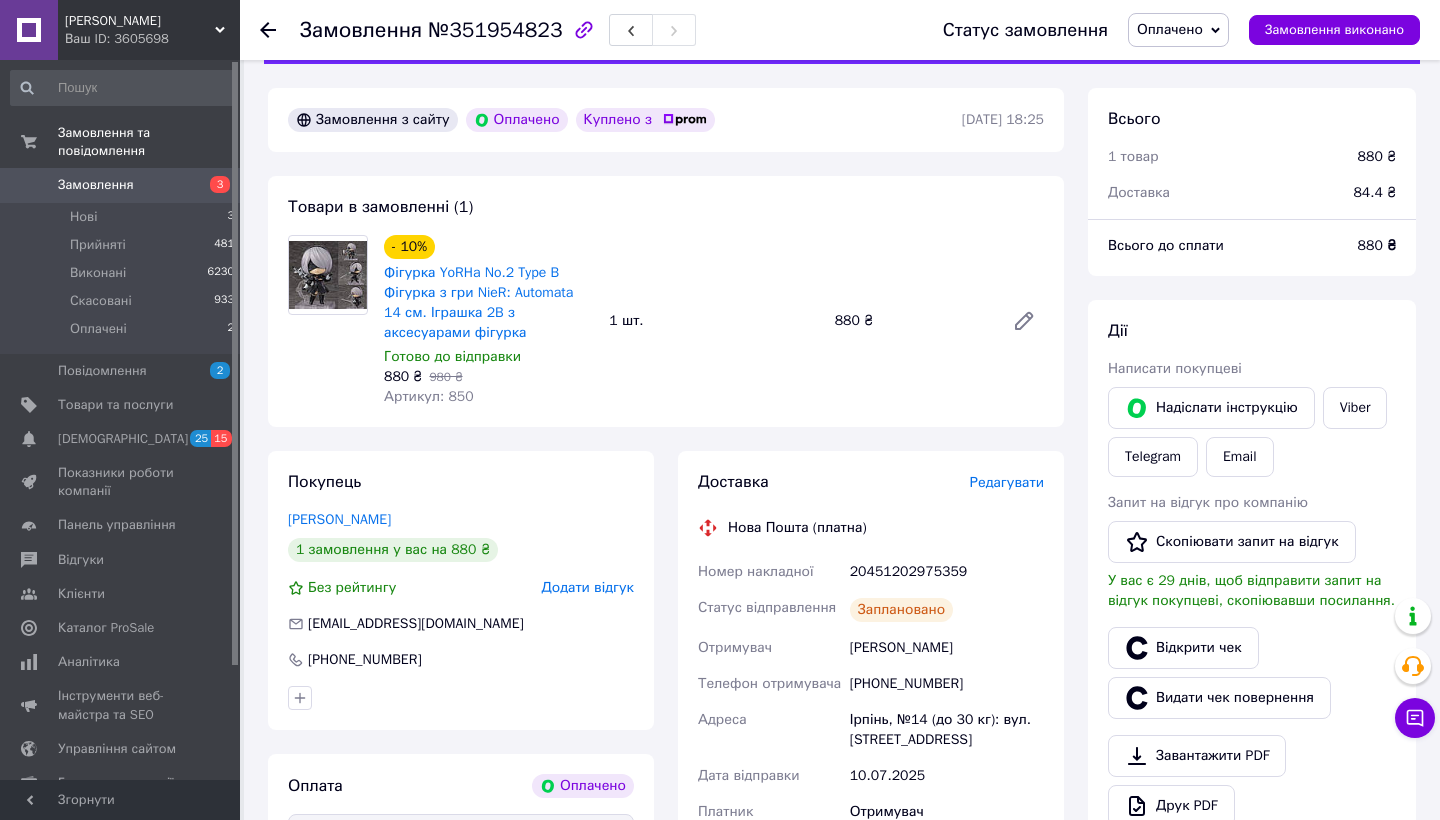 click on "Оплачено" at bounding box center [1170, 29] 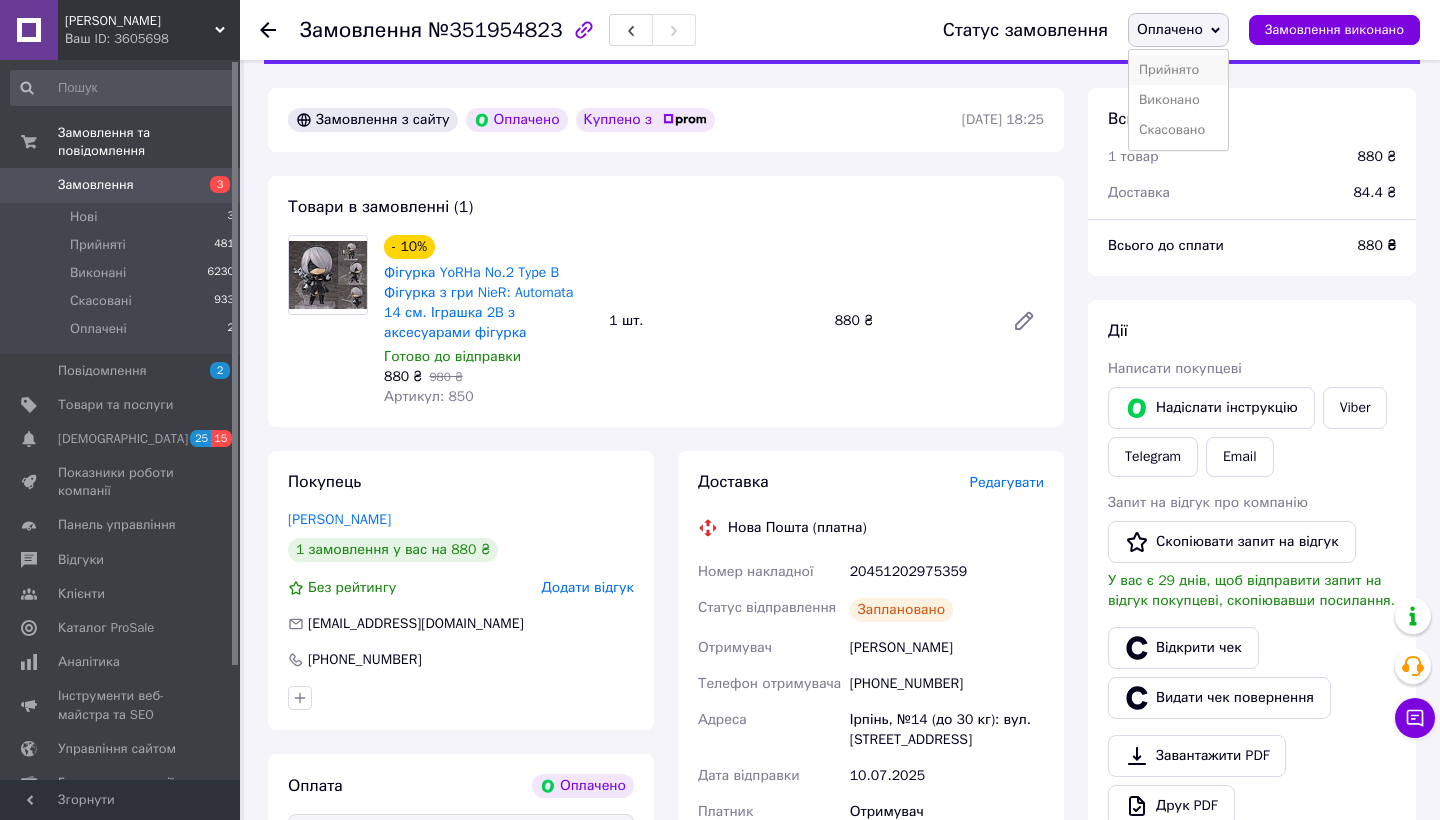 click on "Прийнято" at bounding box center [1178, 70] 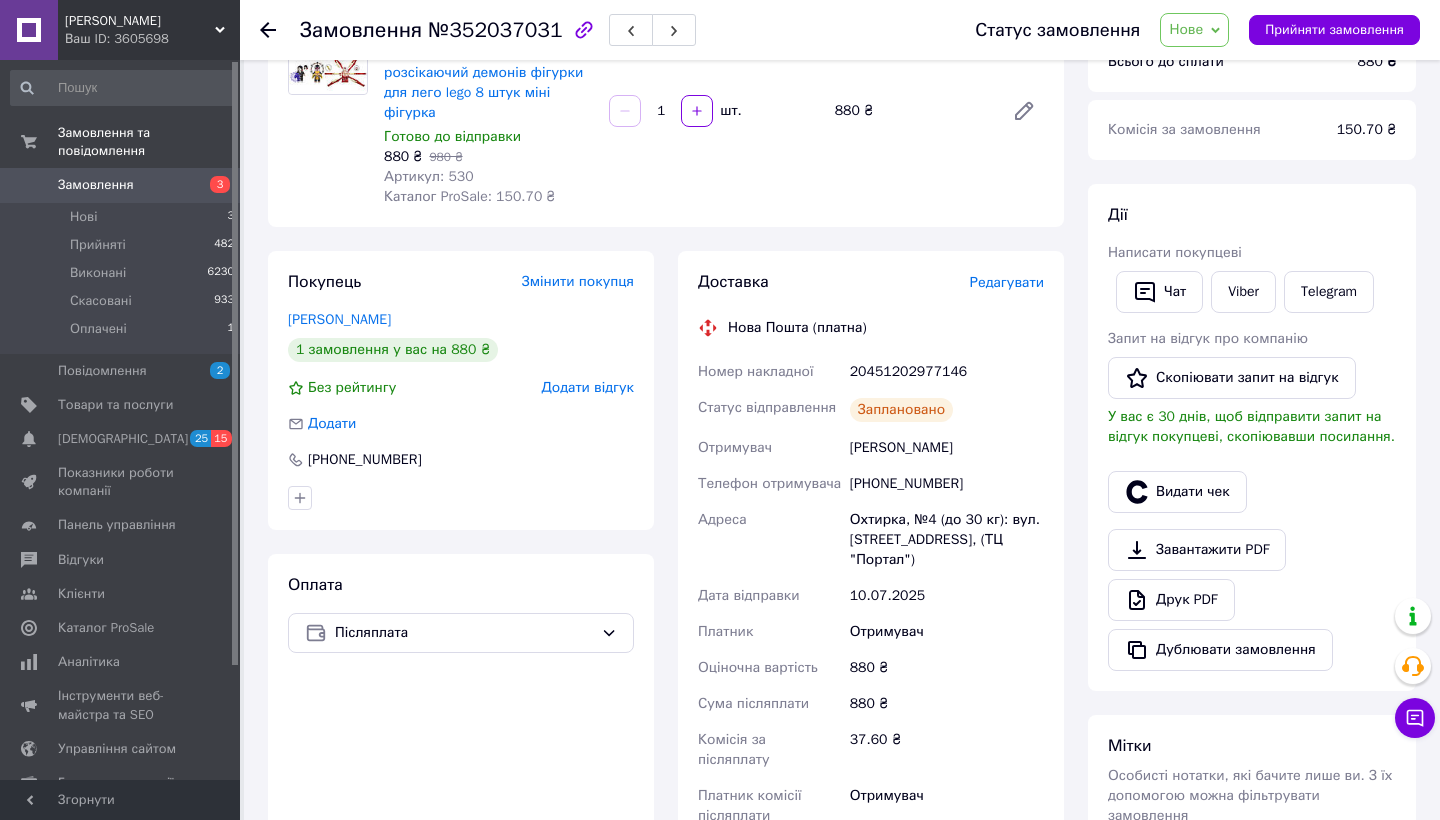 scroll, scrollTop: 235, scrollLeft: 0, axis: vertical 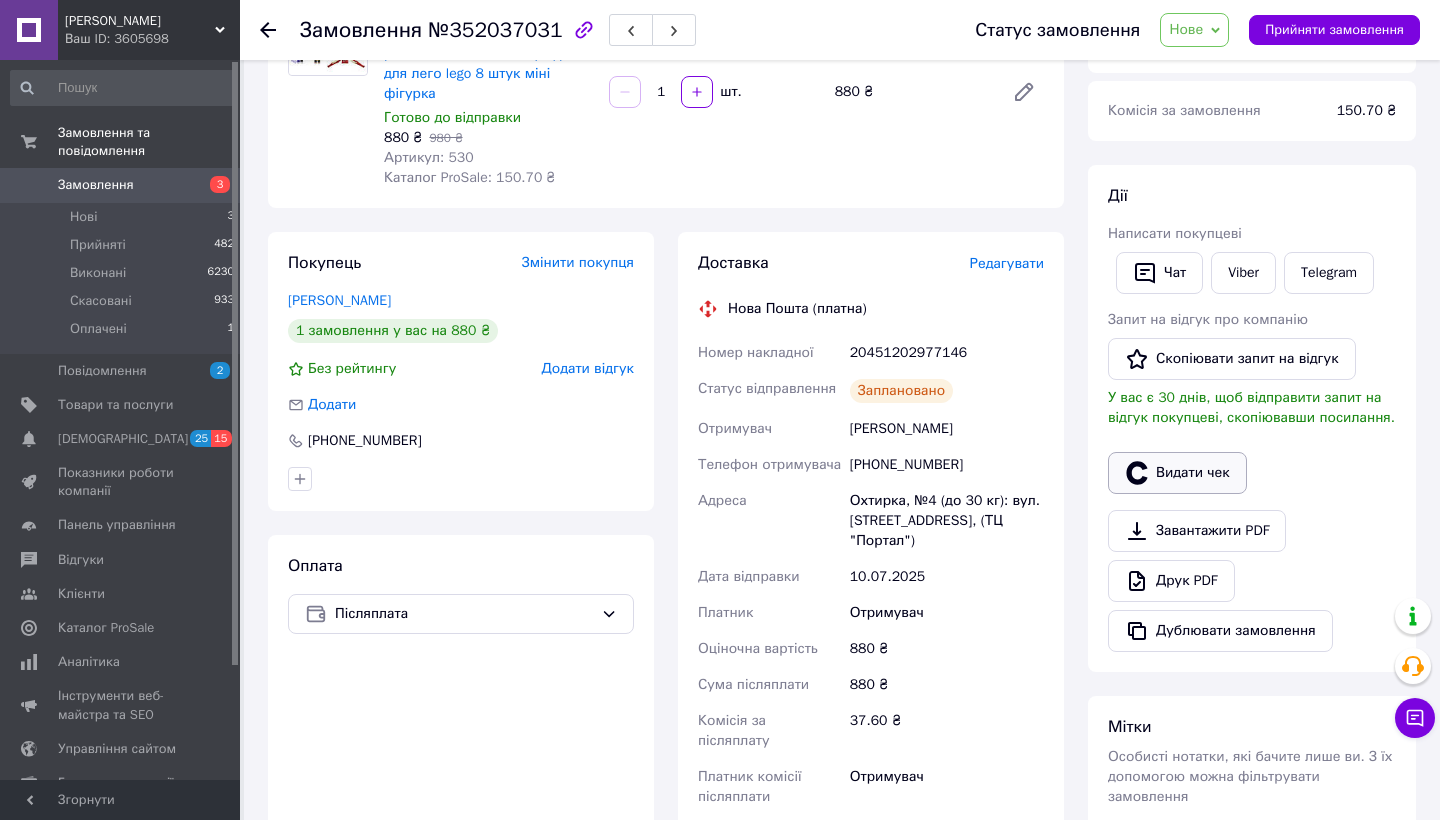 click on "Видати чек" at bounding box center [1177, 473] 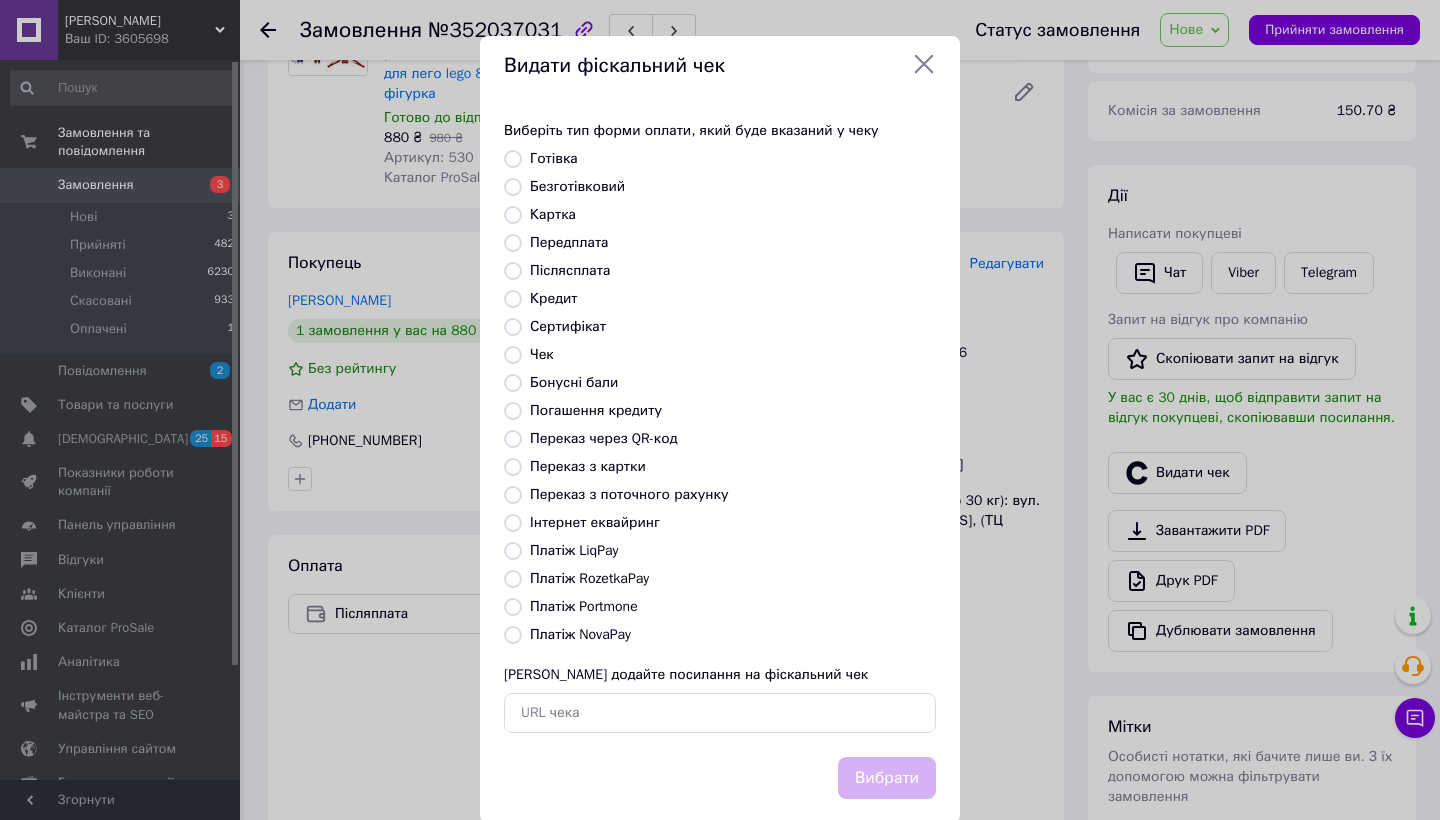 click on "Платіж NovaPay" at bounding box center [513, 635] 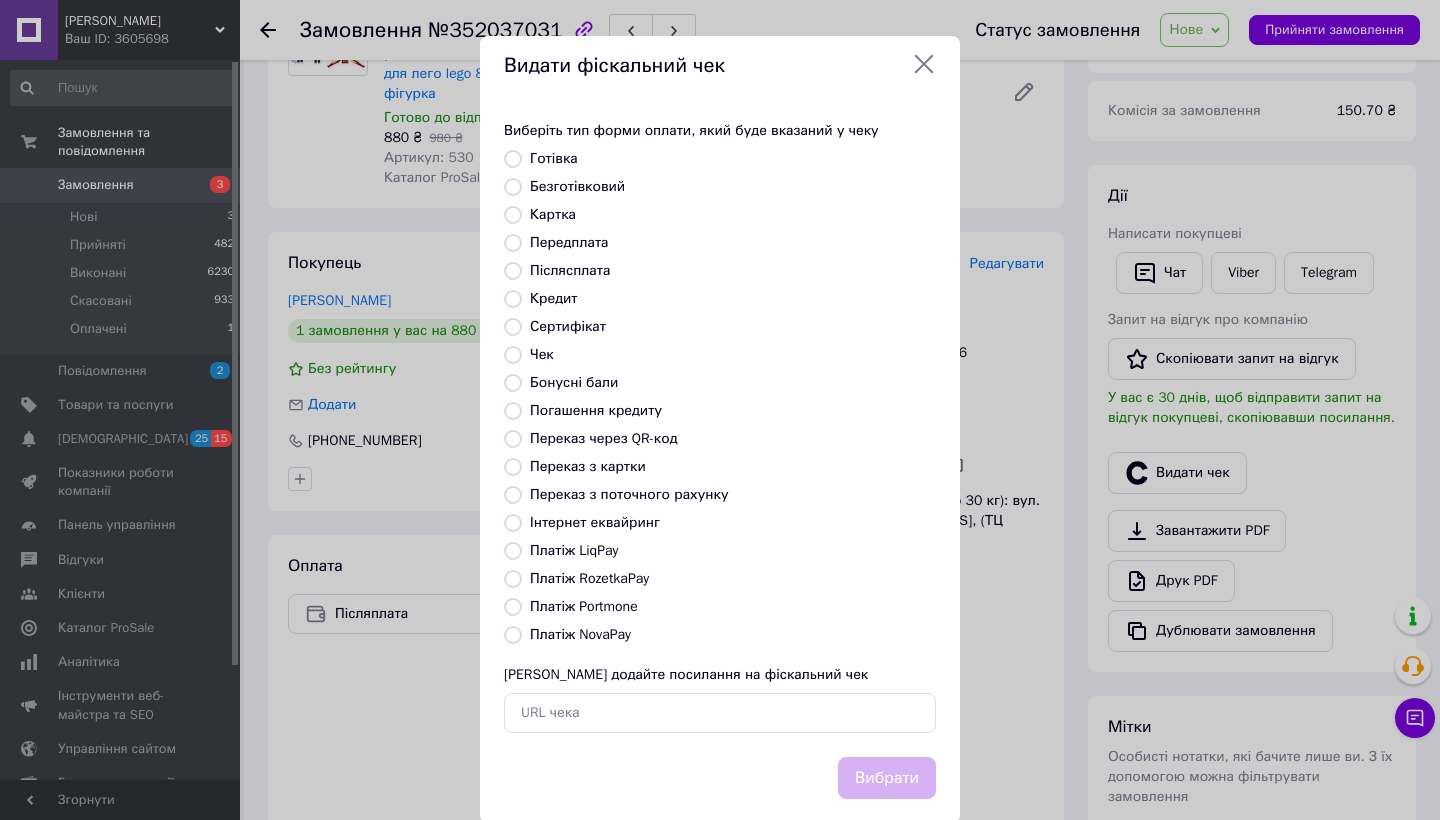 radio on "true" 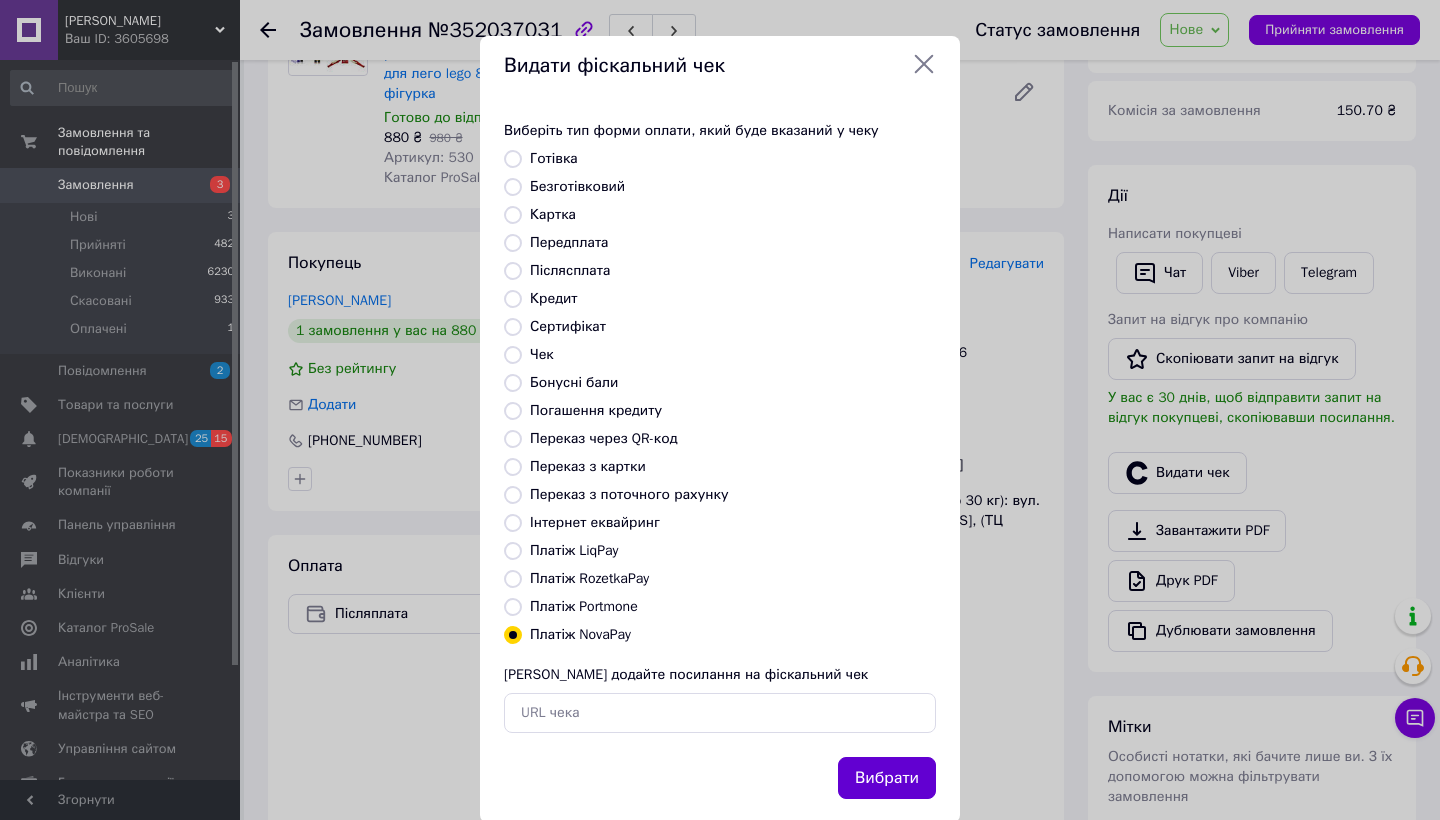 click on "Вибрати" at bounding box center (887, 778) 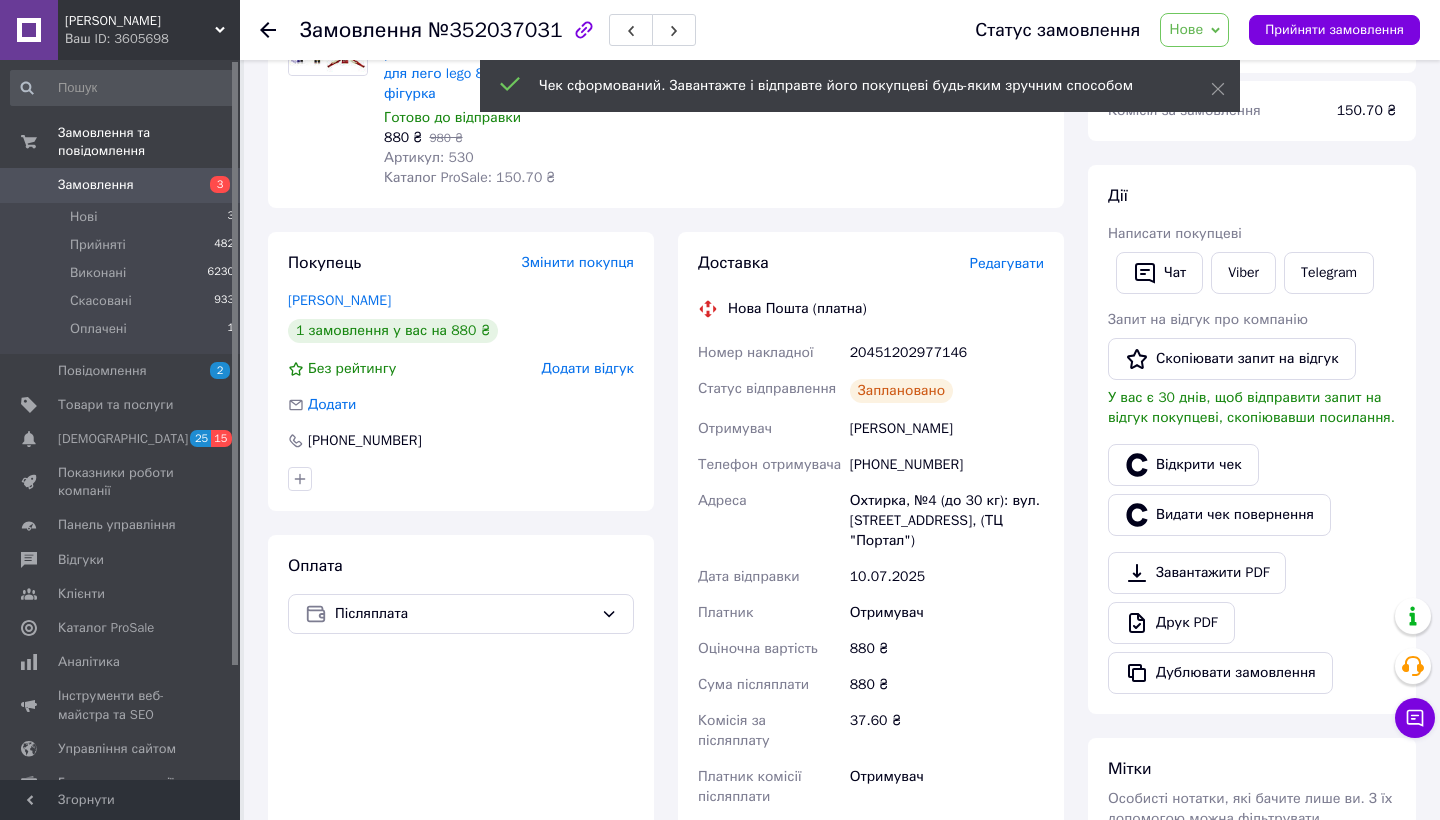 click on "20451202977146" at bounding box center (947, 353) 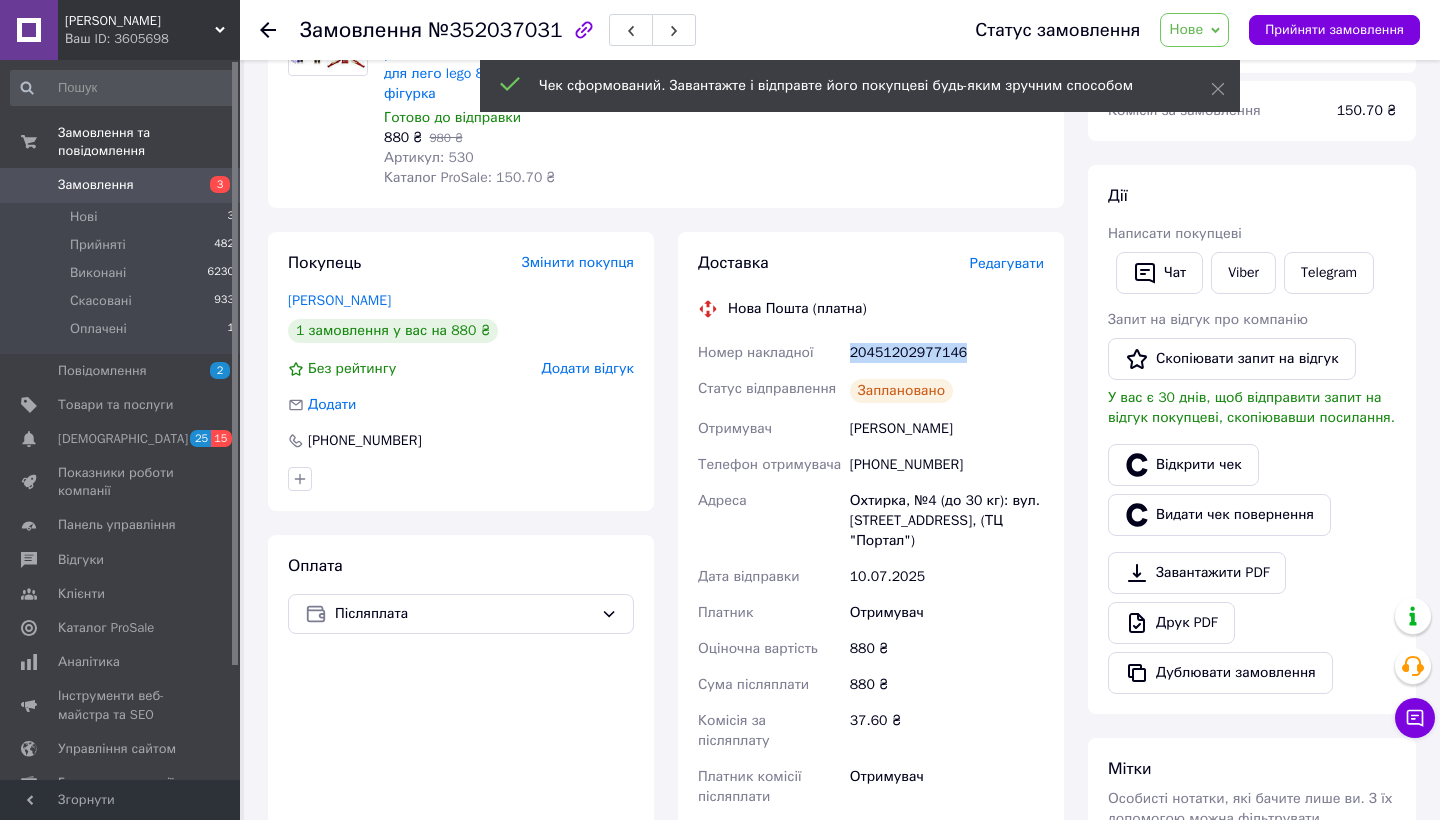 click on "20451202977146" at bounding box center [947, 353] 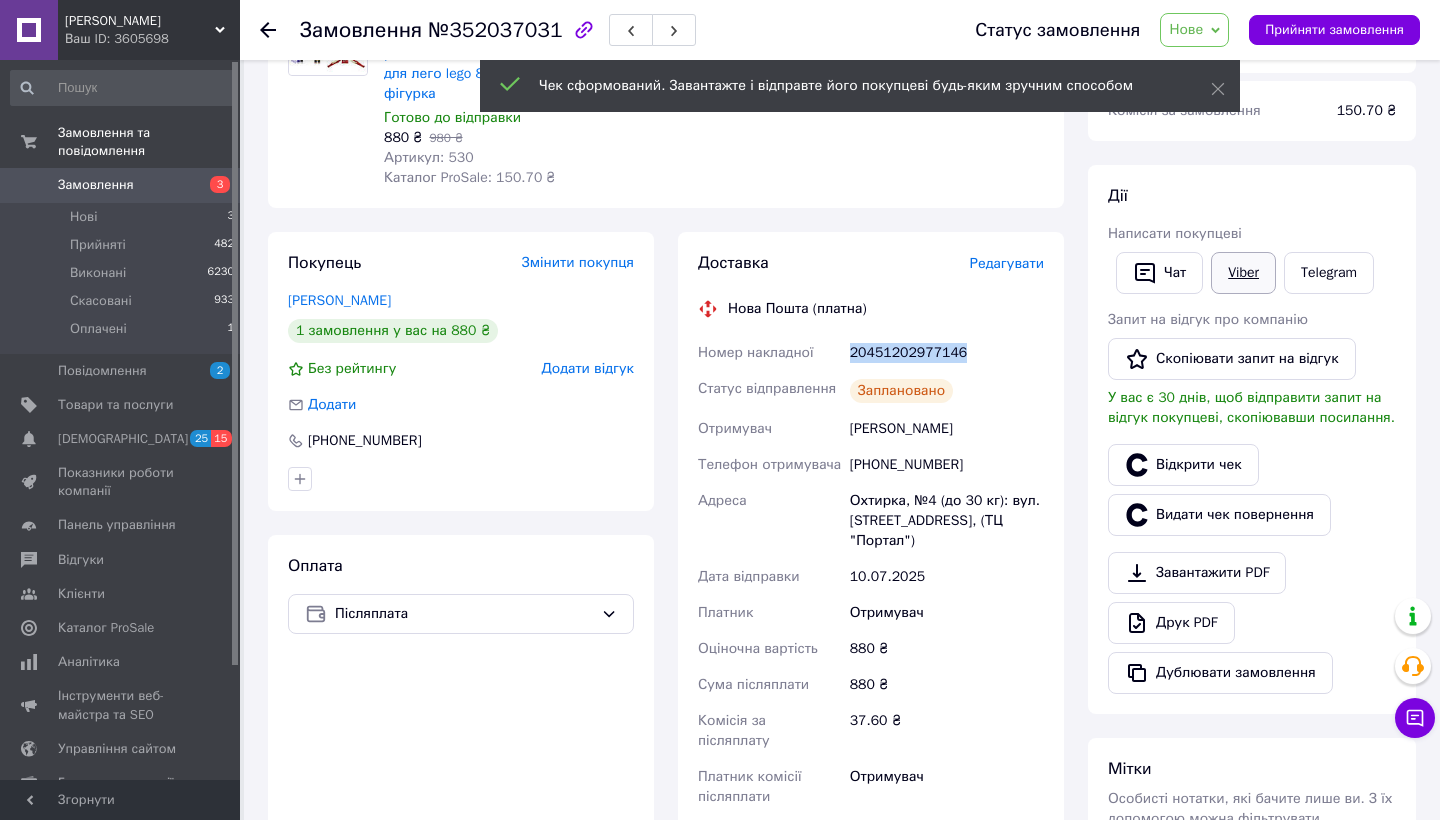 click on "Viber" at bounding box center (1243, 273) 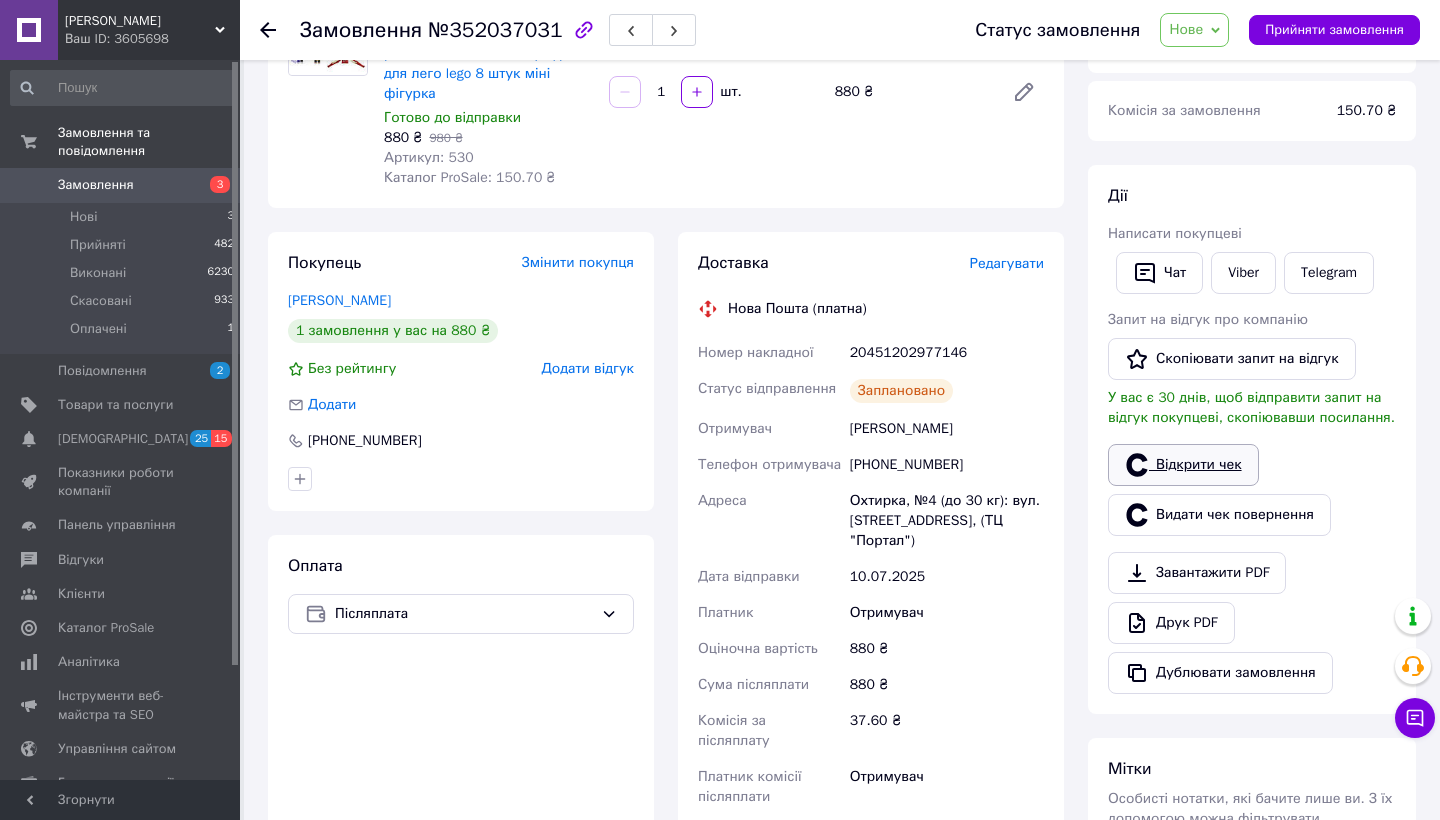 click on "Відкрити чек" at bounding box center (1183, 465) 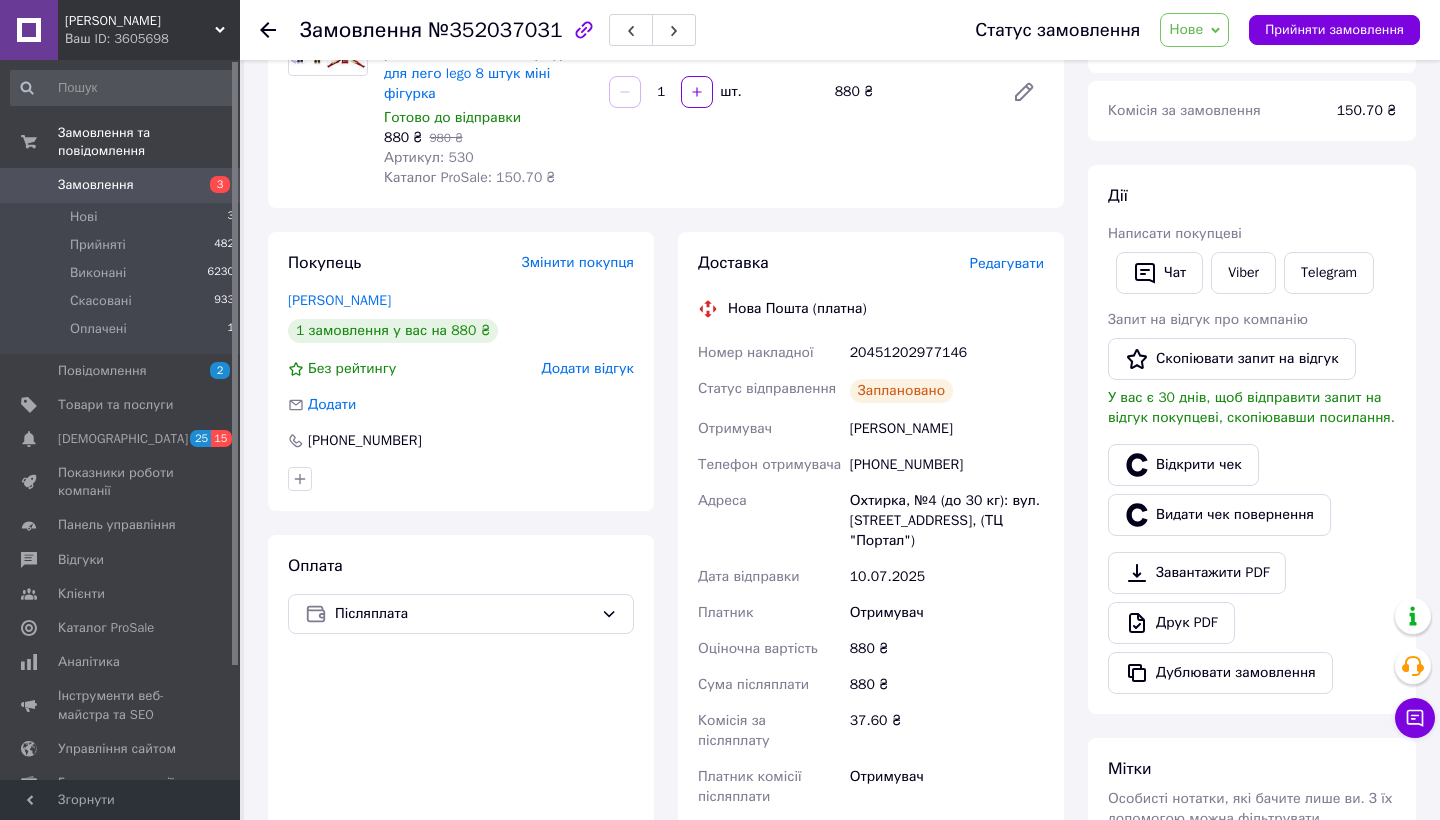 click on "20451202977146" at bounding box center (947, 353) 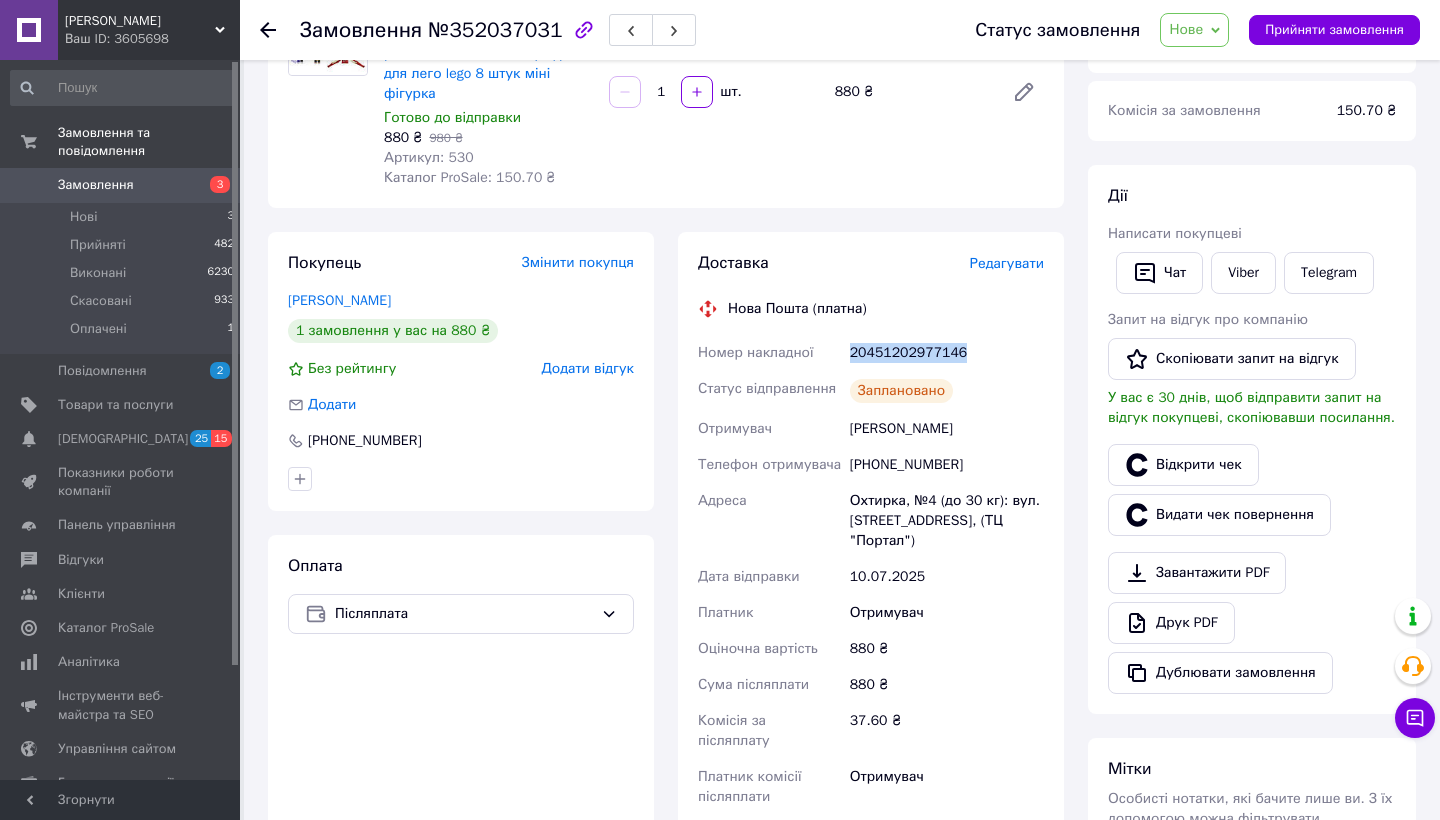 click on "20451202977146" at bounding box center (947, 353) 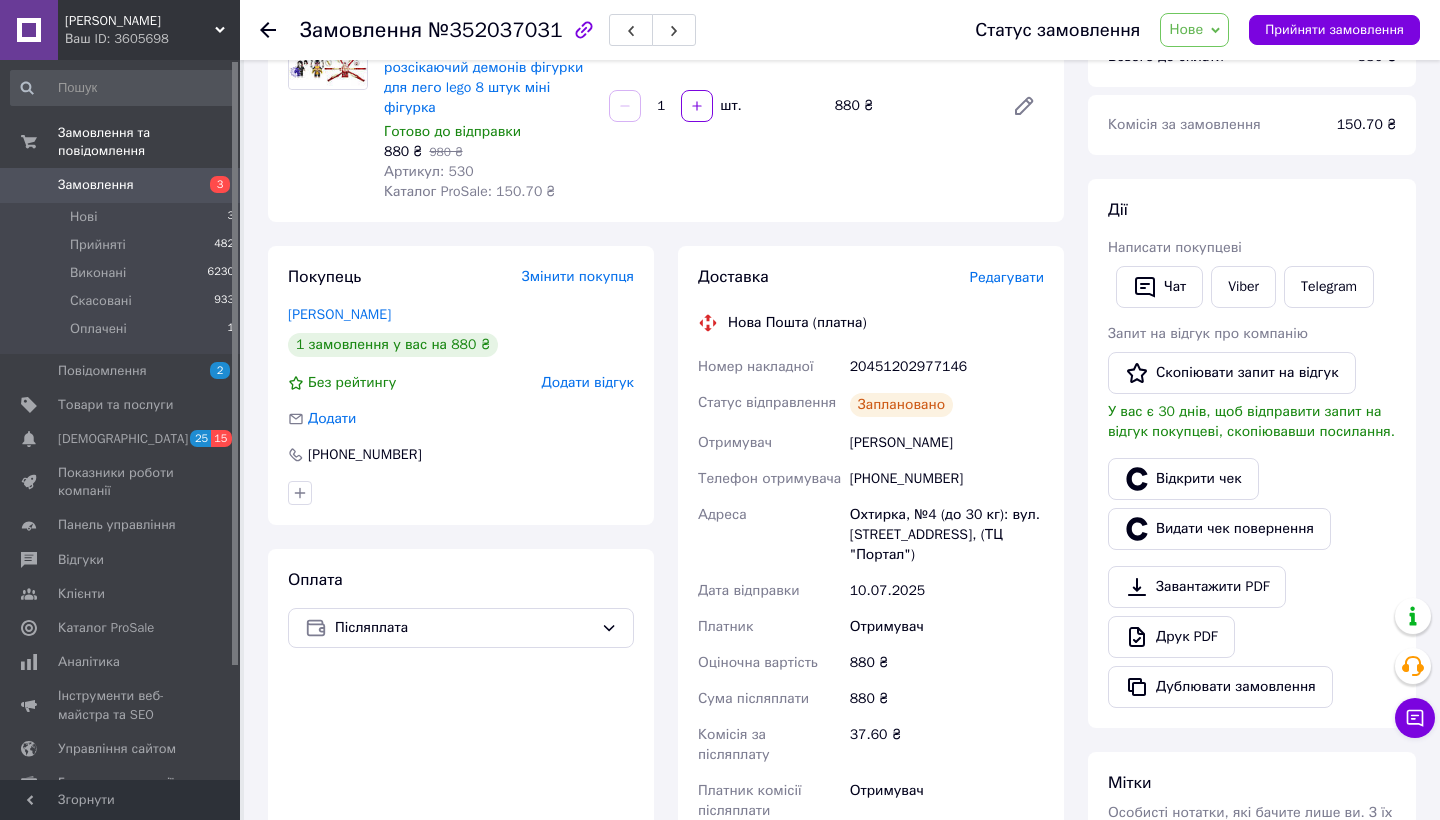 click on "[PHONE_NUMBER]" at bounding box center [947, 479] 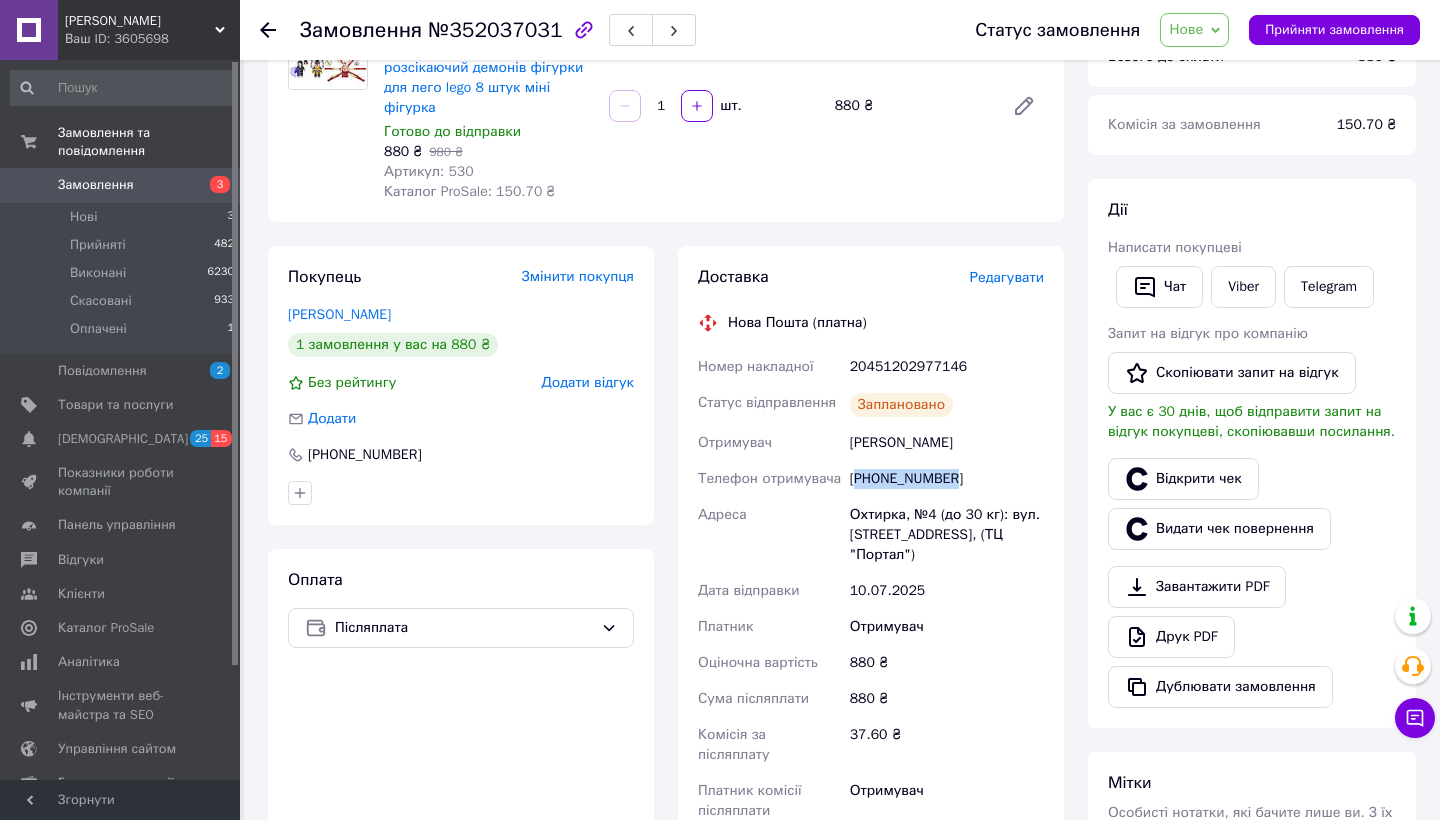 click on "[PHONE_NUMBER]" at bounding box center (947, 479) 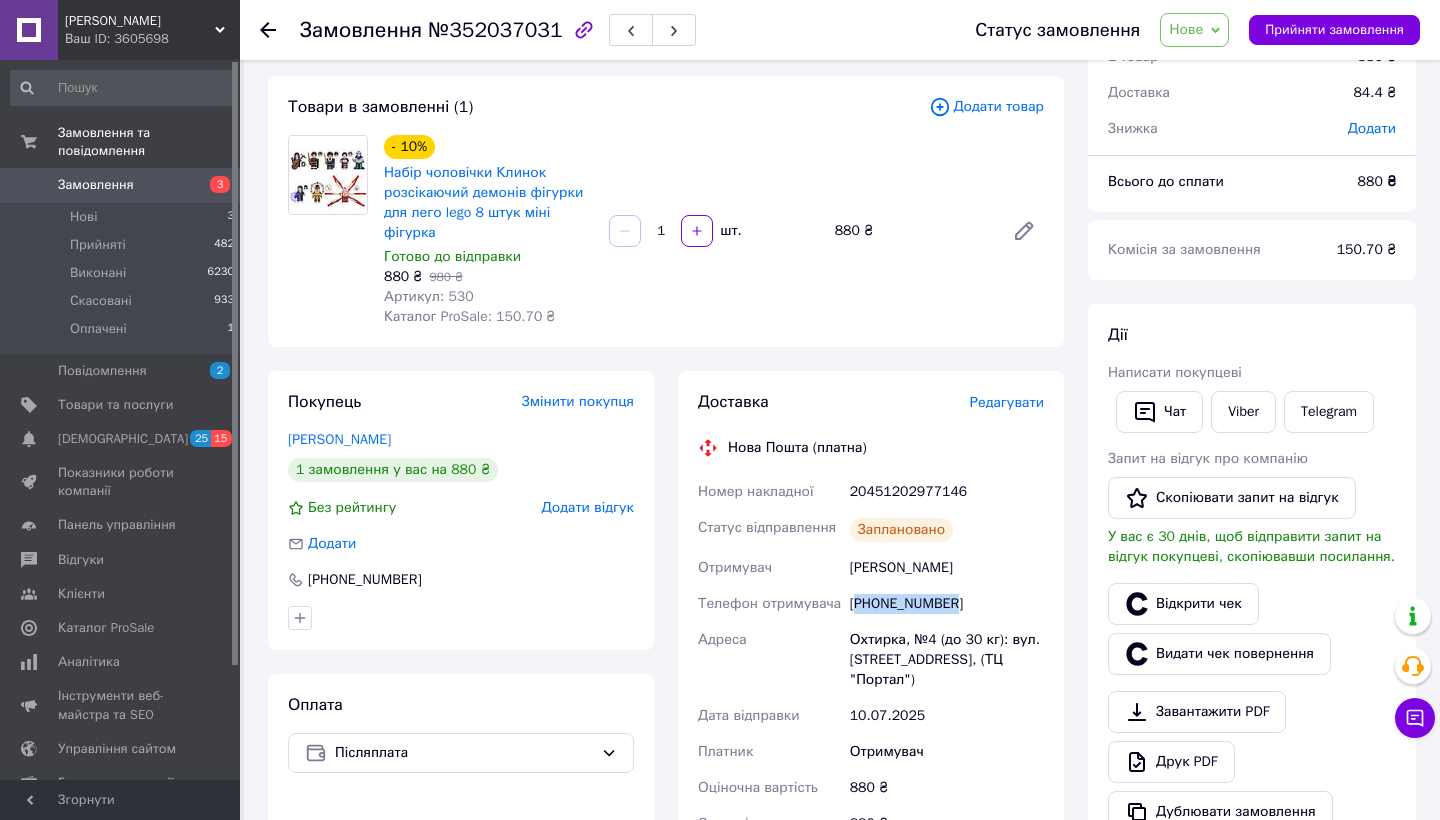 scroll, scrollTop: 0, scrollLeft: 0, axis: both 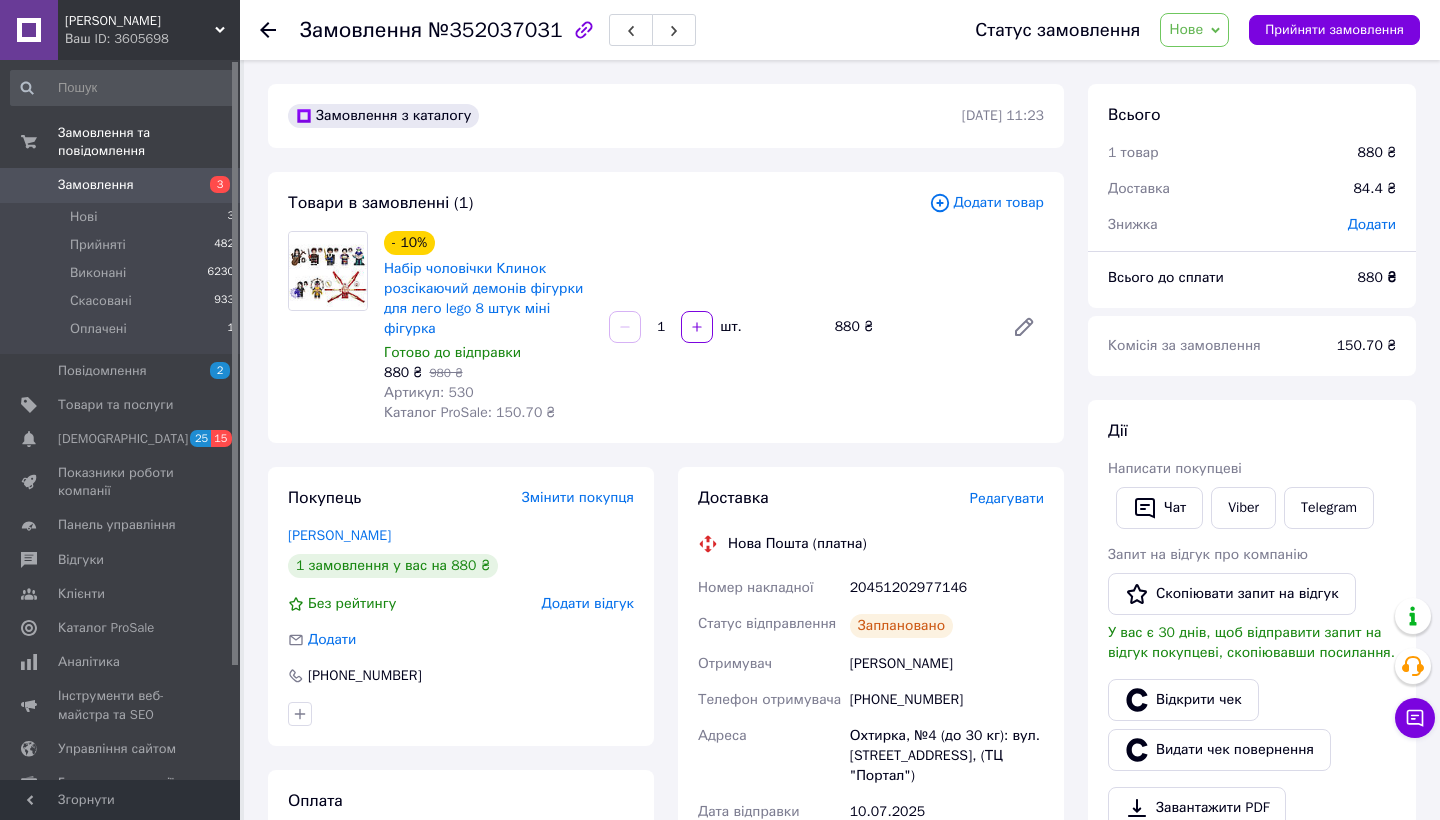 click on "Нове" at bounding box center [1186, 29] 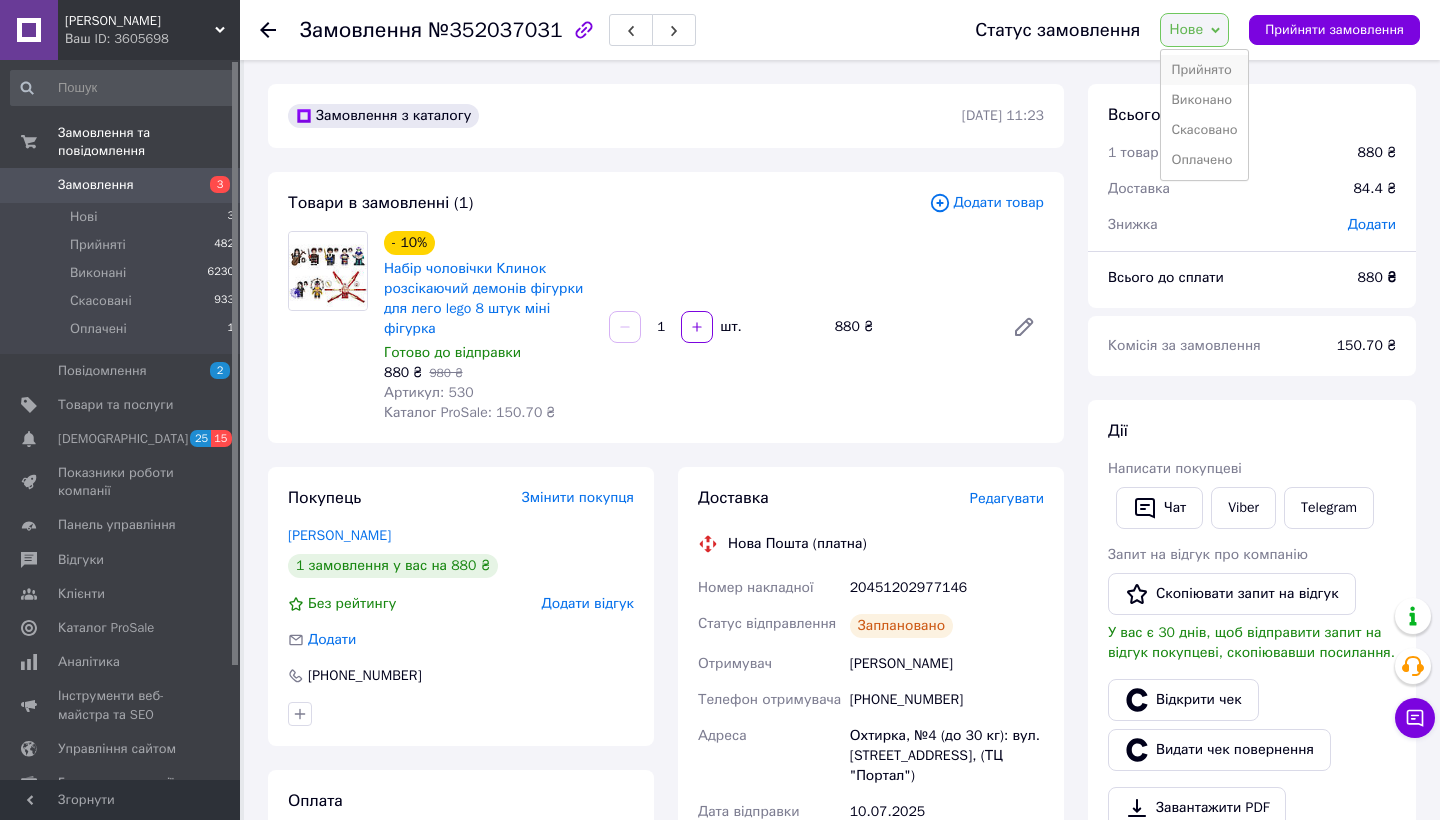 click on "Прийнято" at bounding box center [1204, 70] 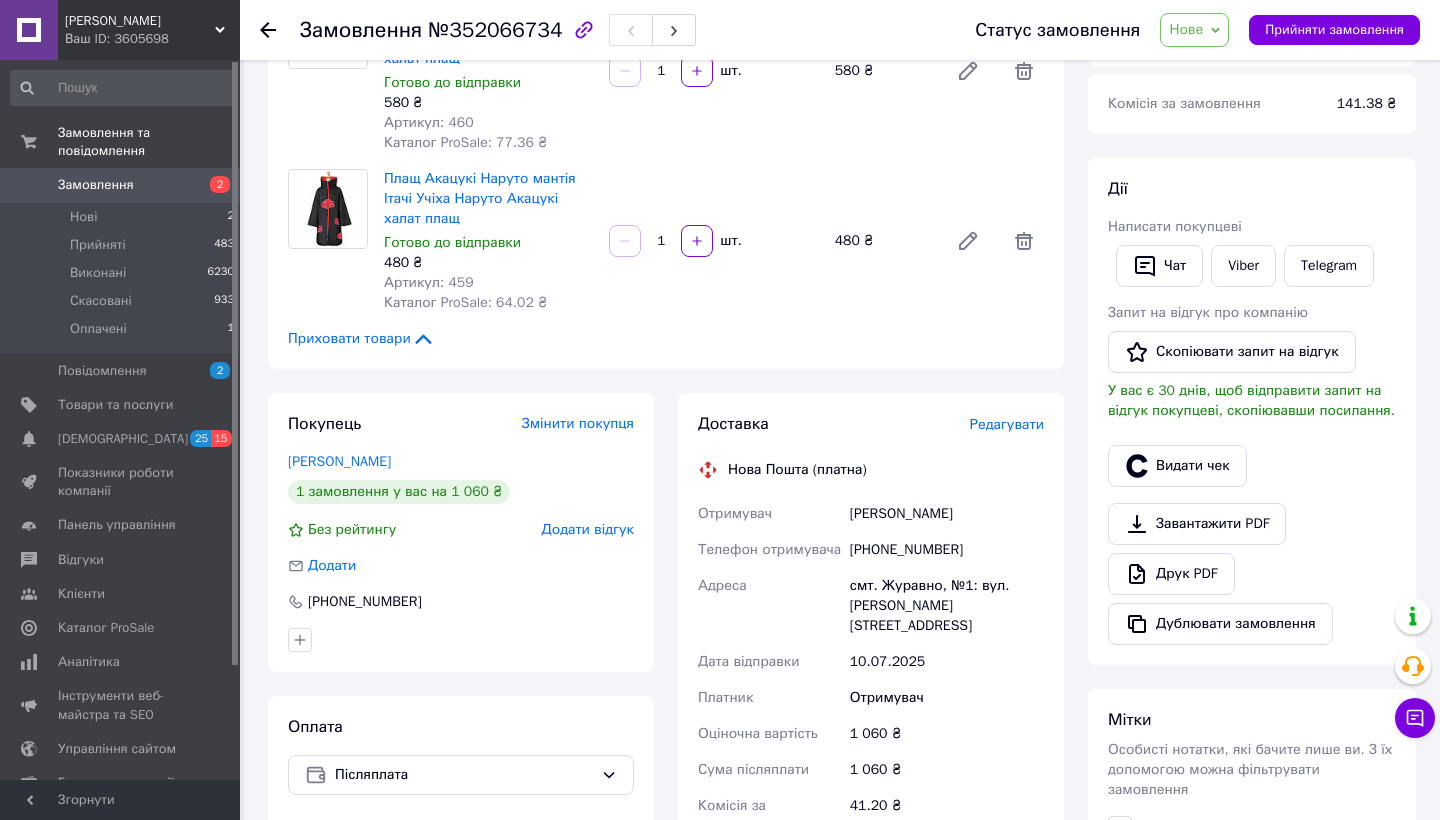 scroll, scrollTop: 286, scrollLeft: 0, axis: vertical 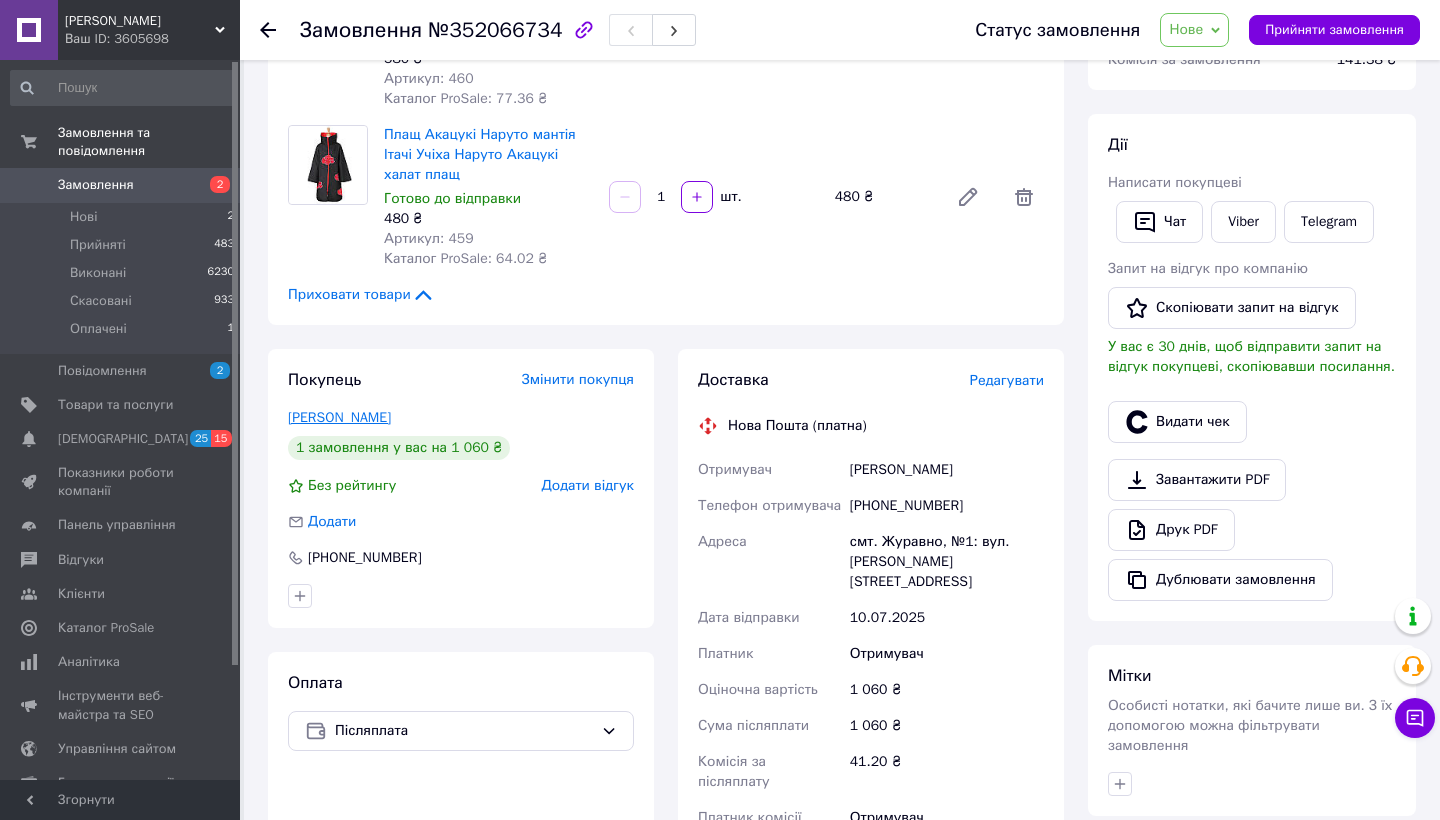 click on "Белейчук Петро" at bounding box center (339, 417) 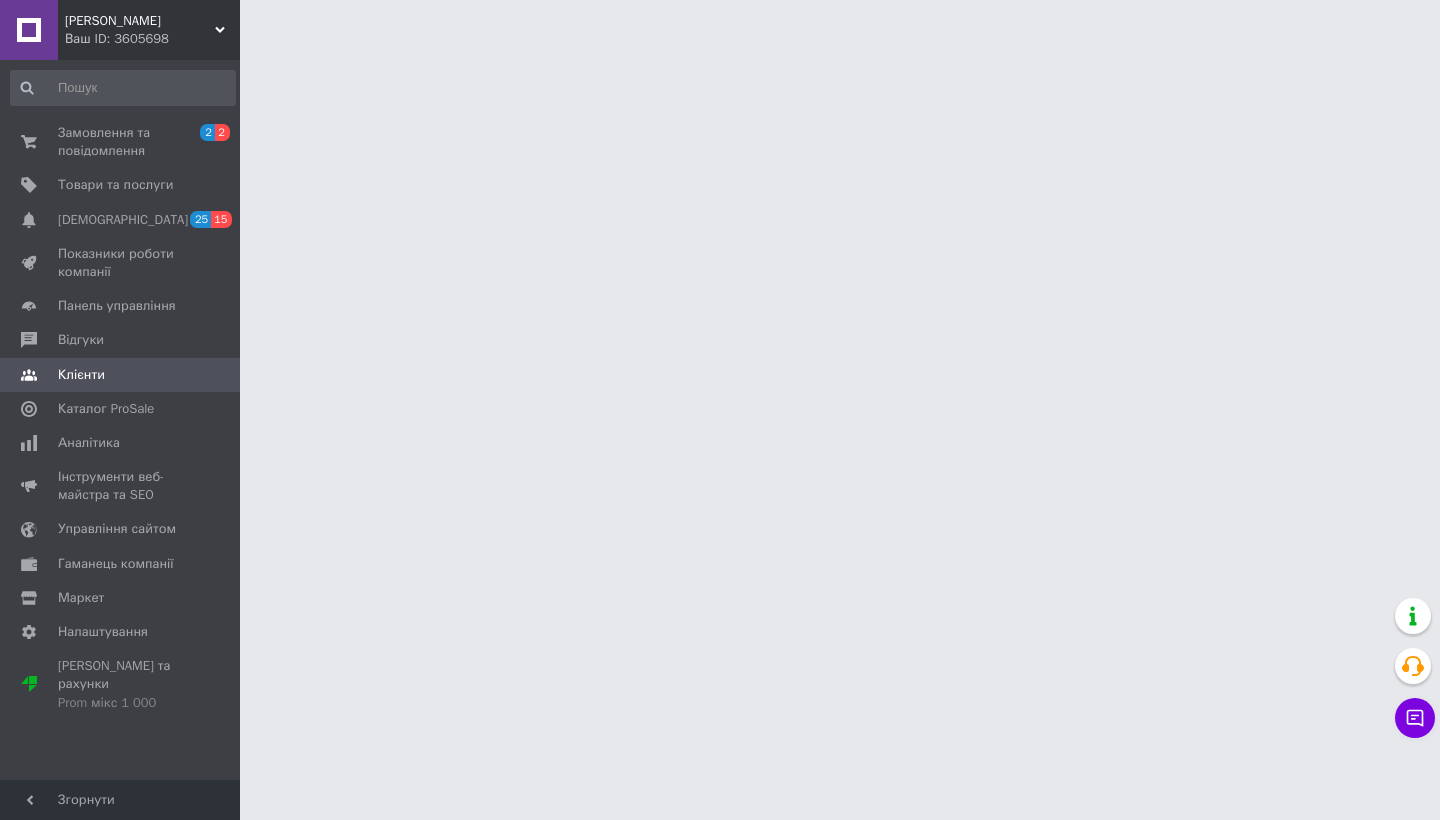 scroll, scrollTop: 0, scrollLeft: 0, axis: both 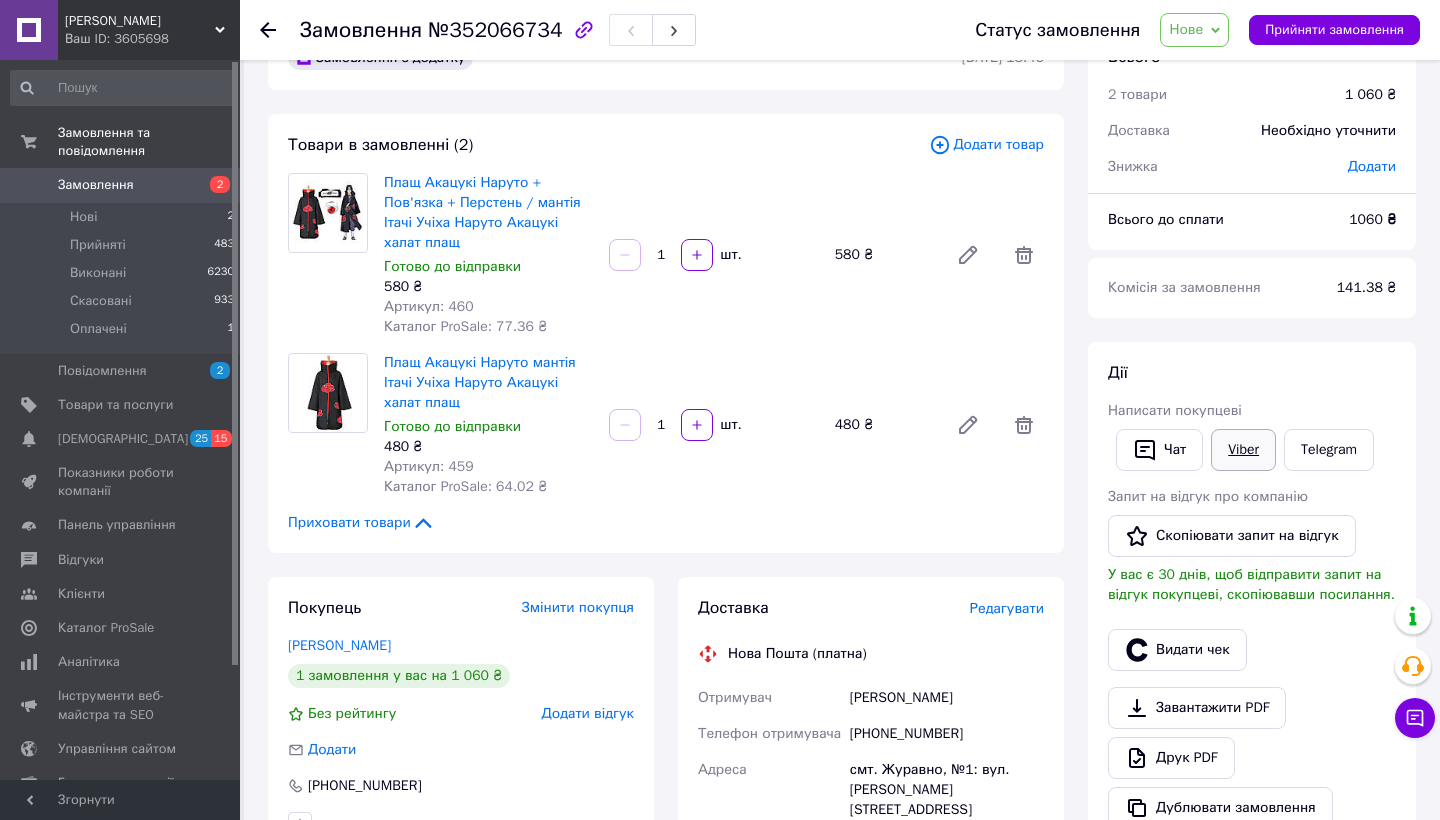 click on "Viber" at bounding box center (1243, 450) 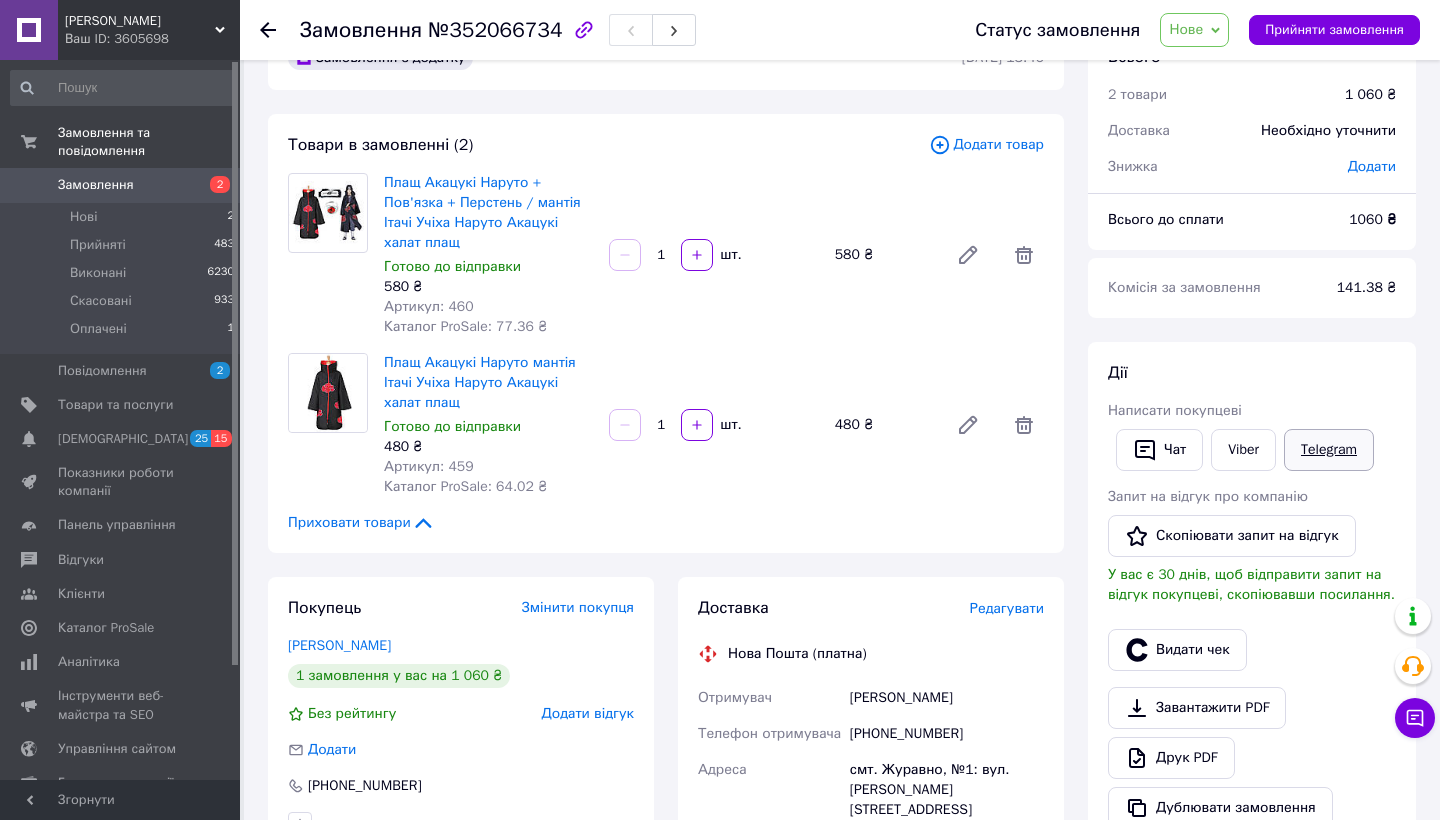 click on "Telegram" at bounding box center (1329, 450) 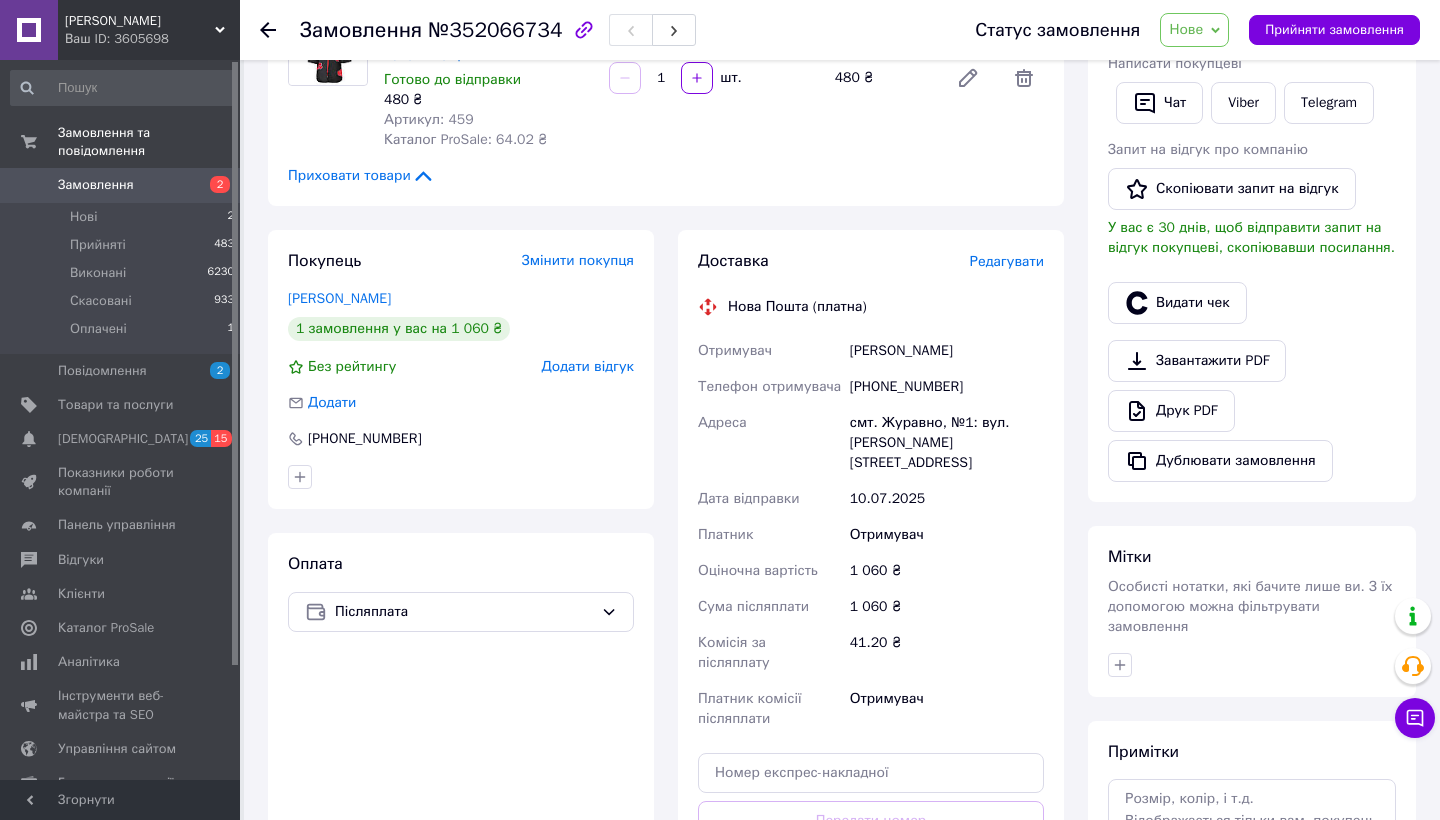 scroll, scrollTop: 326, scrollLeft: 0, axis: vertical 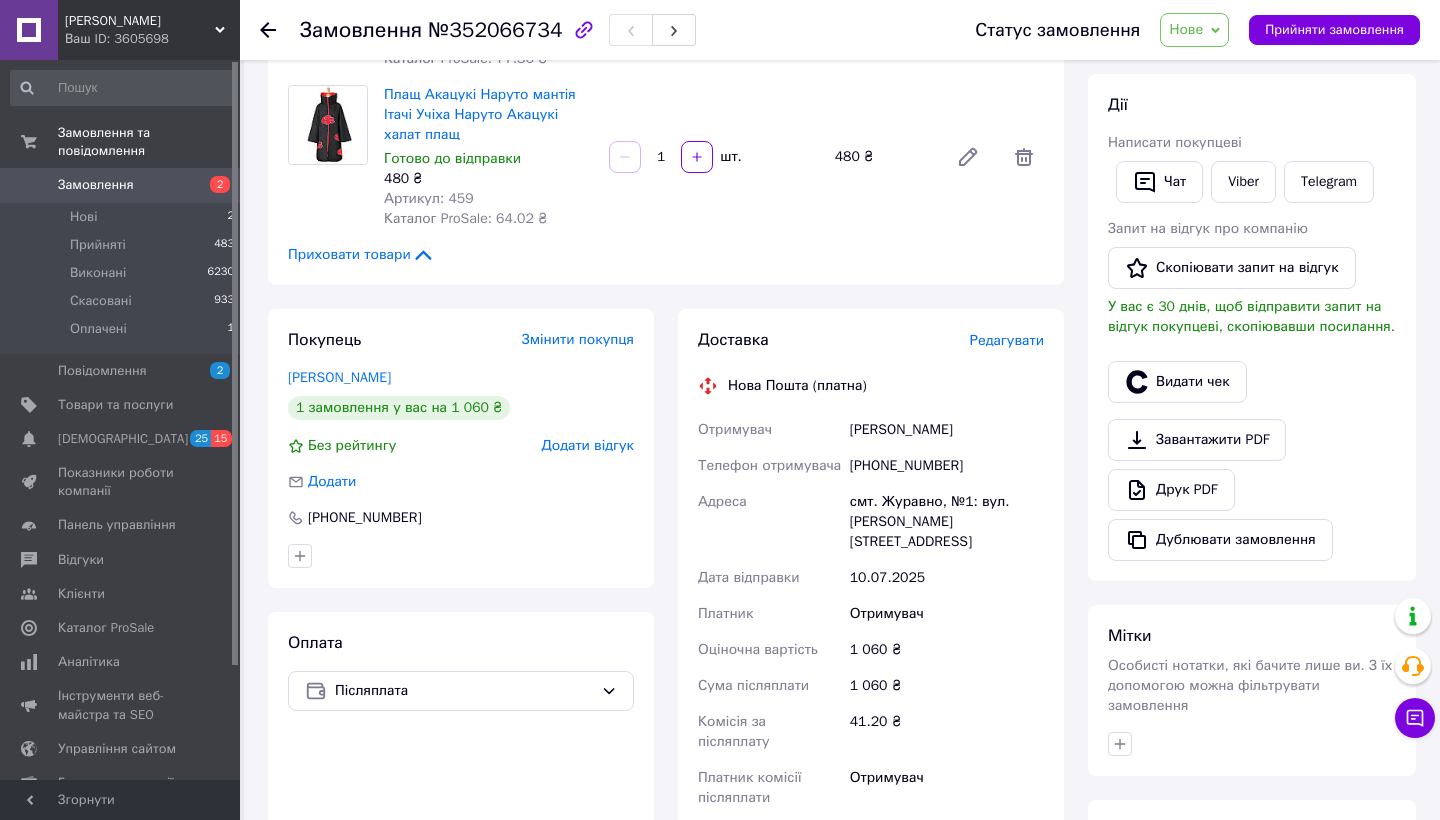 click on "Нове" at bounding box center [1186, 29] 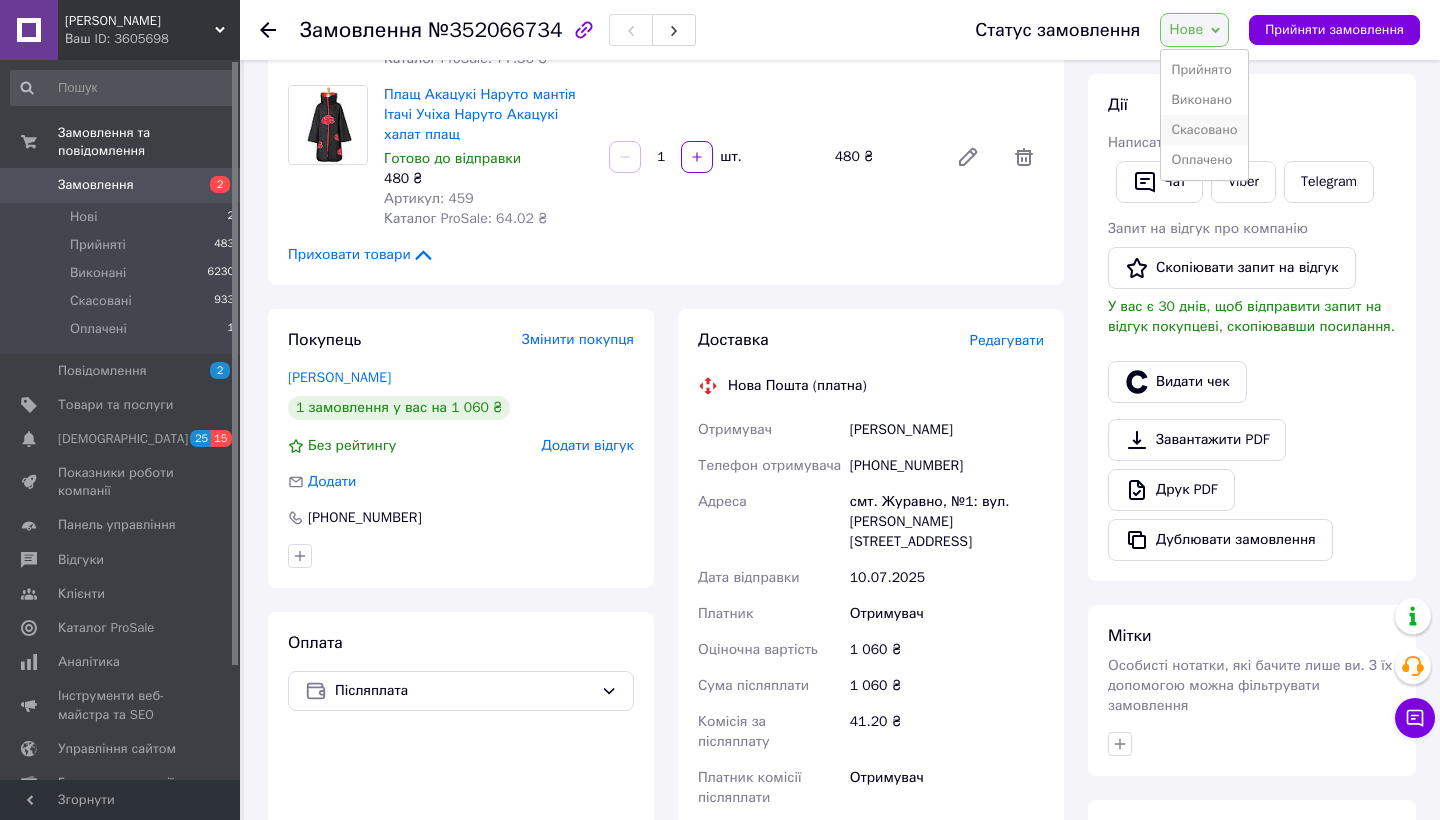 click on "Скасовано" at bounding box center (1204, 130) 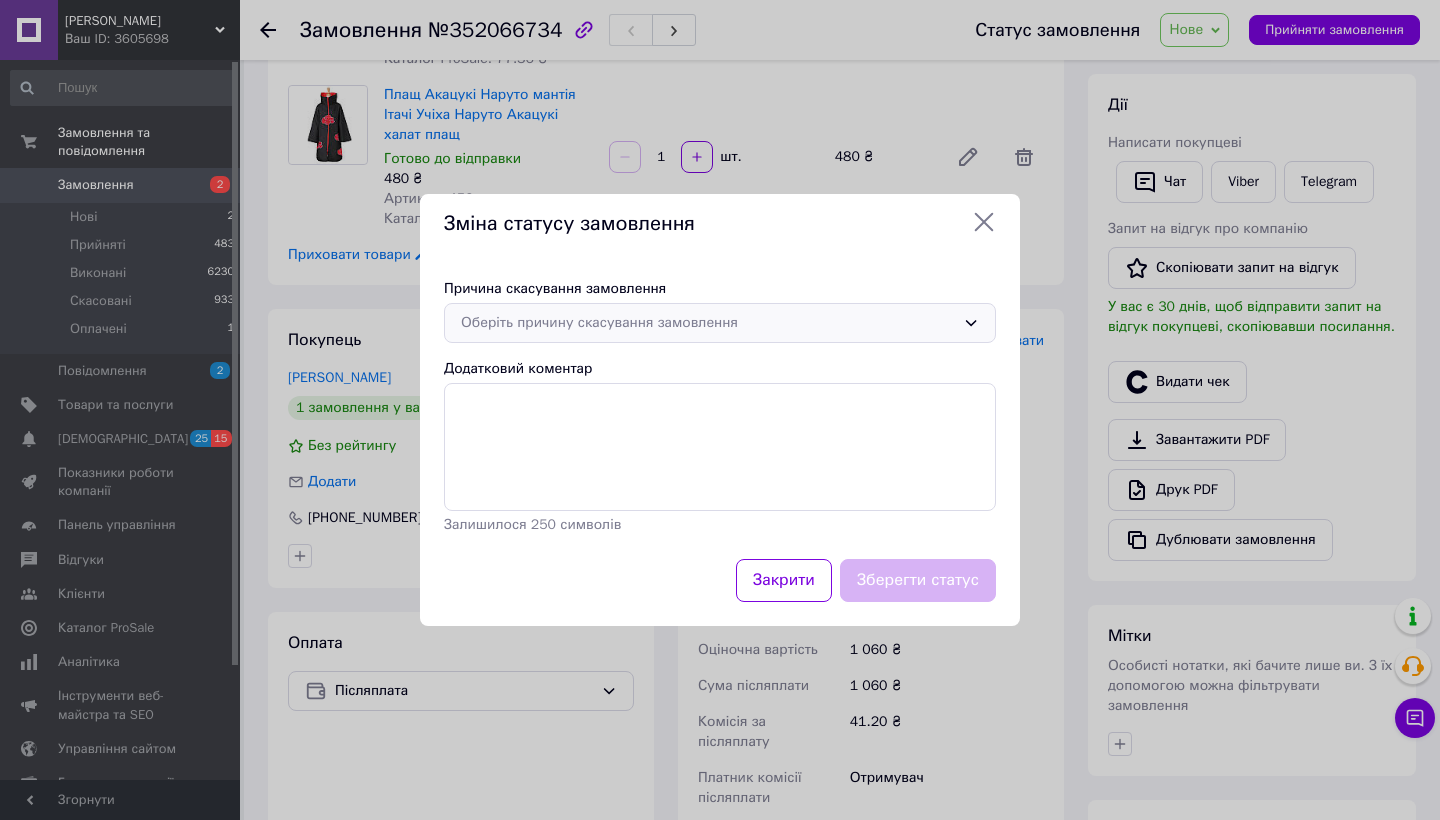click on "Оберіть причину скасування замовлення" at bounding box center (708, 323) 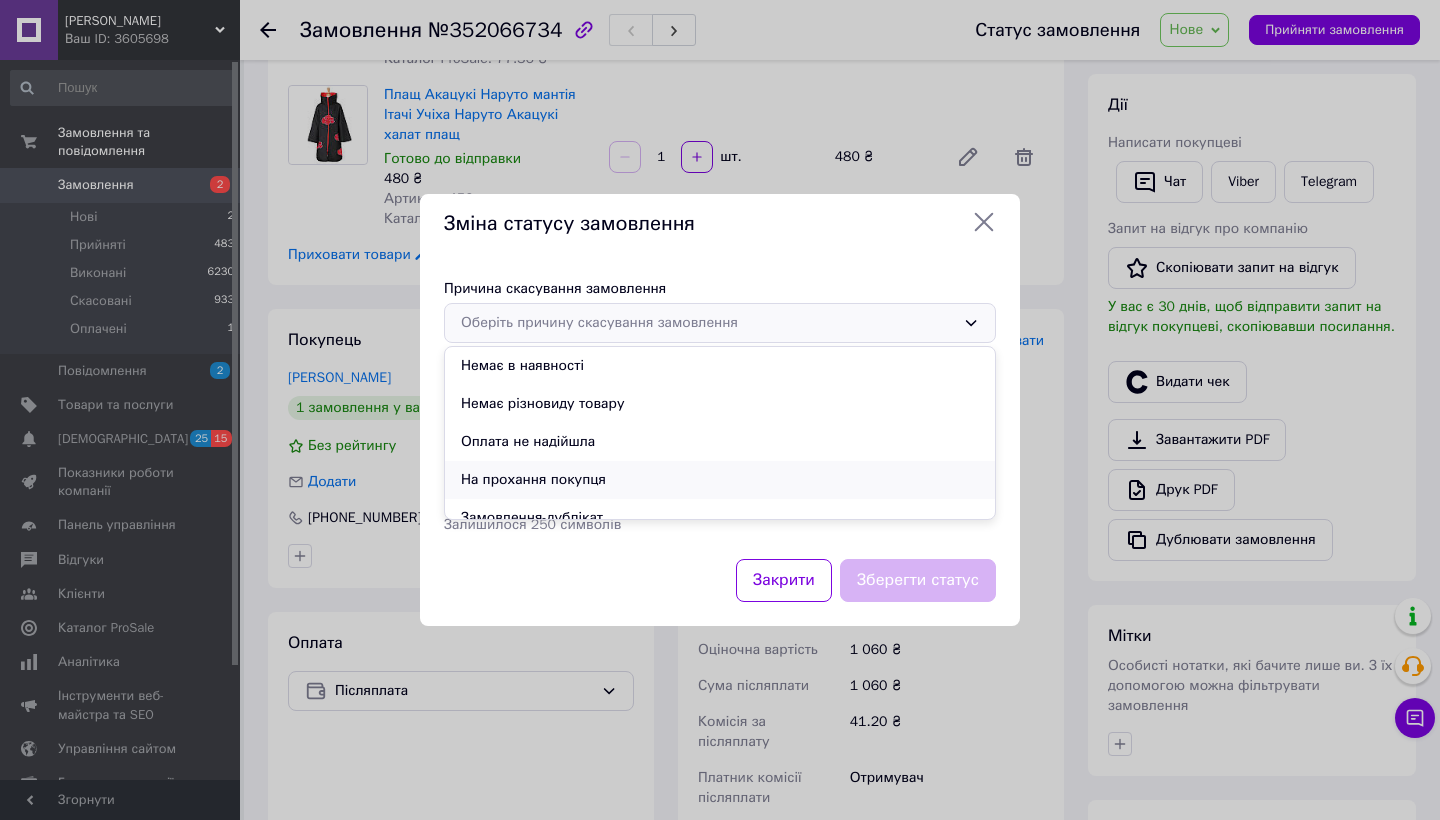 click on "На прохання покупця" at bounding box center (720, 480) 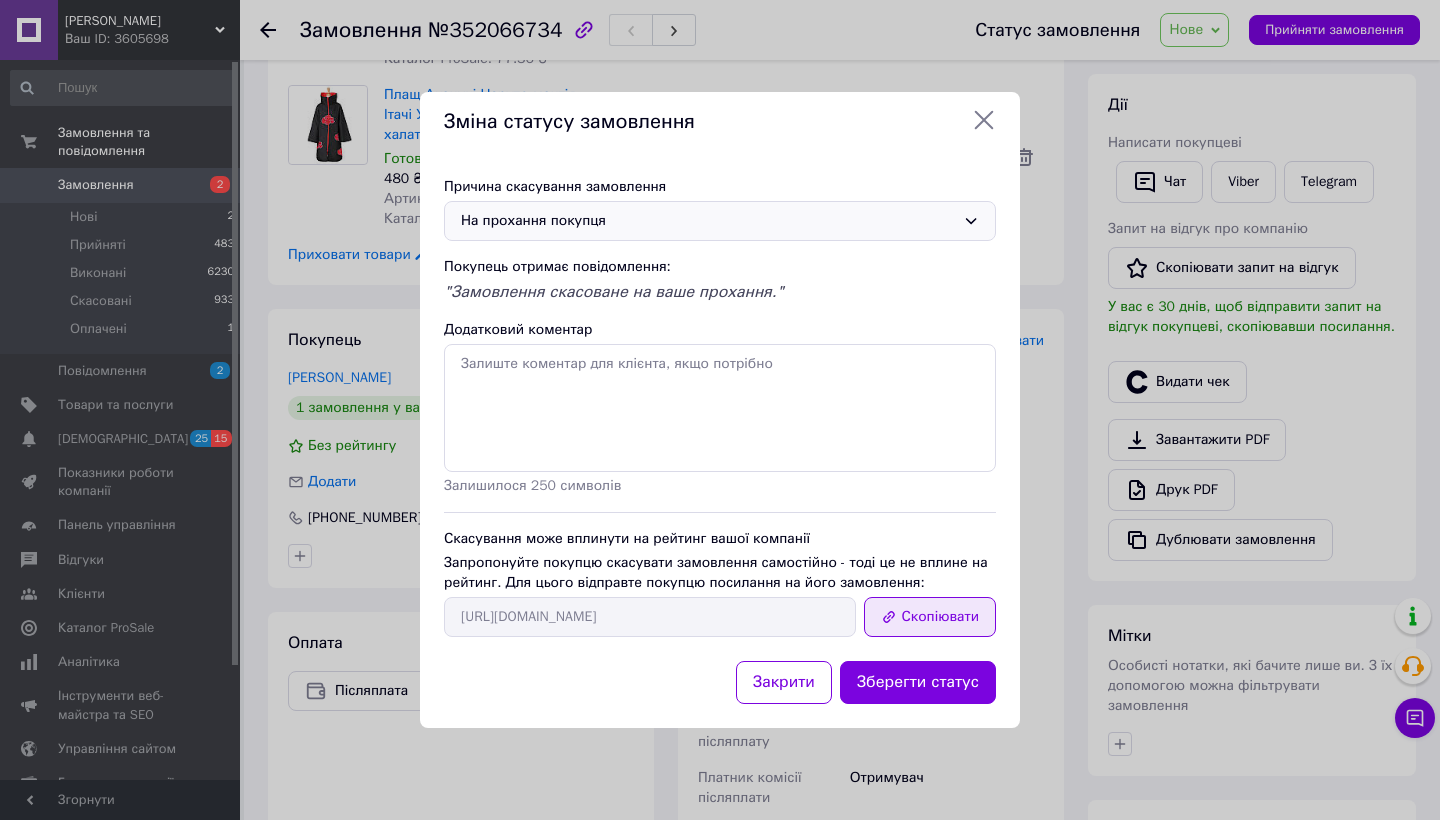 click on "Скопіювати" at bounding box center [930, 617] 